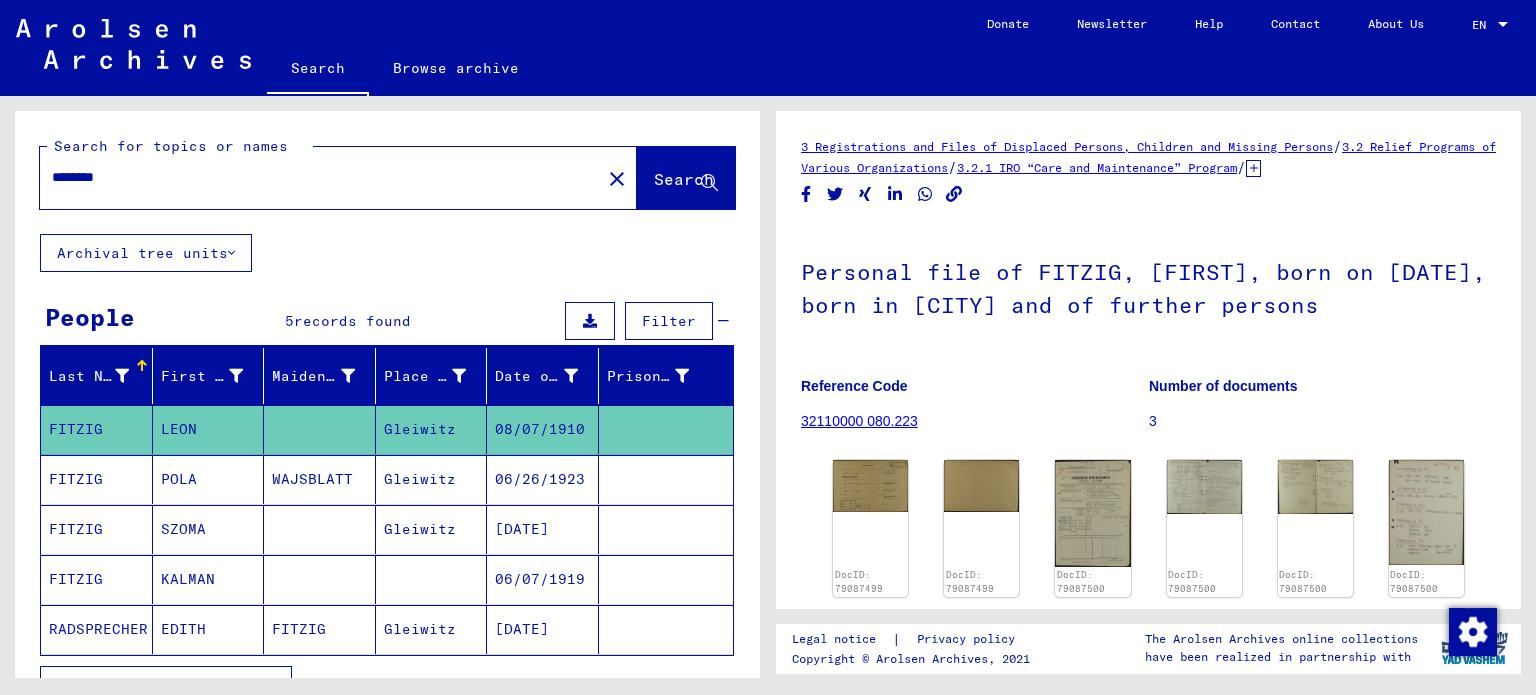 scroll, scrollTop: 0, scrollLeft: 0, axis: both 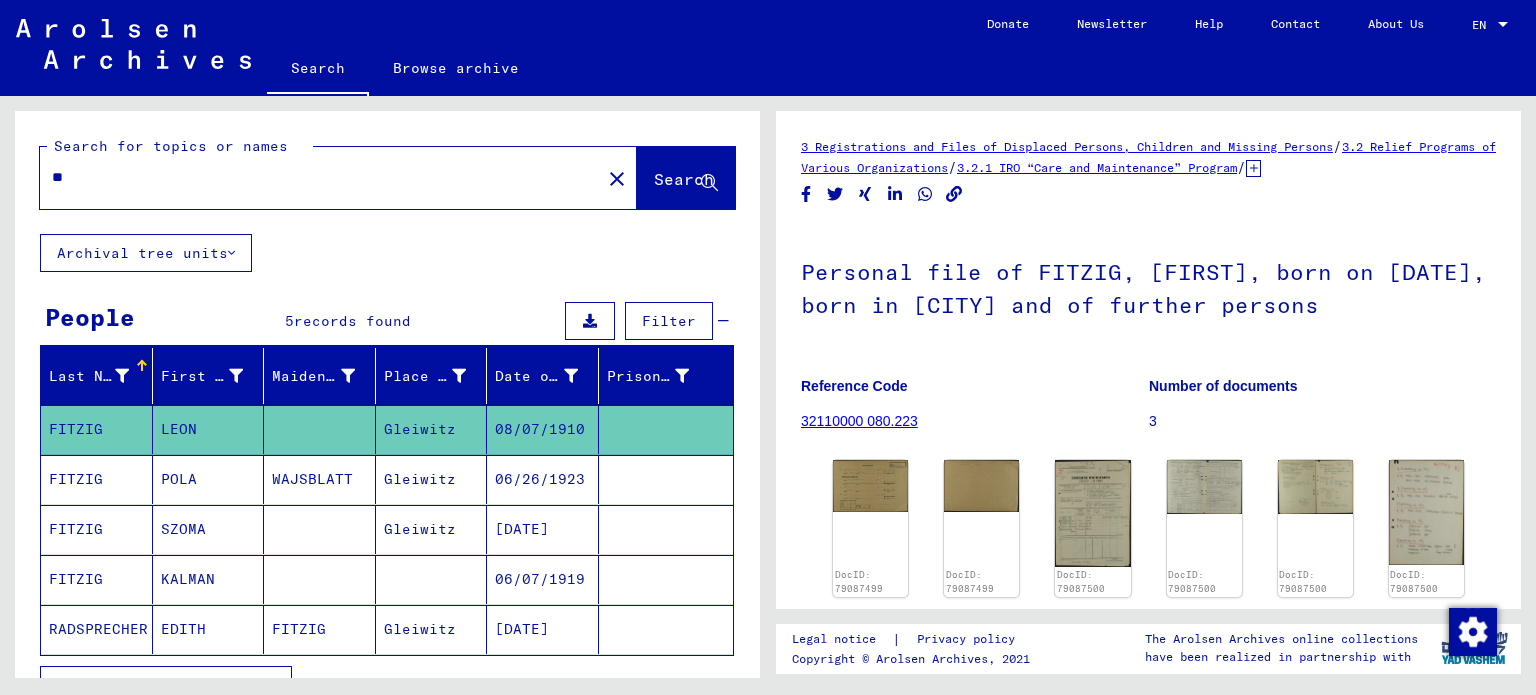 type on "*" 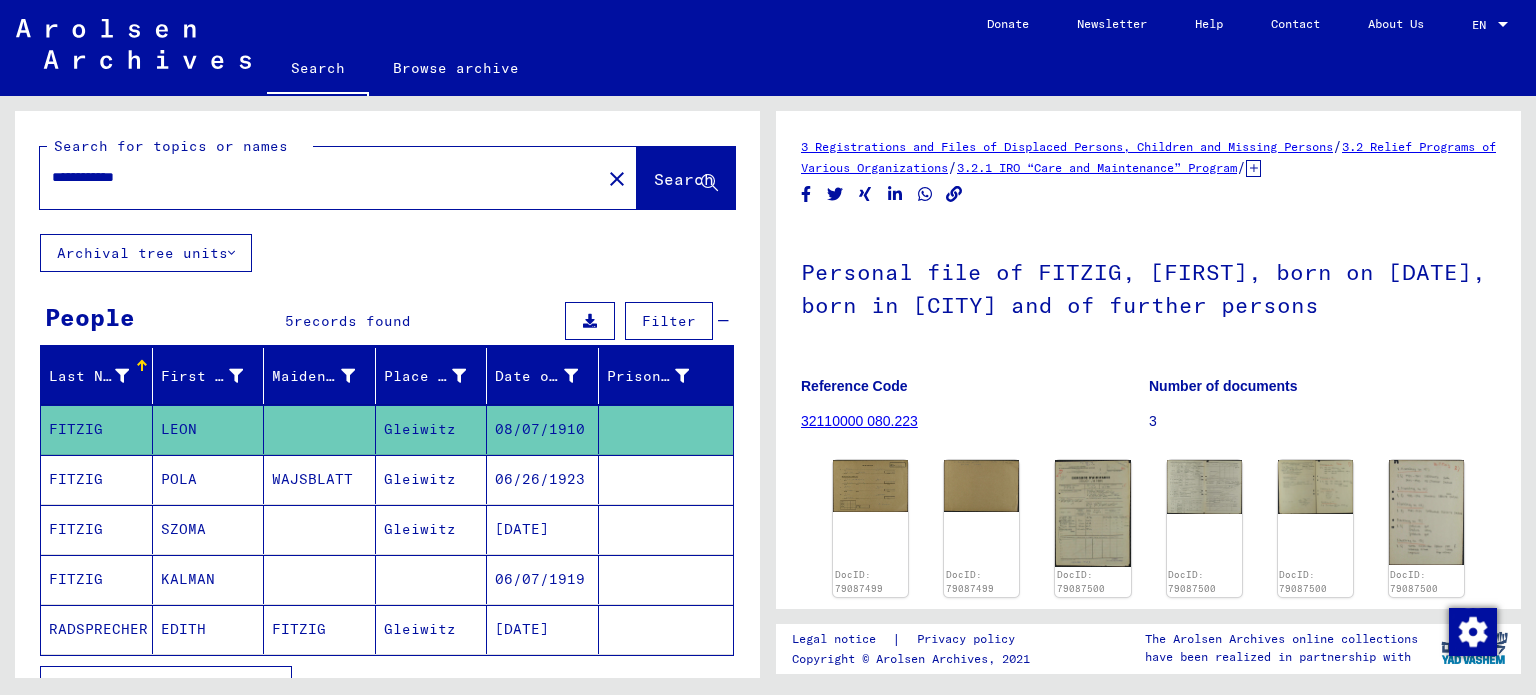 type on "**********" 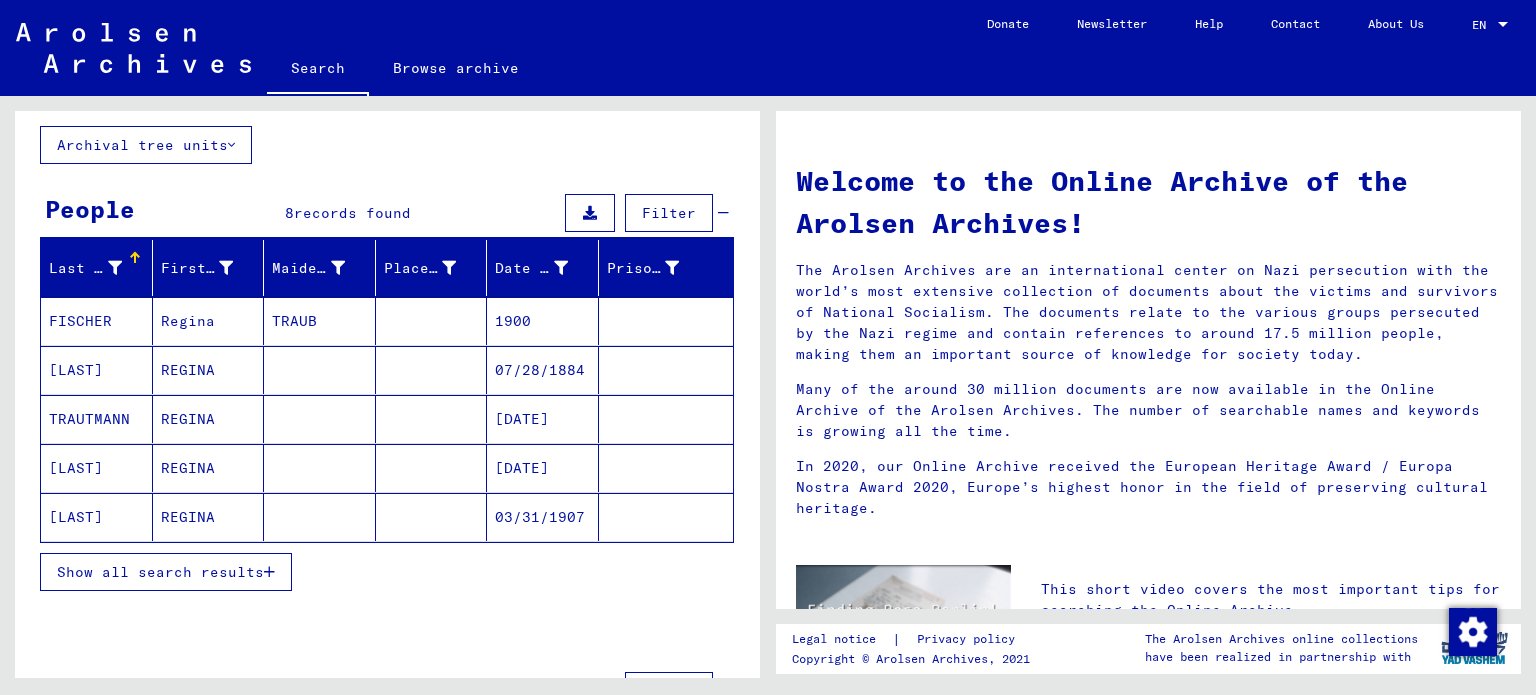 scroll, scrollTop: 180, scrollLeft: 0, axis: vertical 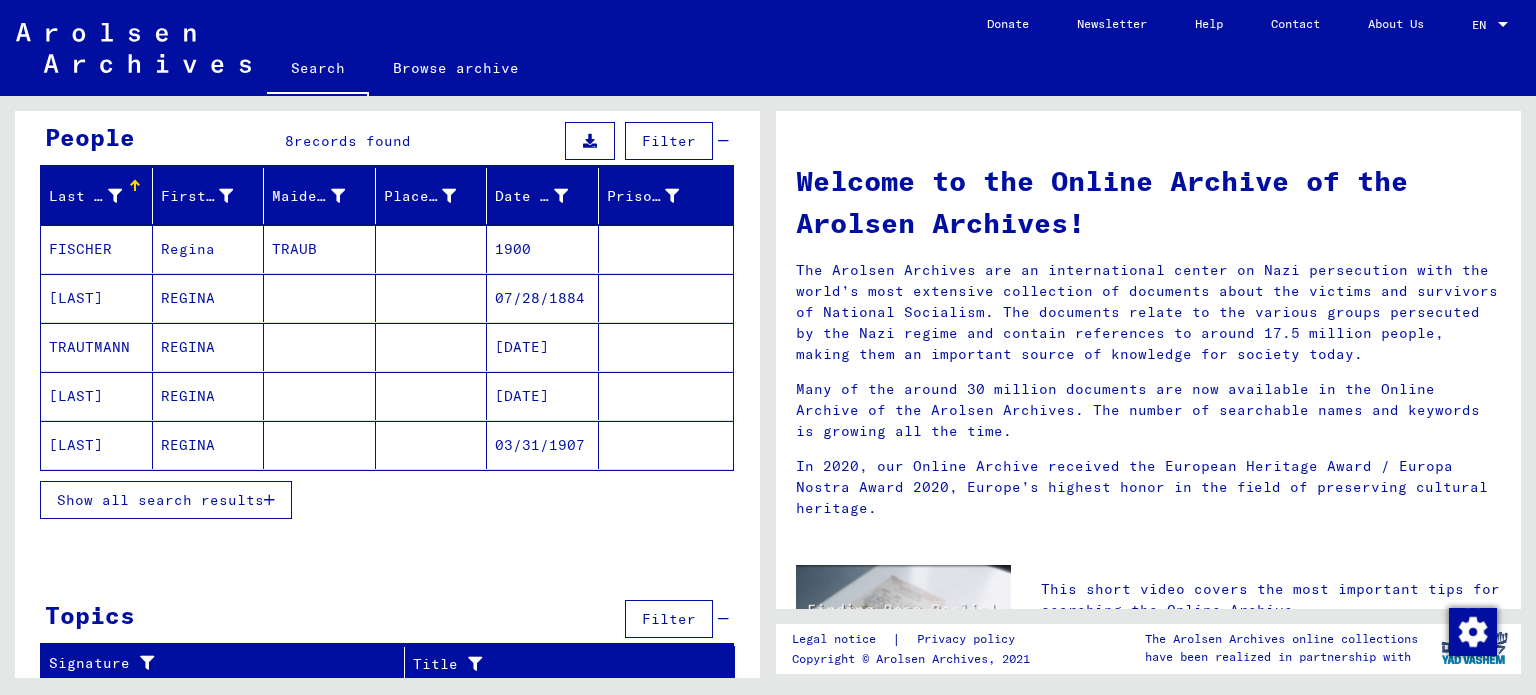 click at bounding box center [269, 500] 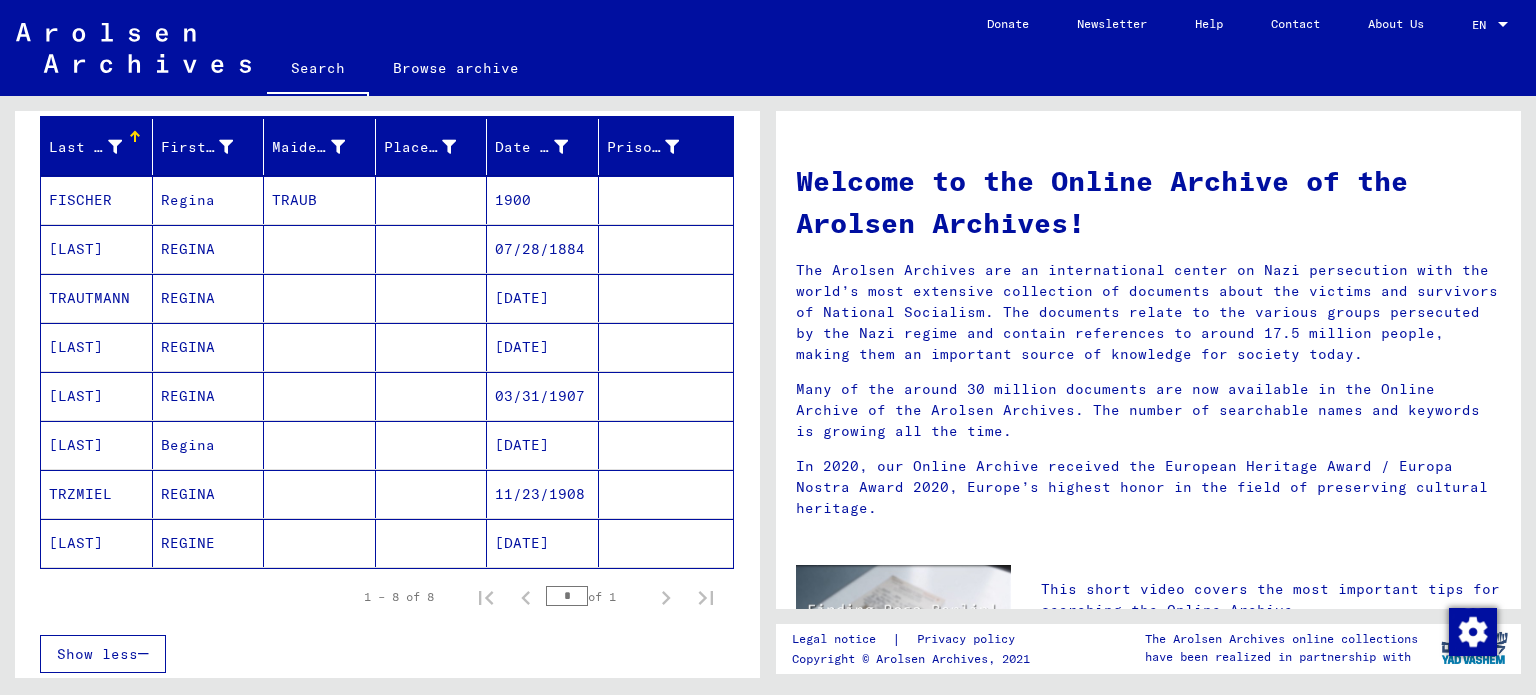 scroll, scrollTop: 166, scrollLeft: 0, axis: vertical 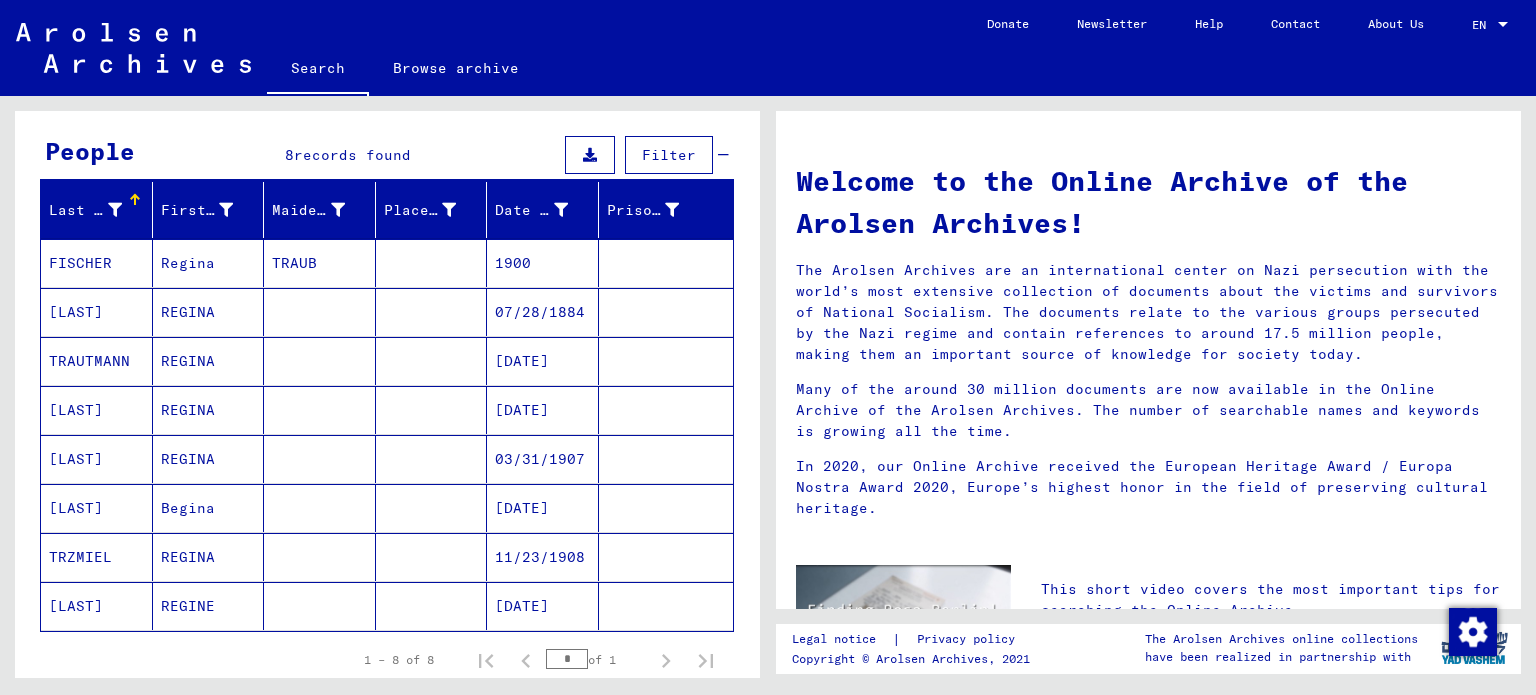 click on "TRAUB" at bounding box center [320, 312] 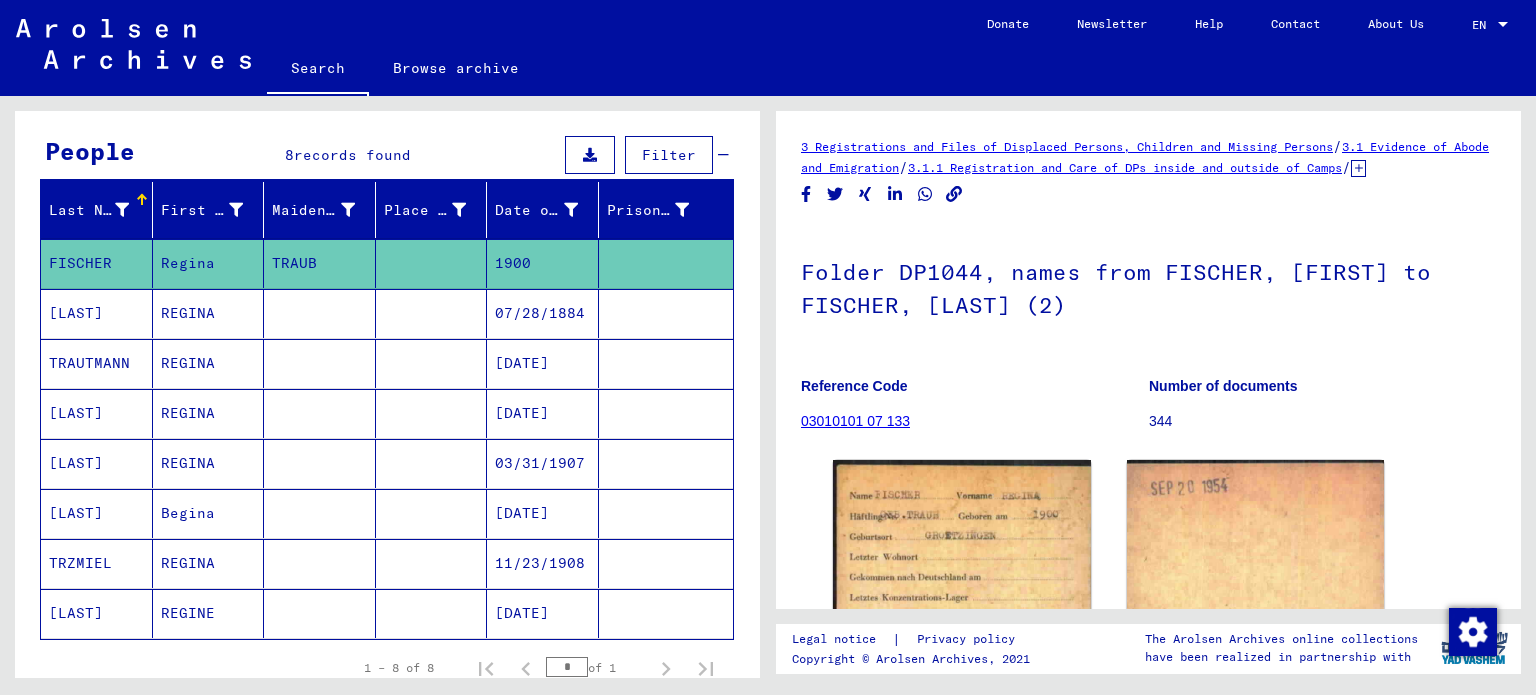 scroll, scrollTop: 0, scrollLeft: 0, axis: both 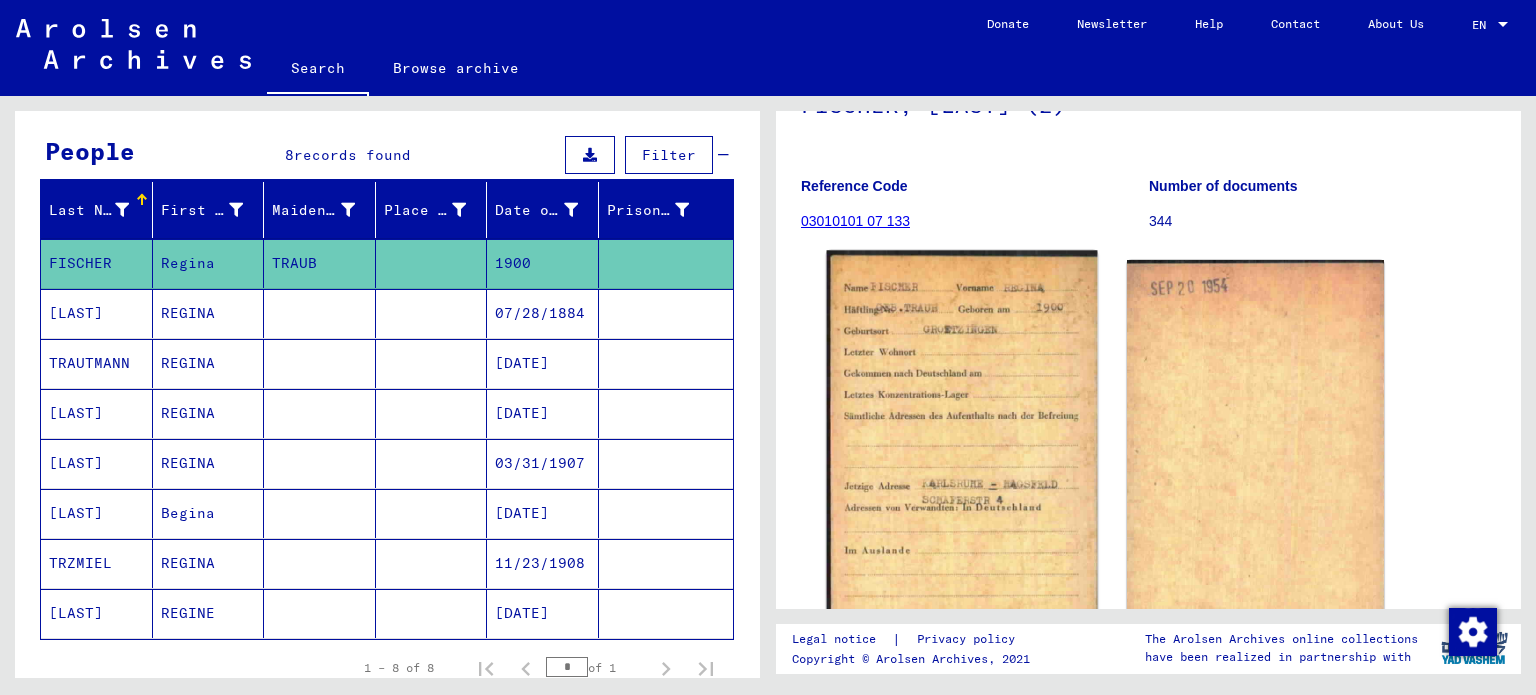 click 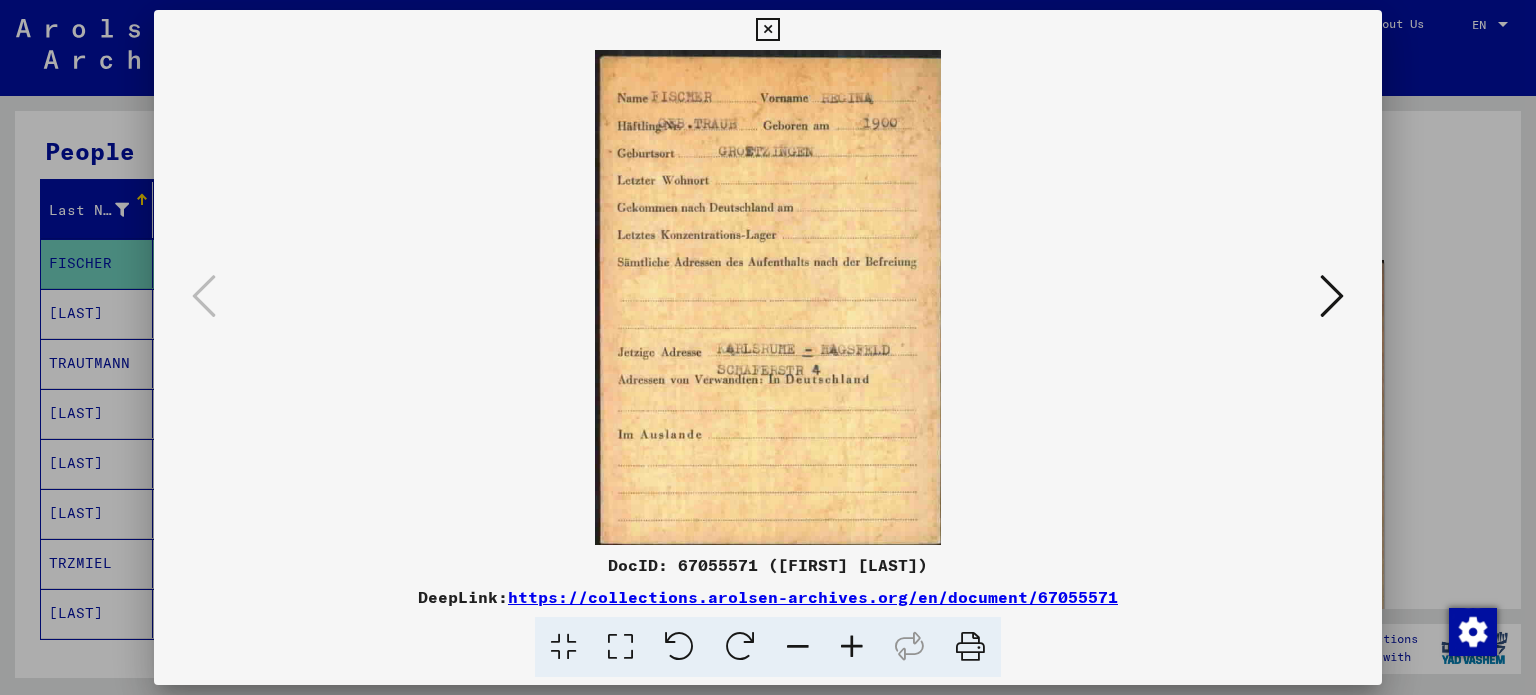 click at bounding box center (1332, 296) 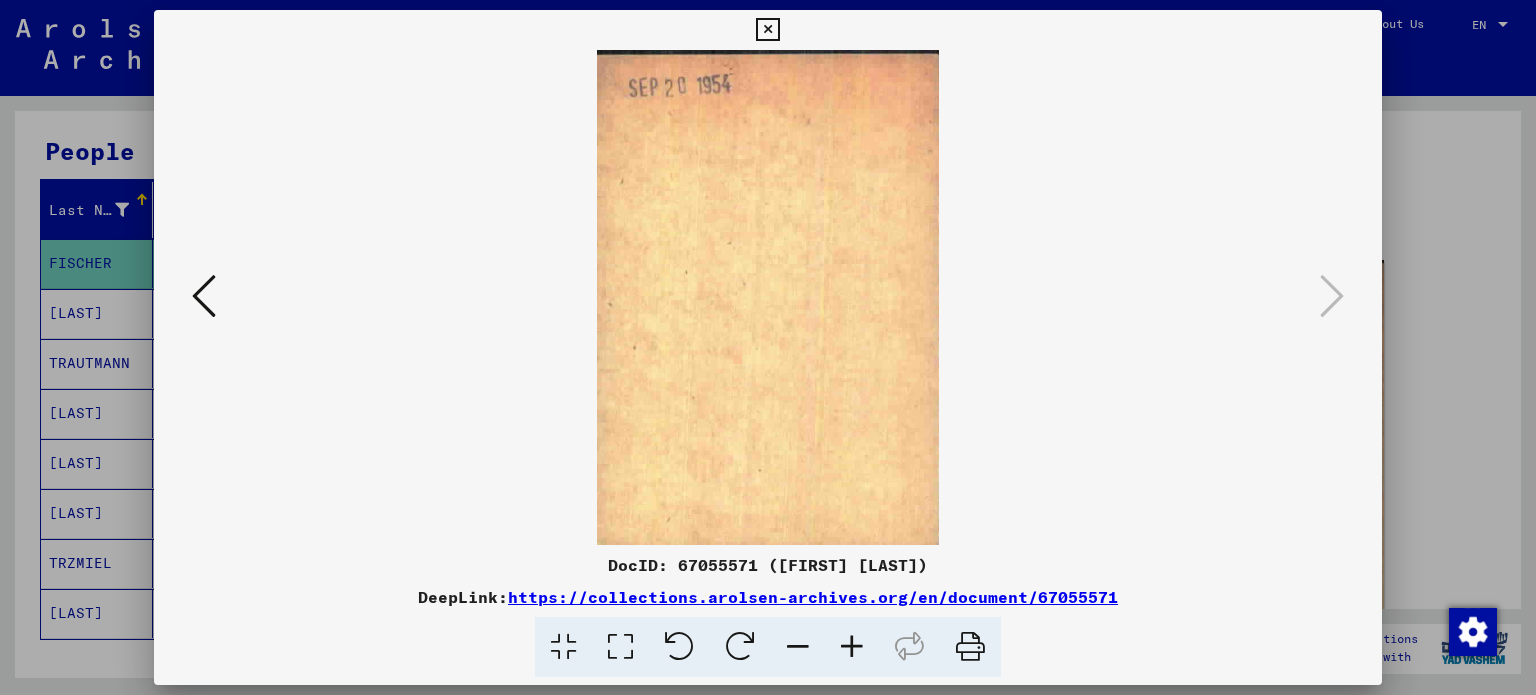 click at bounding box center (204, 296) 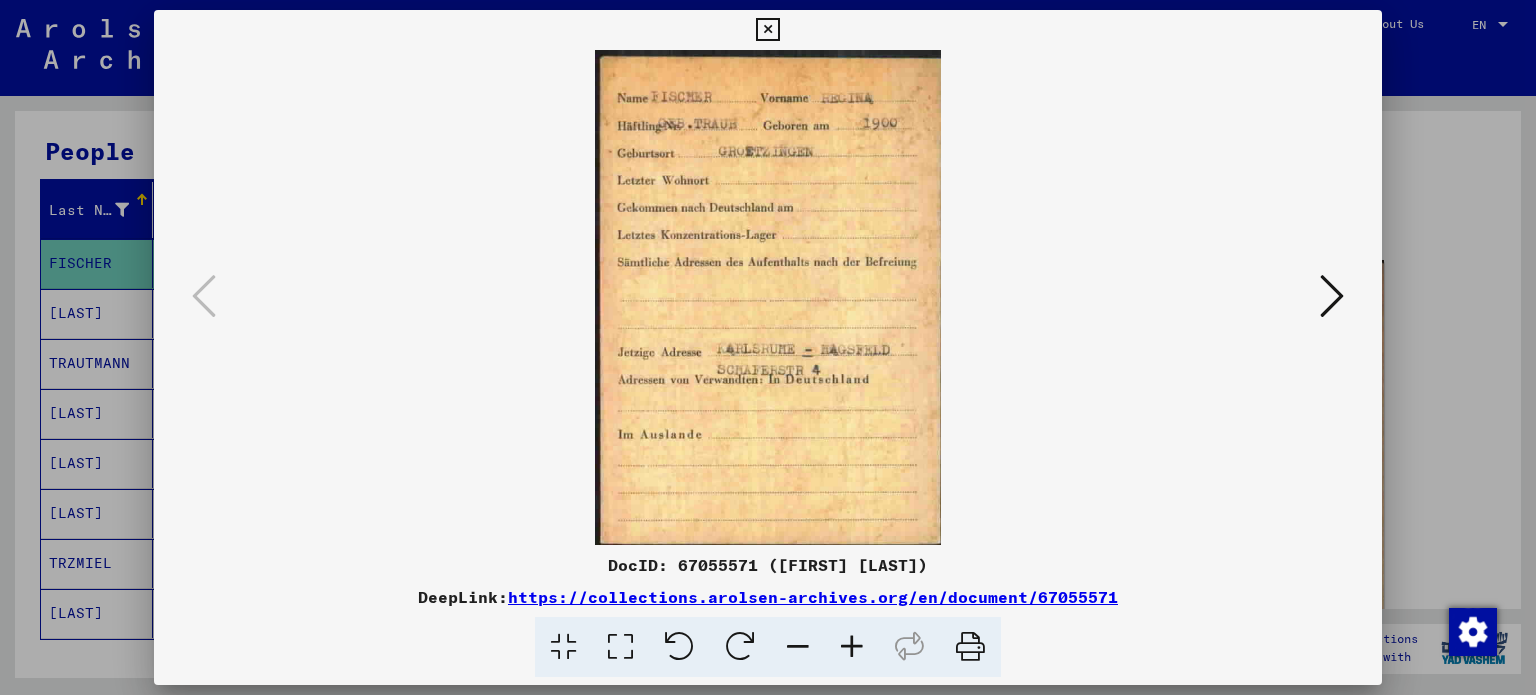 click at bounding box center (767, 30) 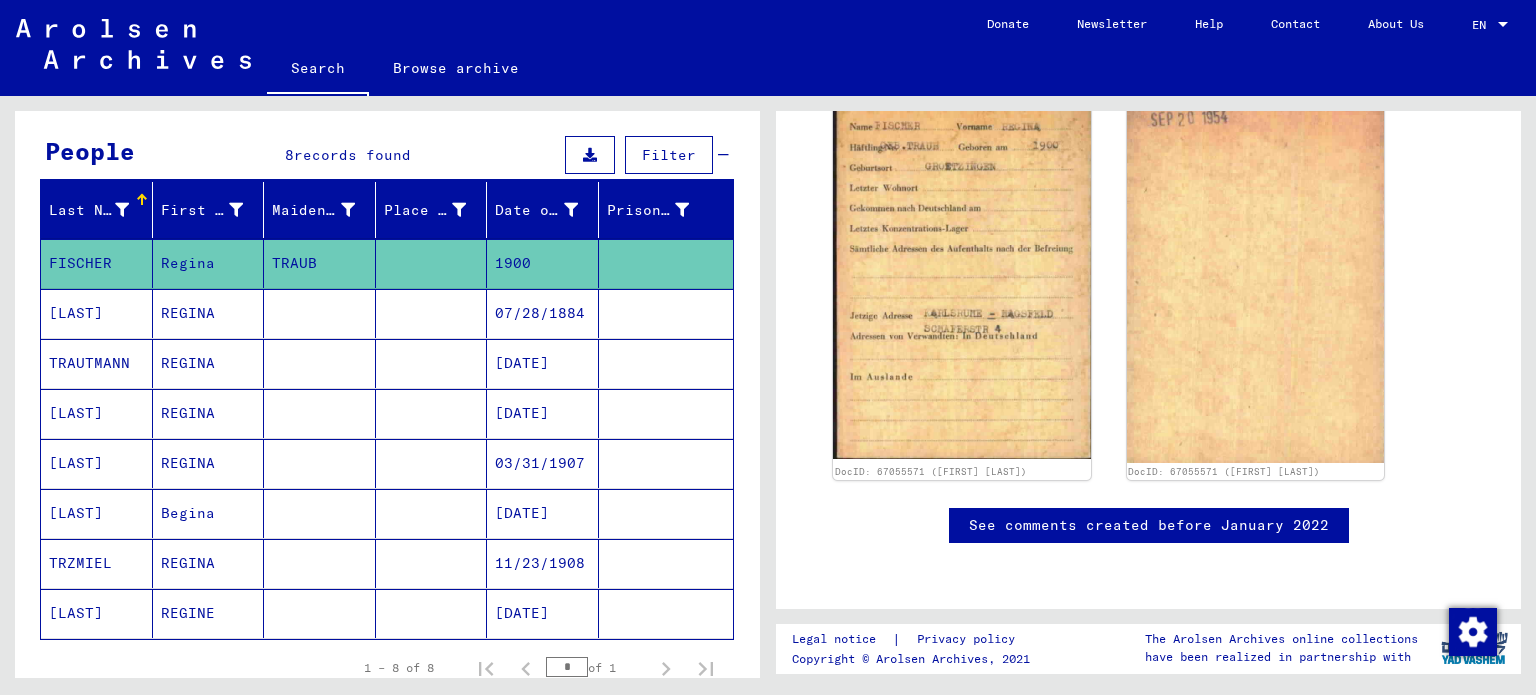 scroll, scrollTop: 500, scrollLeft: 0, axis: vertical 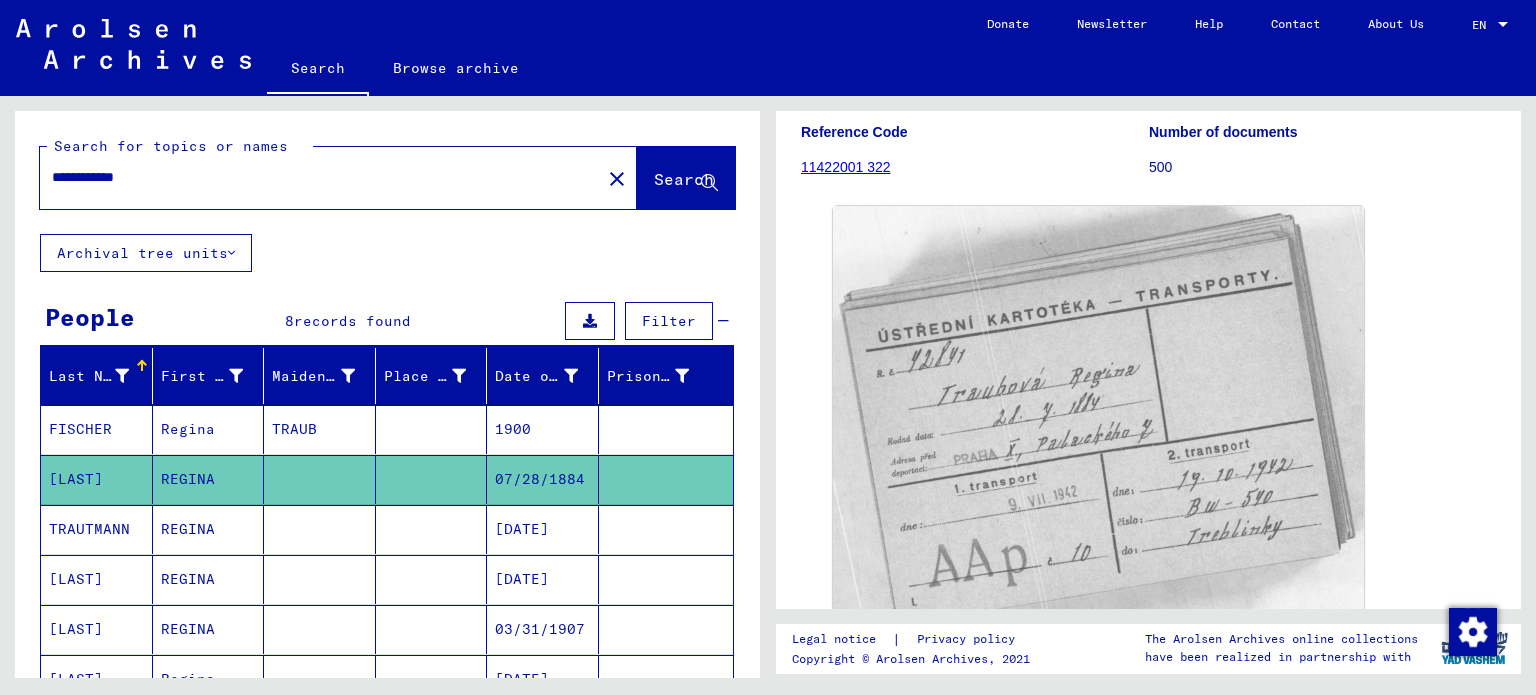 drag, startPoint x: 194, startPoint y: 176, endPoint x: 153, endPoint y: 191, distance: 43.65776 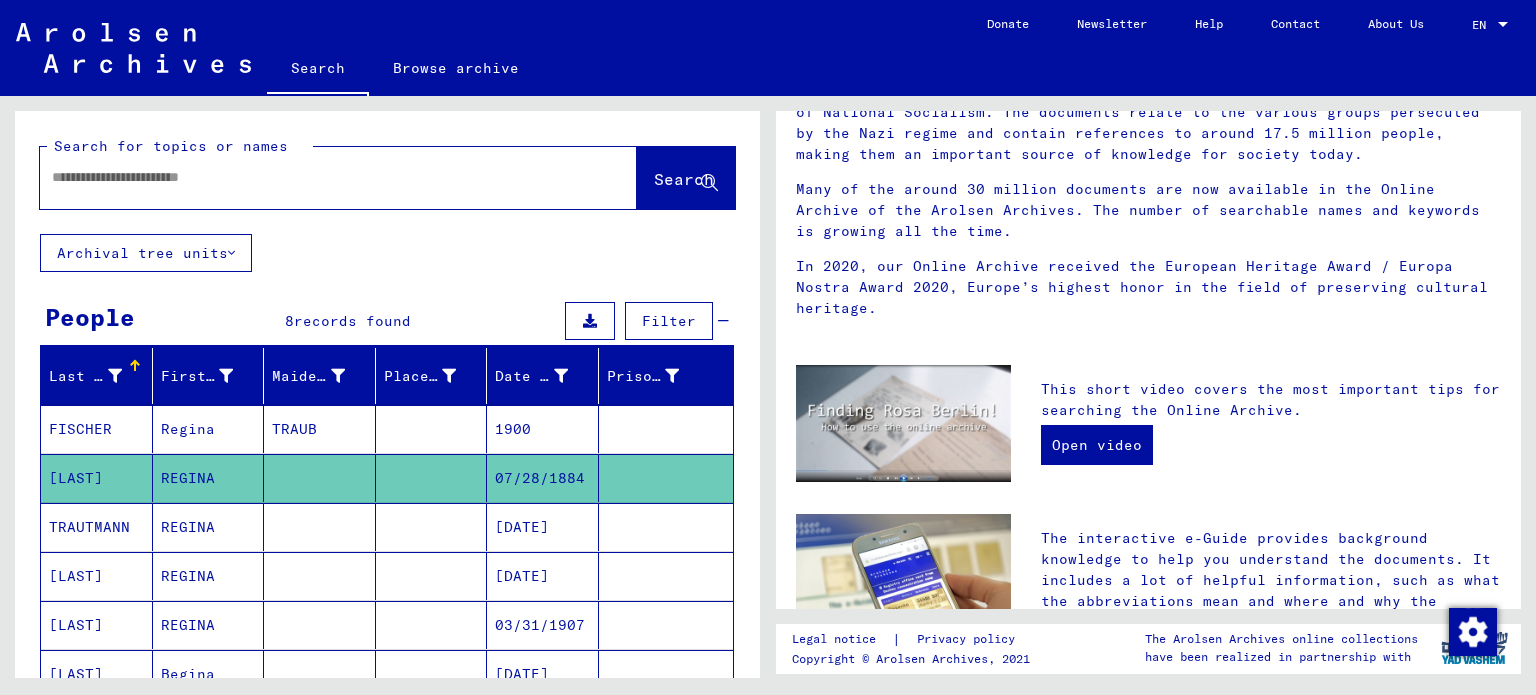 scroll, scrollTop: 0, scrollLeft: 0, axis: both 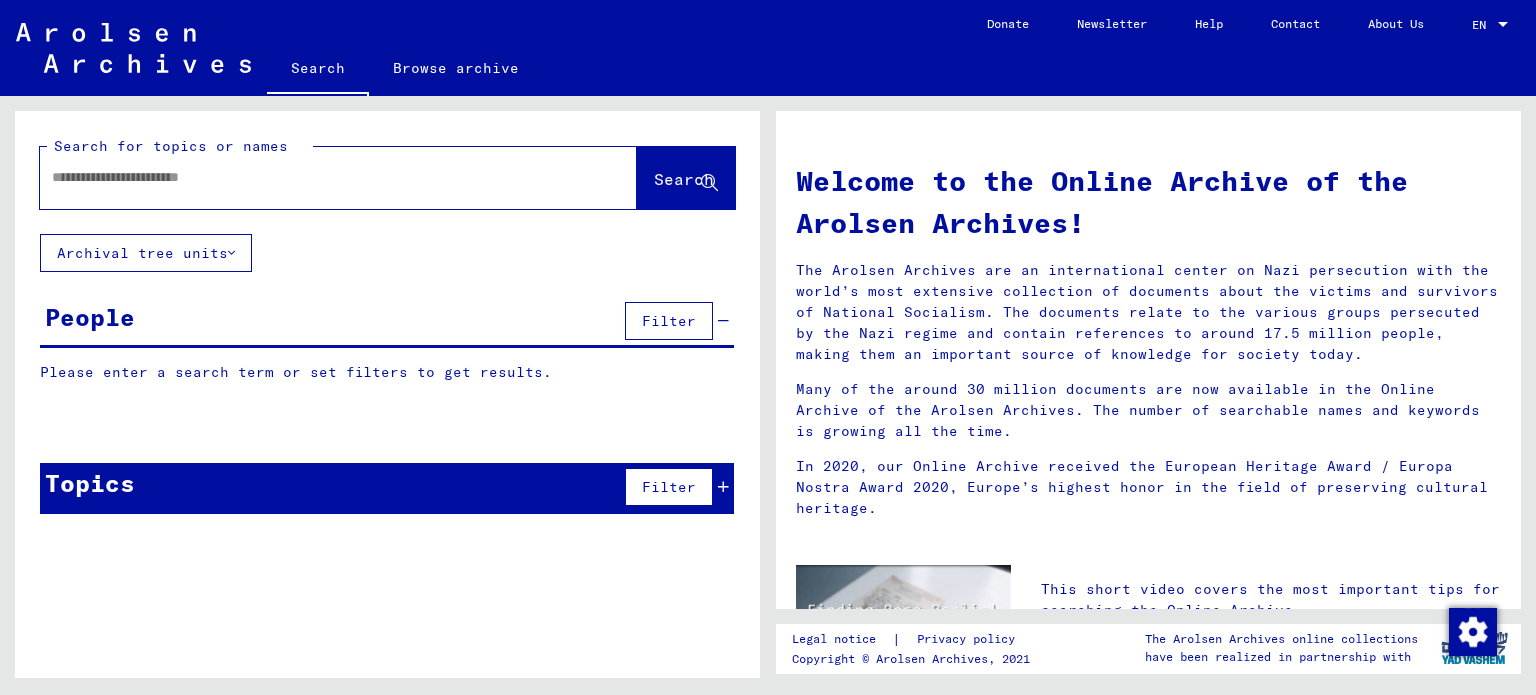 click at bounding box center [314, 177] 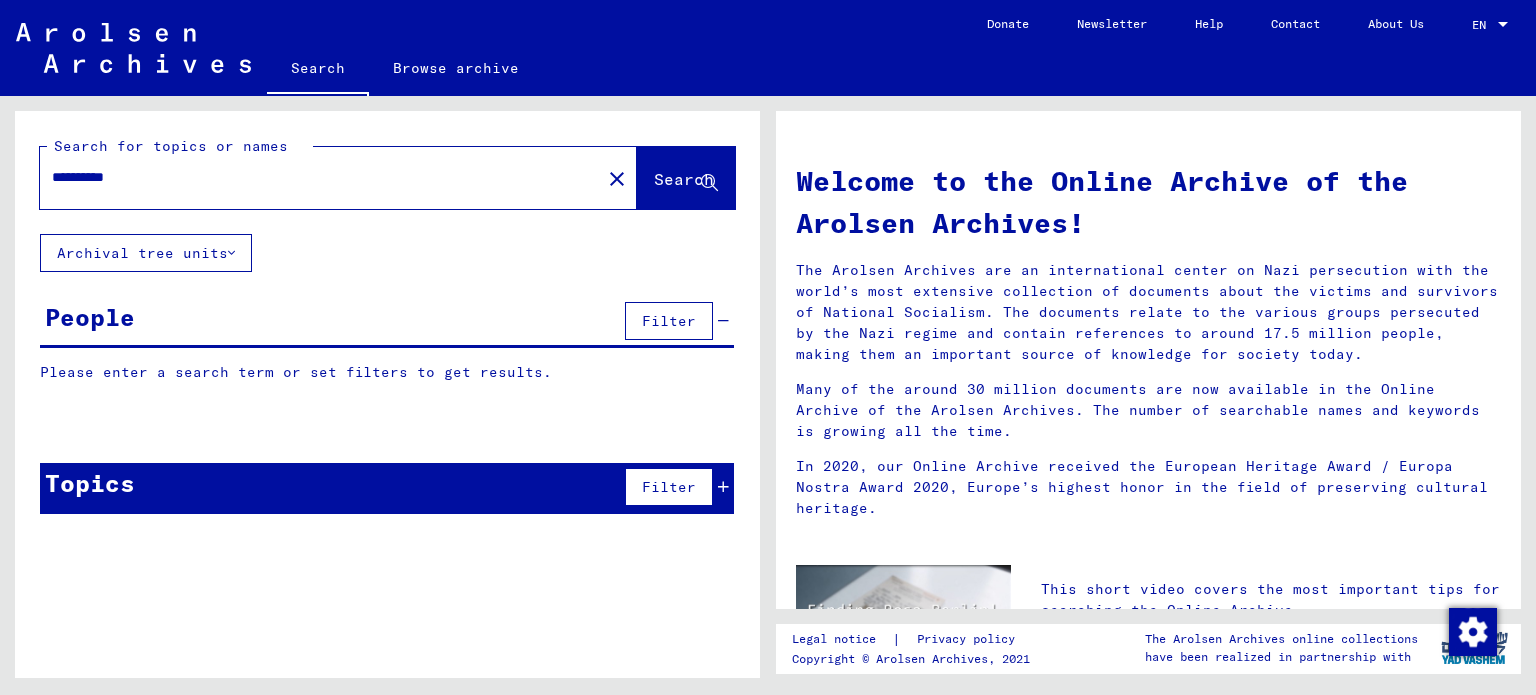 type on "**********" 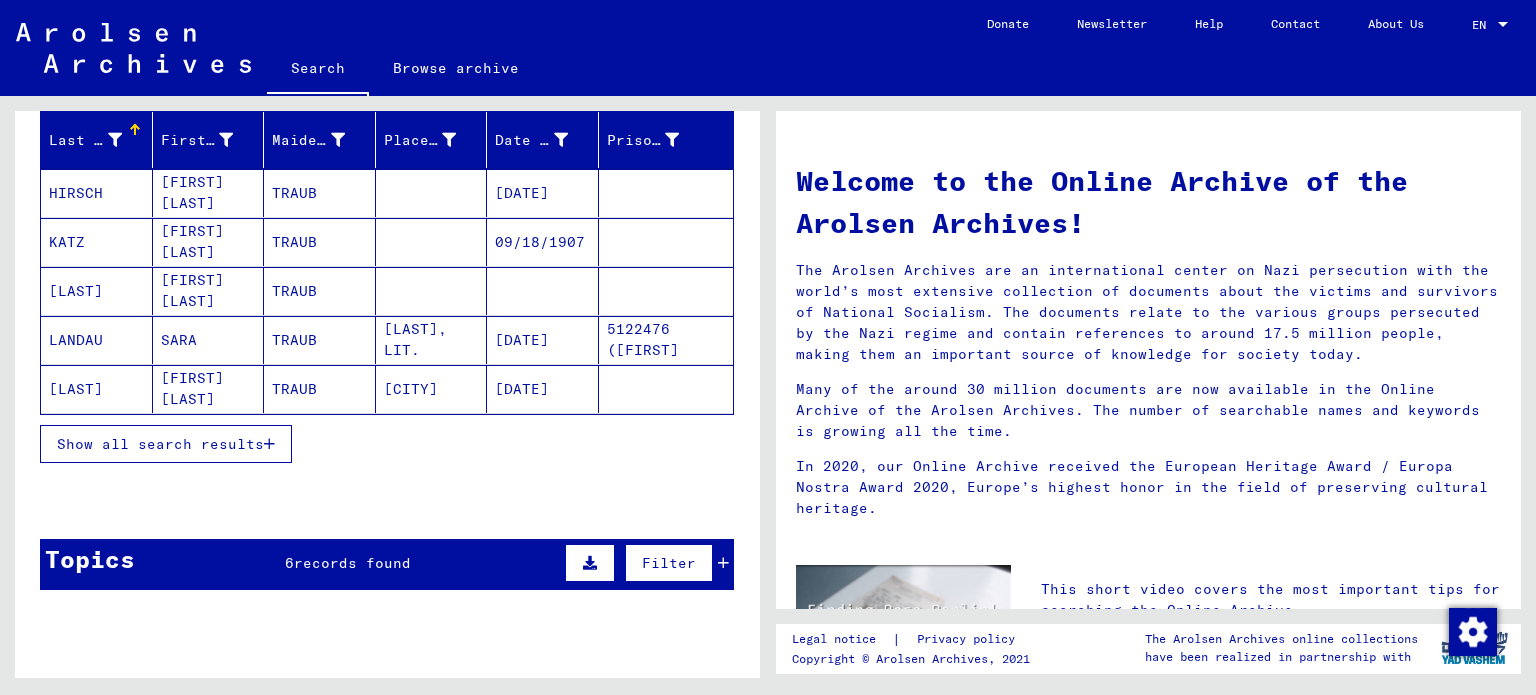 scroll, scrollTop: 300, scrollLeft: 0, axis: vertical 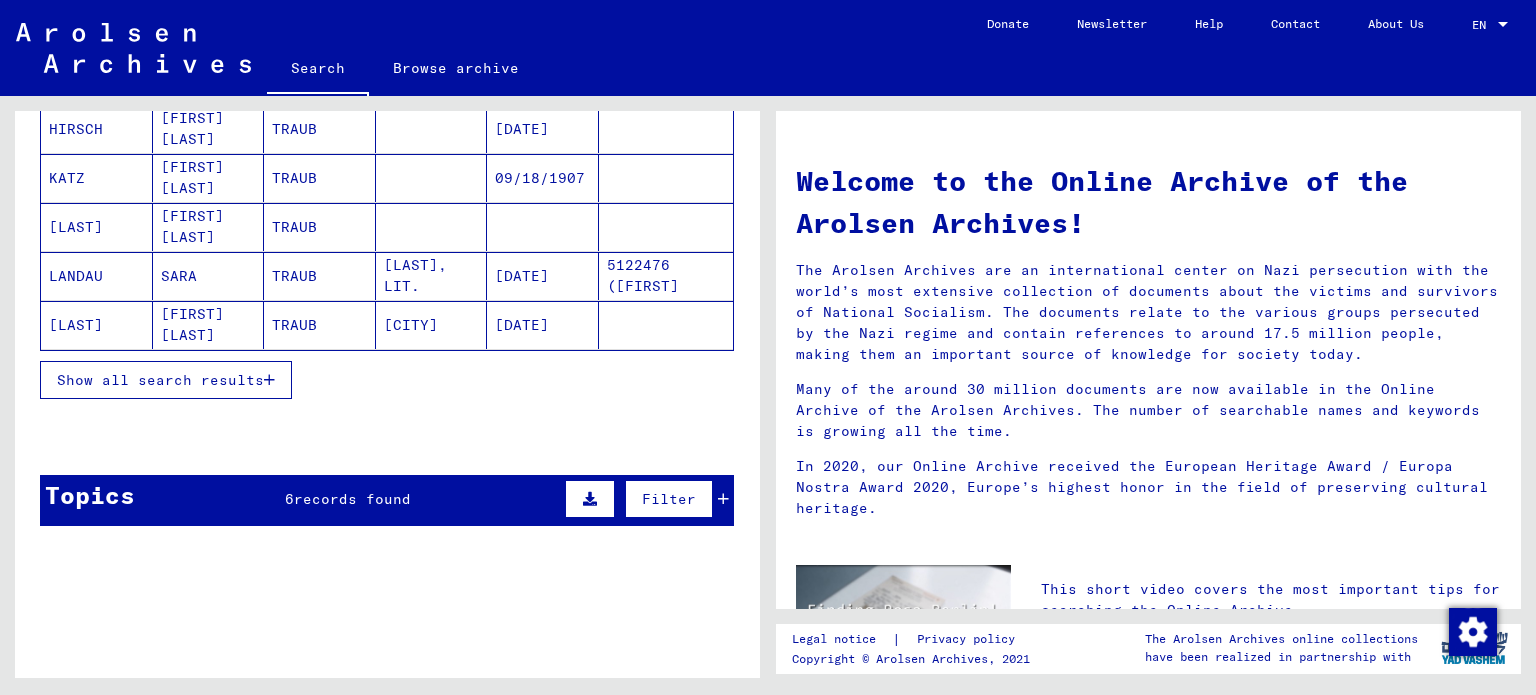 click at bounding box center [269, 380] 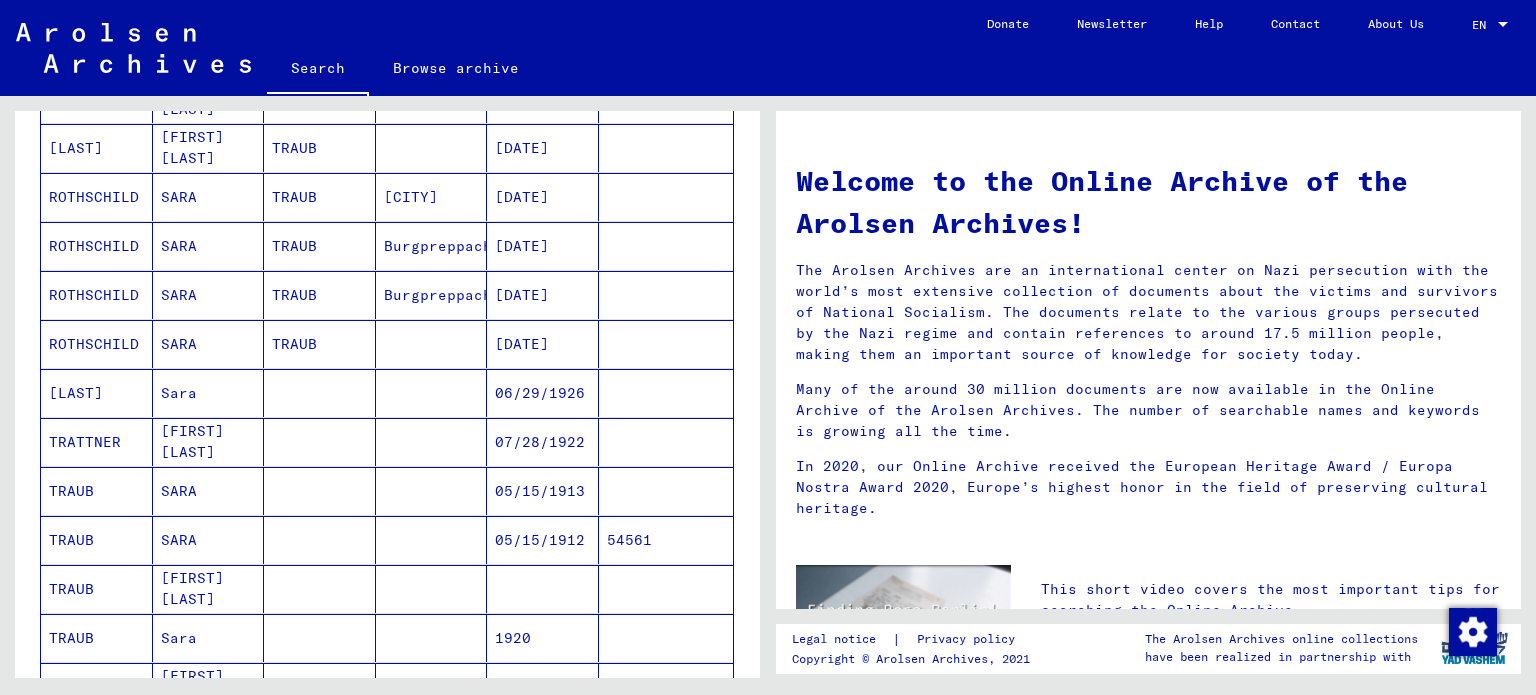 scroll, scrollTop: 600, scrollLeft: 0, axis: vertical 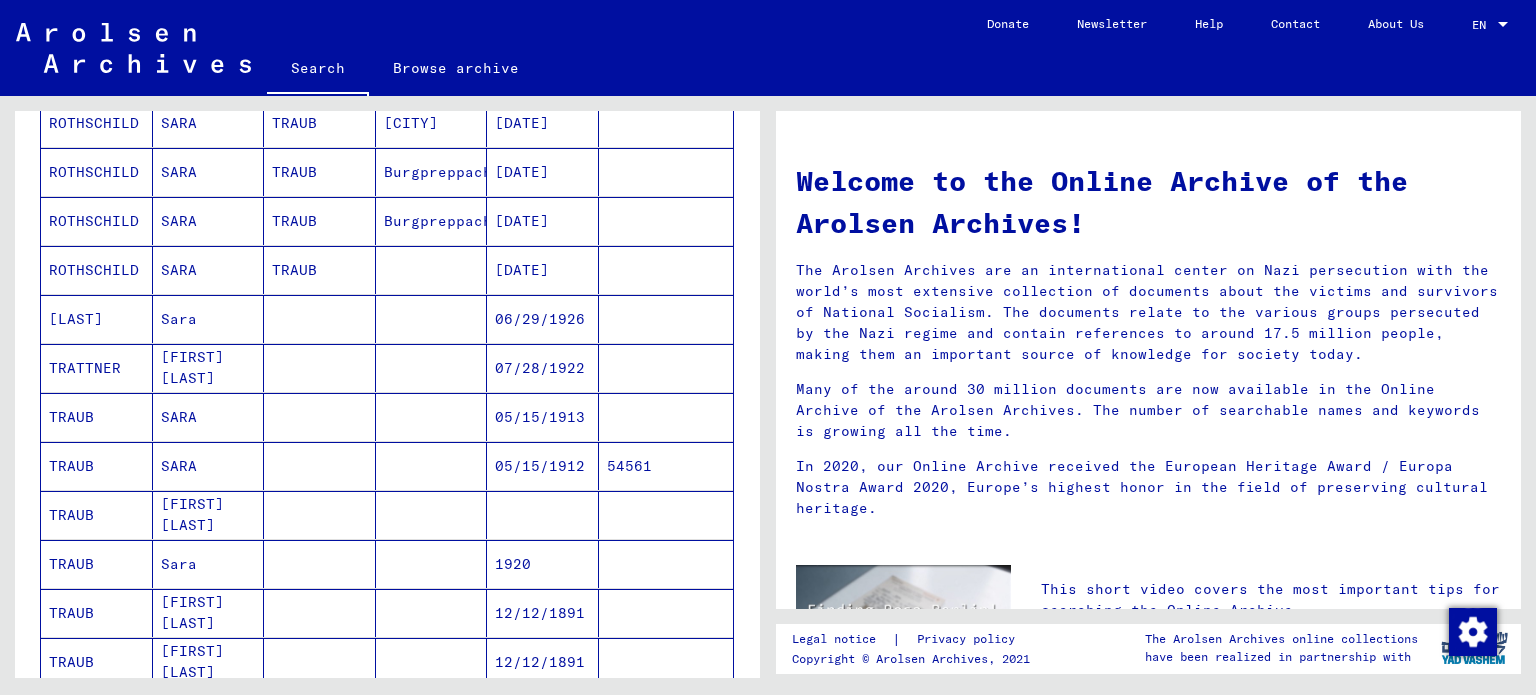 click on "TRAUB" at bounding box center (97, 466) 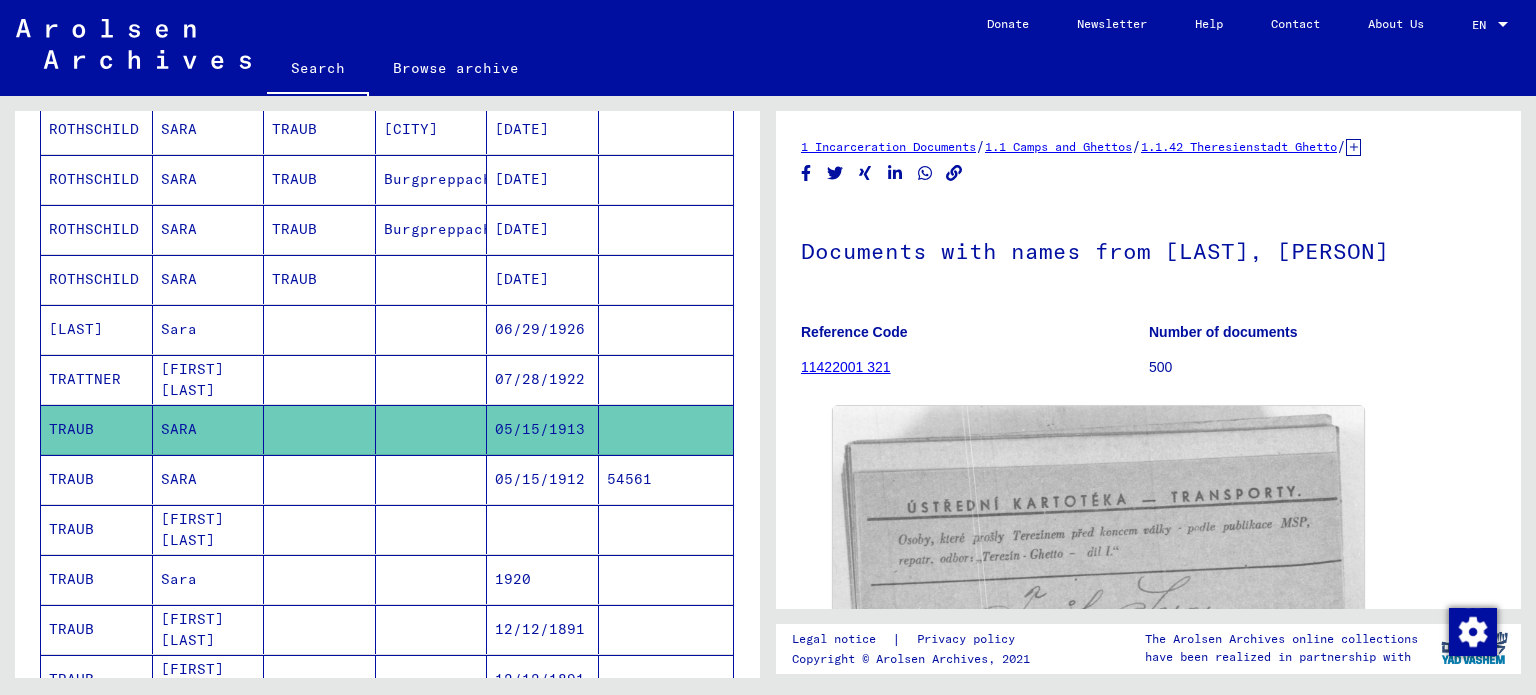 scroll, scrollTop: 605, scrollLeft: 0, axis: vertical 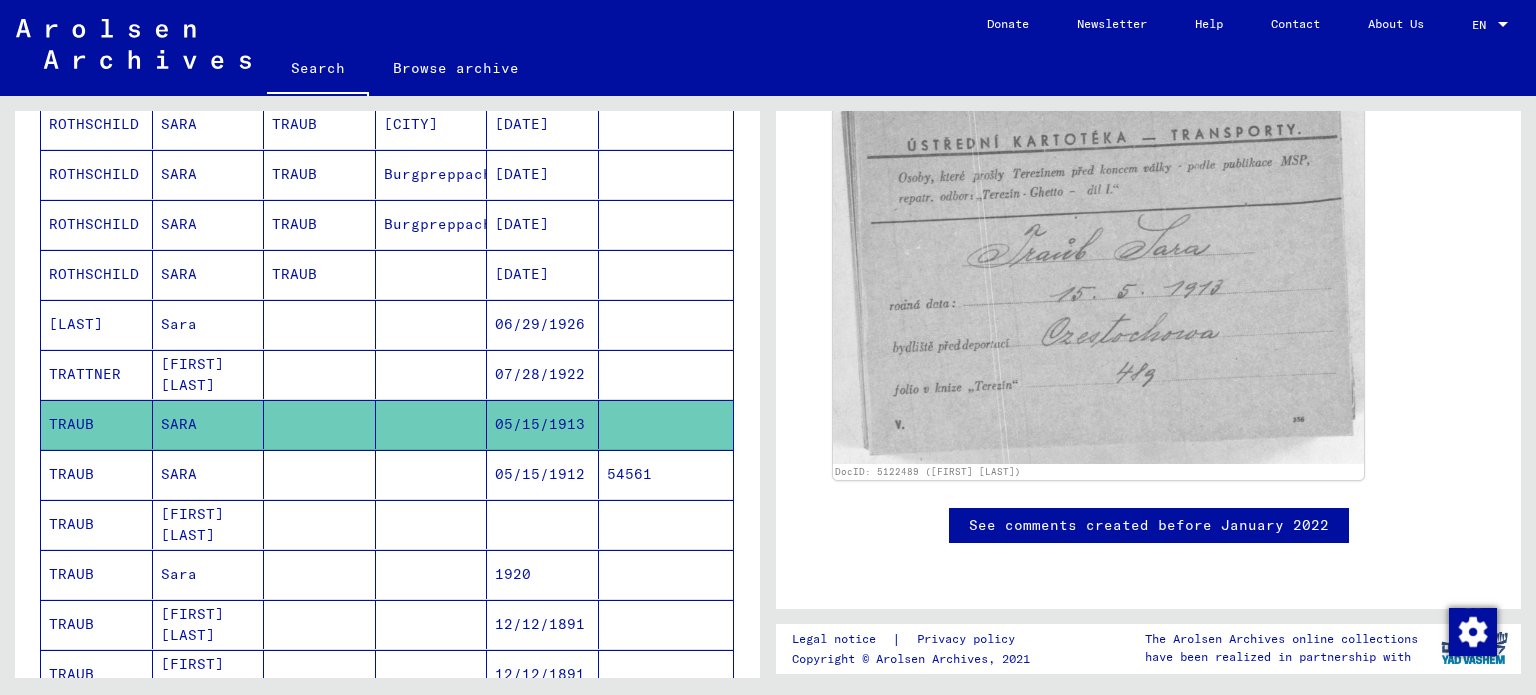 click on "TRAUB" at bounding box center [97, 524] 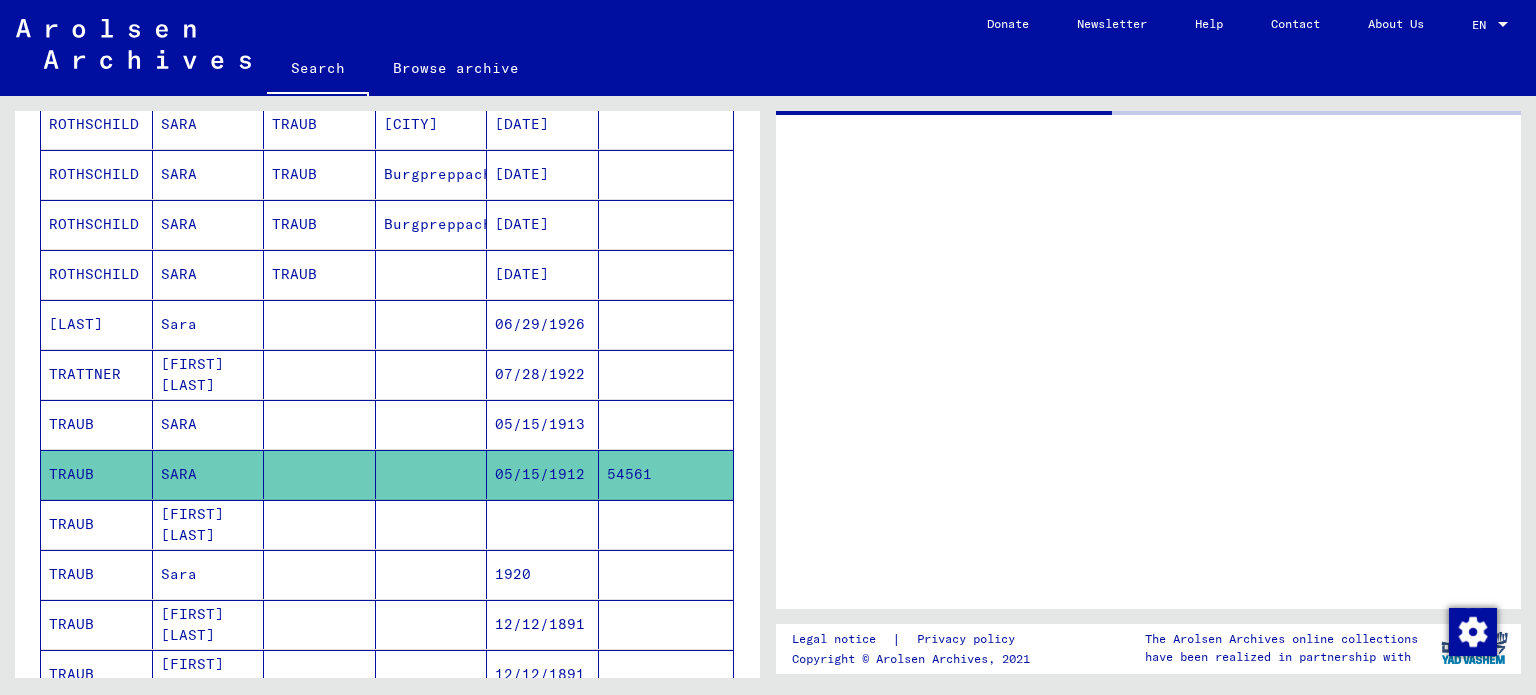 scroll, scrollTop: 0, scrollLeft: 0, axis: both 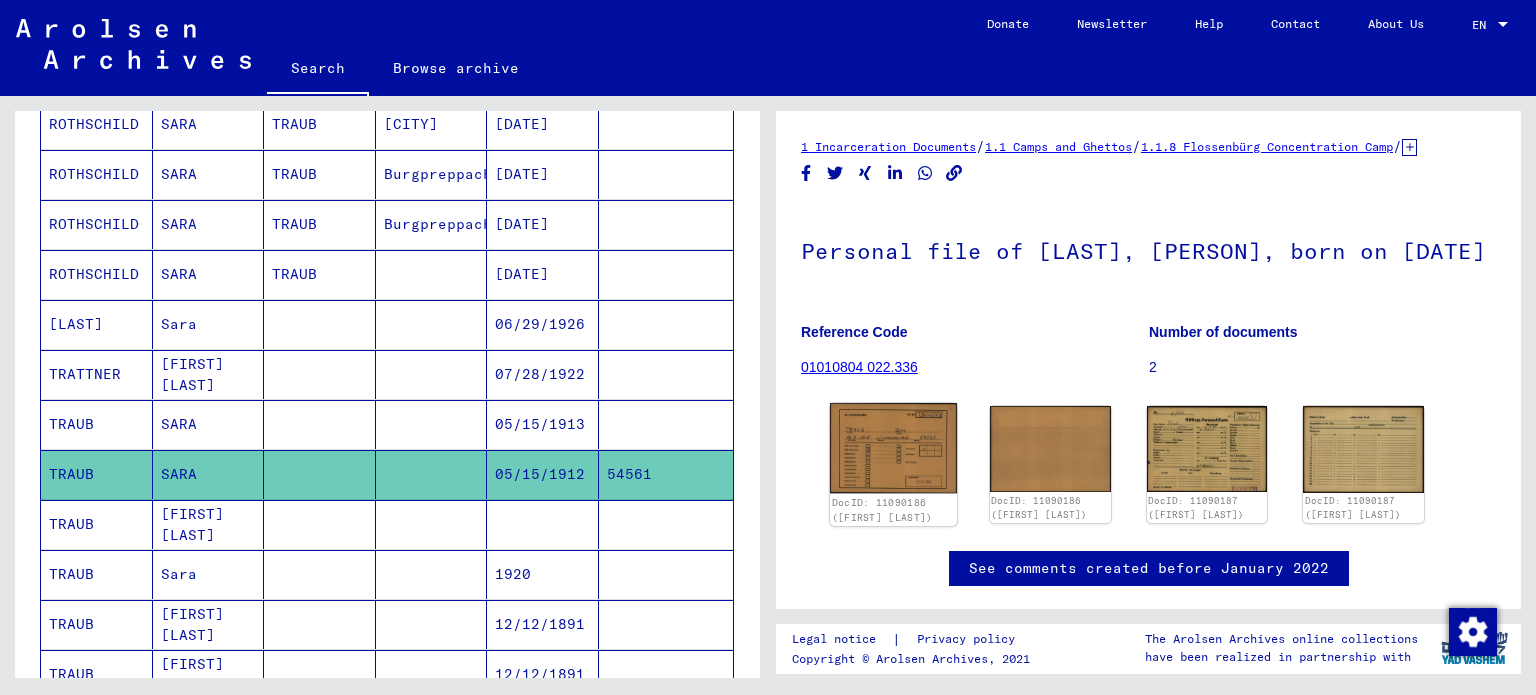 click 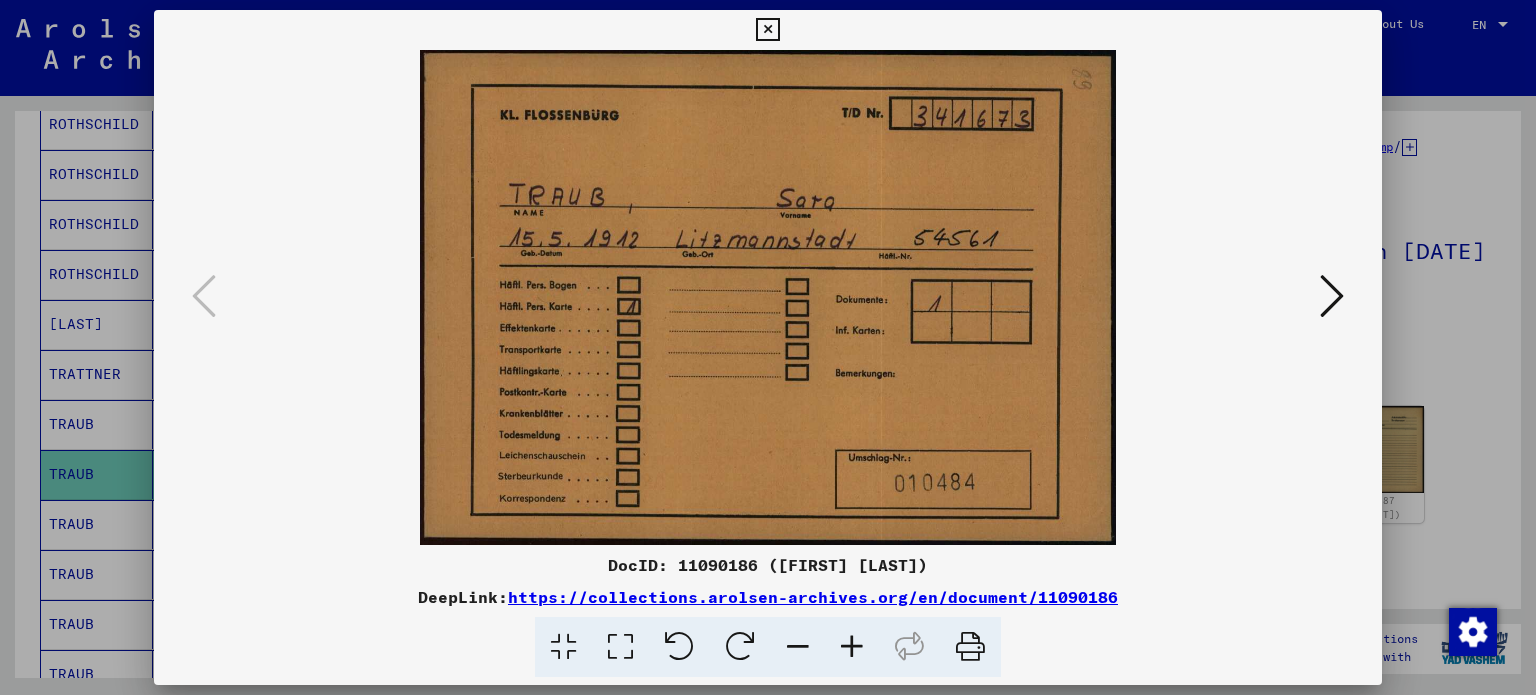 click at bounding box center (1332, 296) 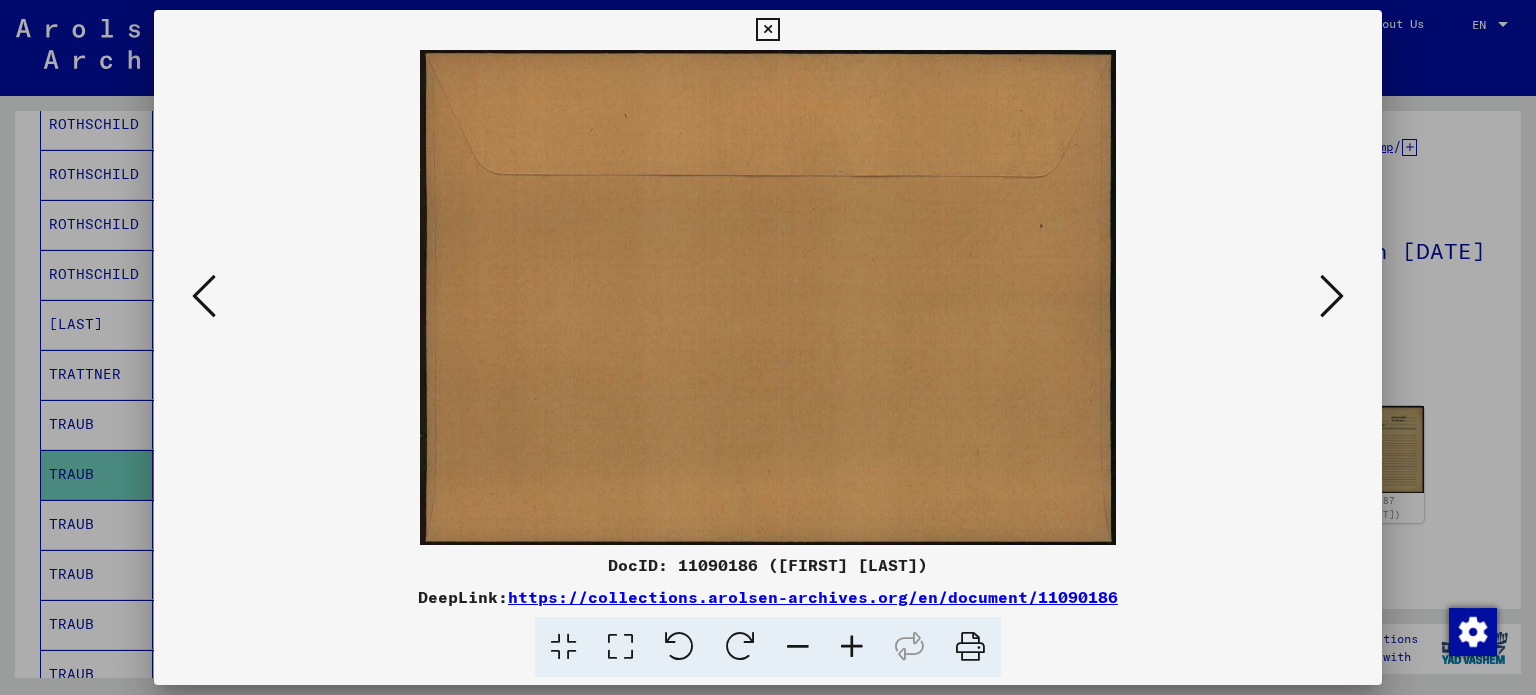 click at bounding box center (1332, 296) 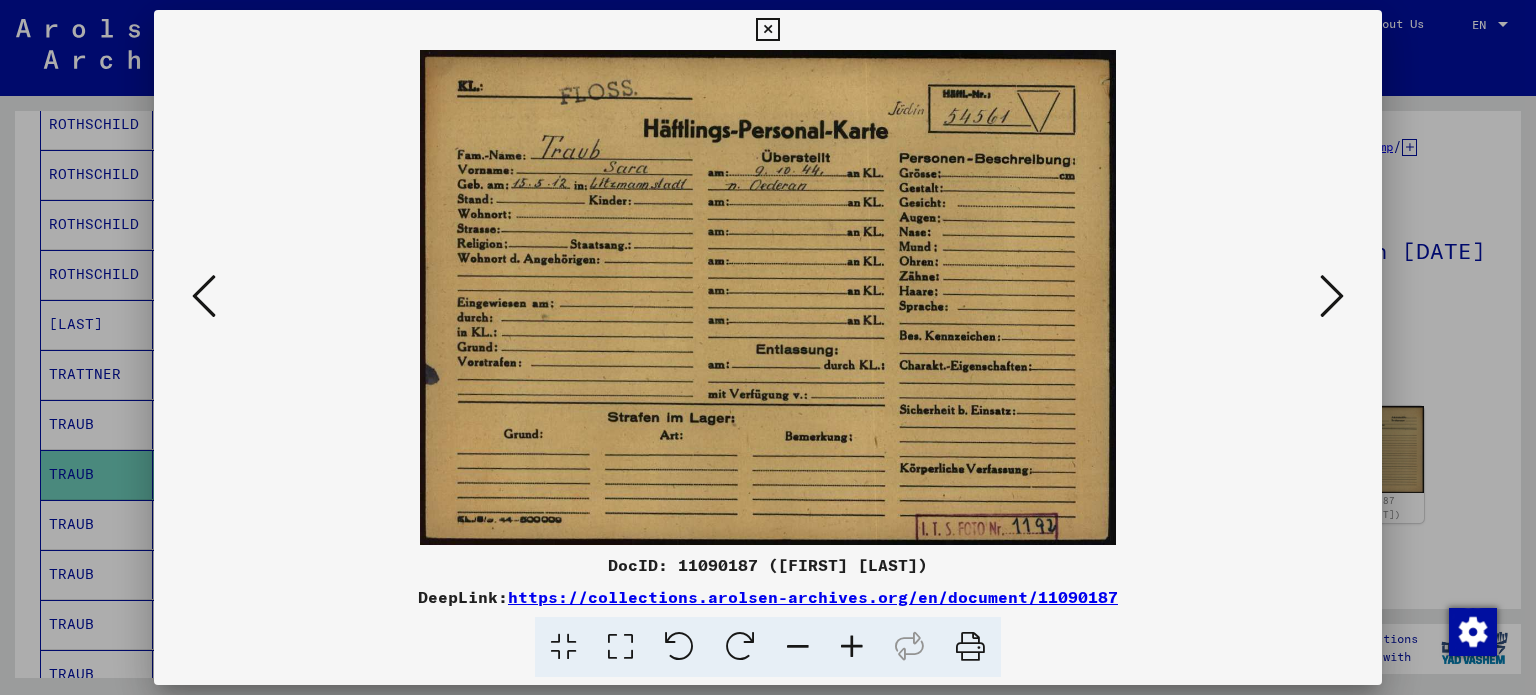 click at bounding box center (1332, 296) 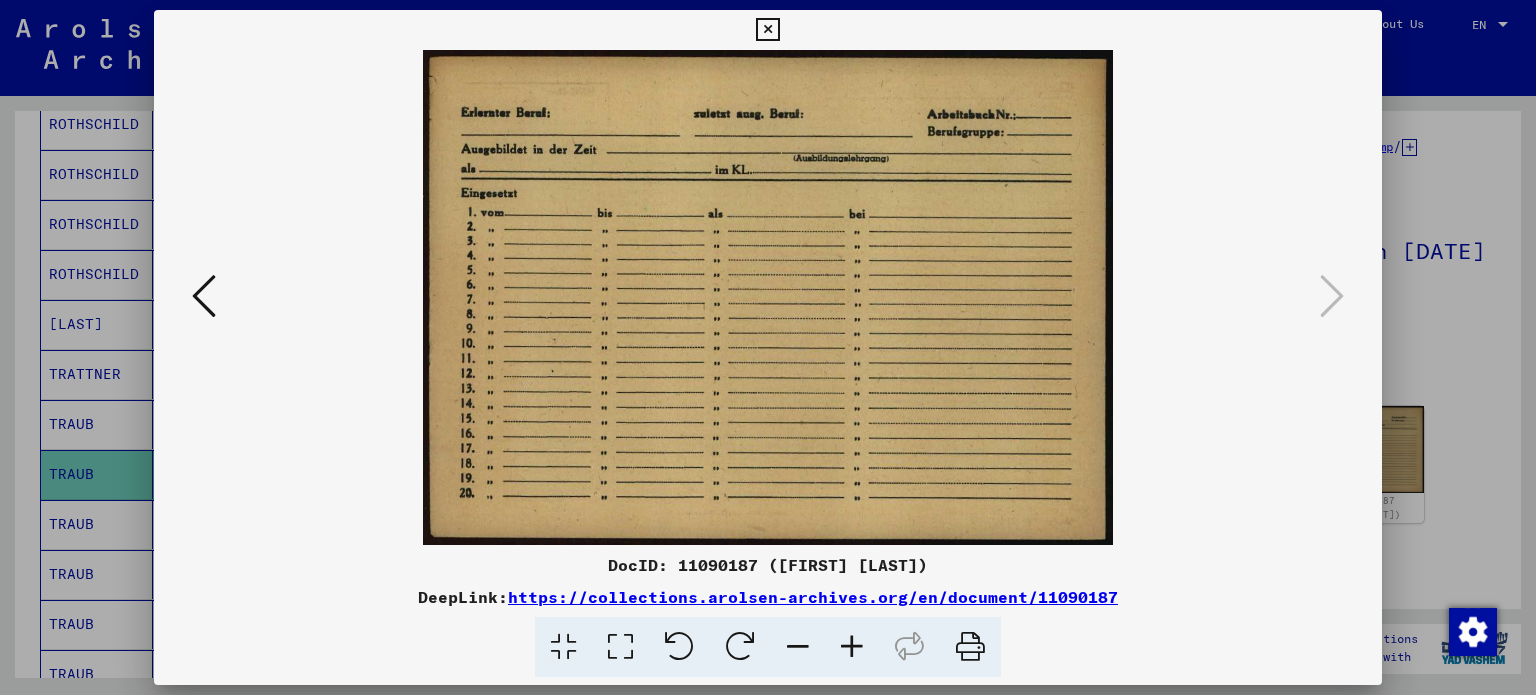 click at bounding box center (767, 30) 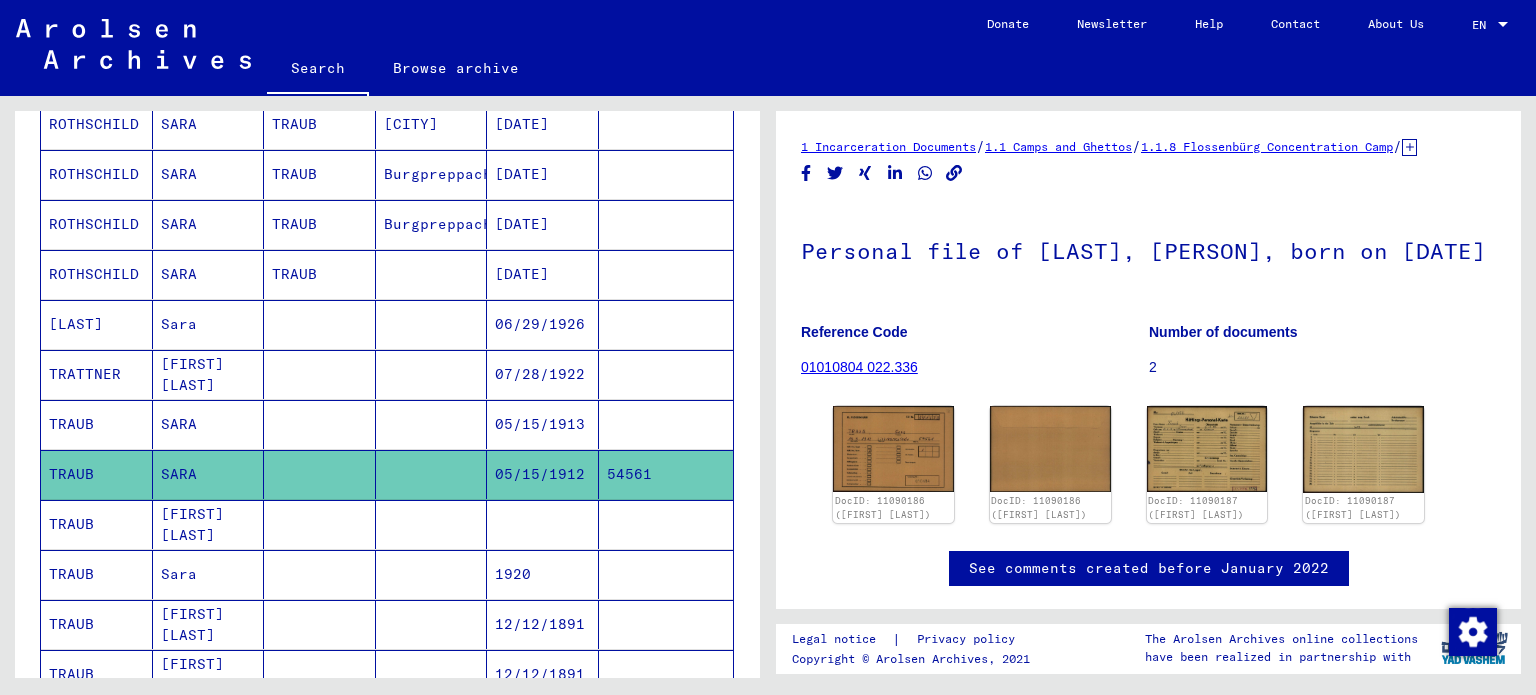 click on "TRAUB" at bounding box center [97, 624] 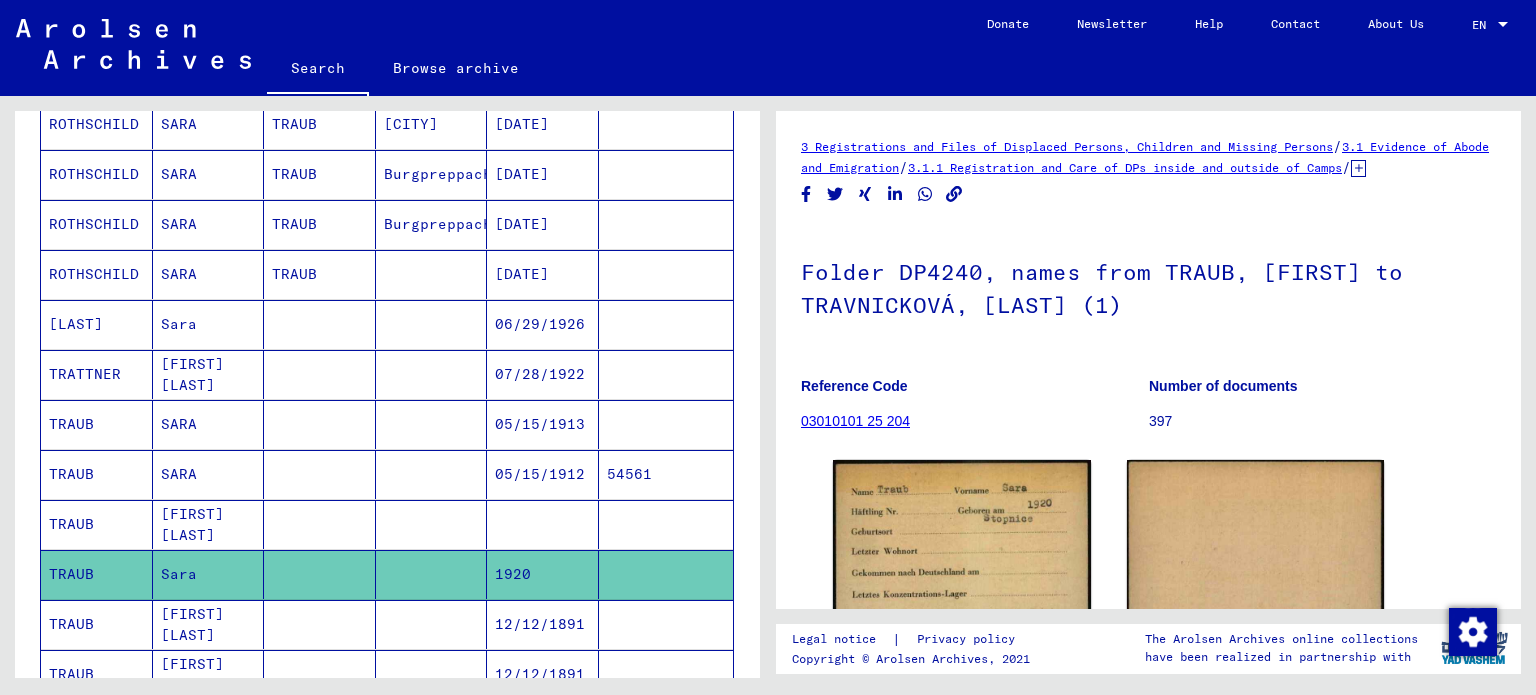 scroll, scrollTop: 0, scrollLeft: 0, axis: both 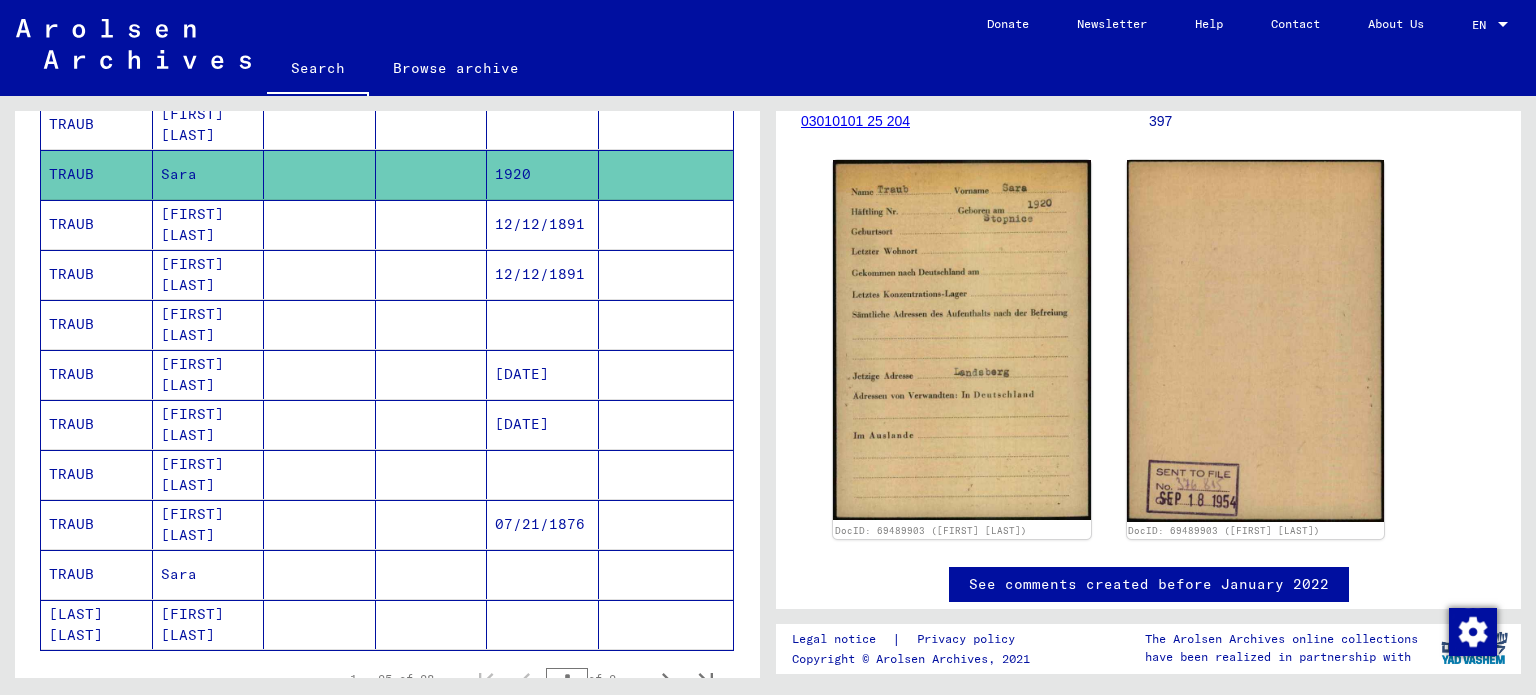 click on "TRAUB" at bounding box center (97, 624) 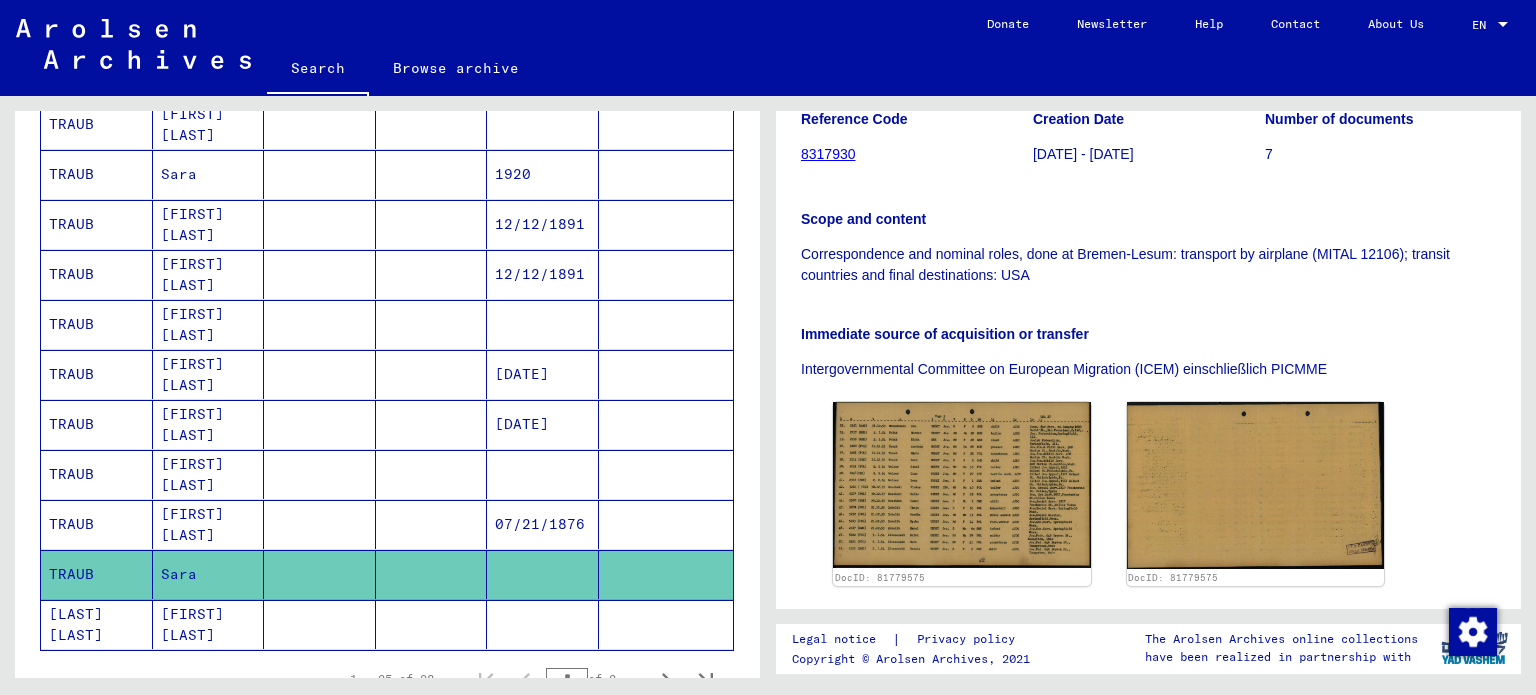 scroll, scrollTop: 0, scrollLeft: 0, axis: both 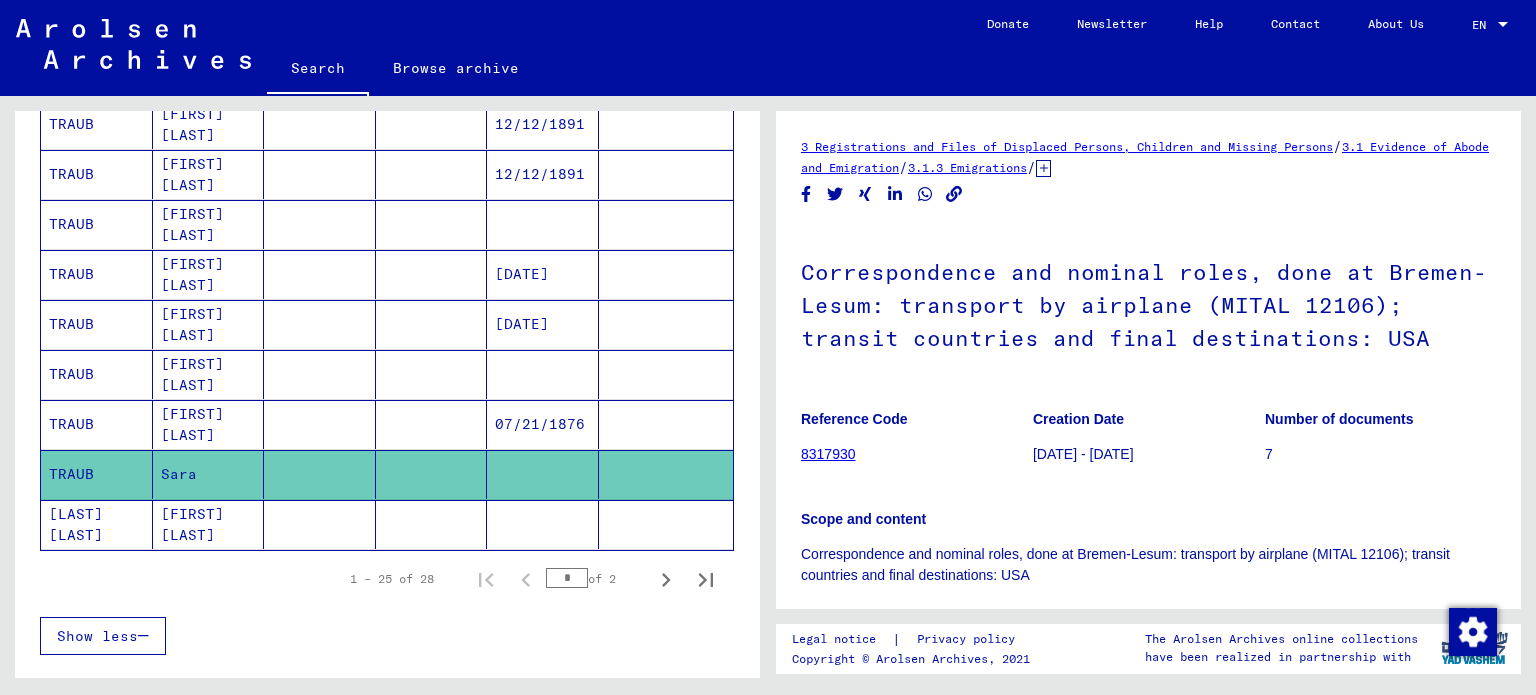 click 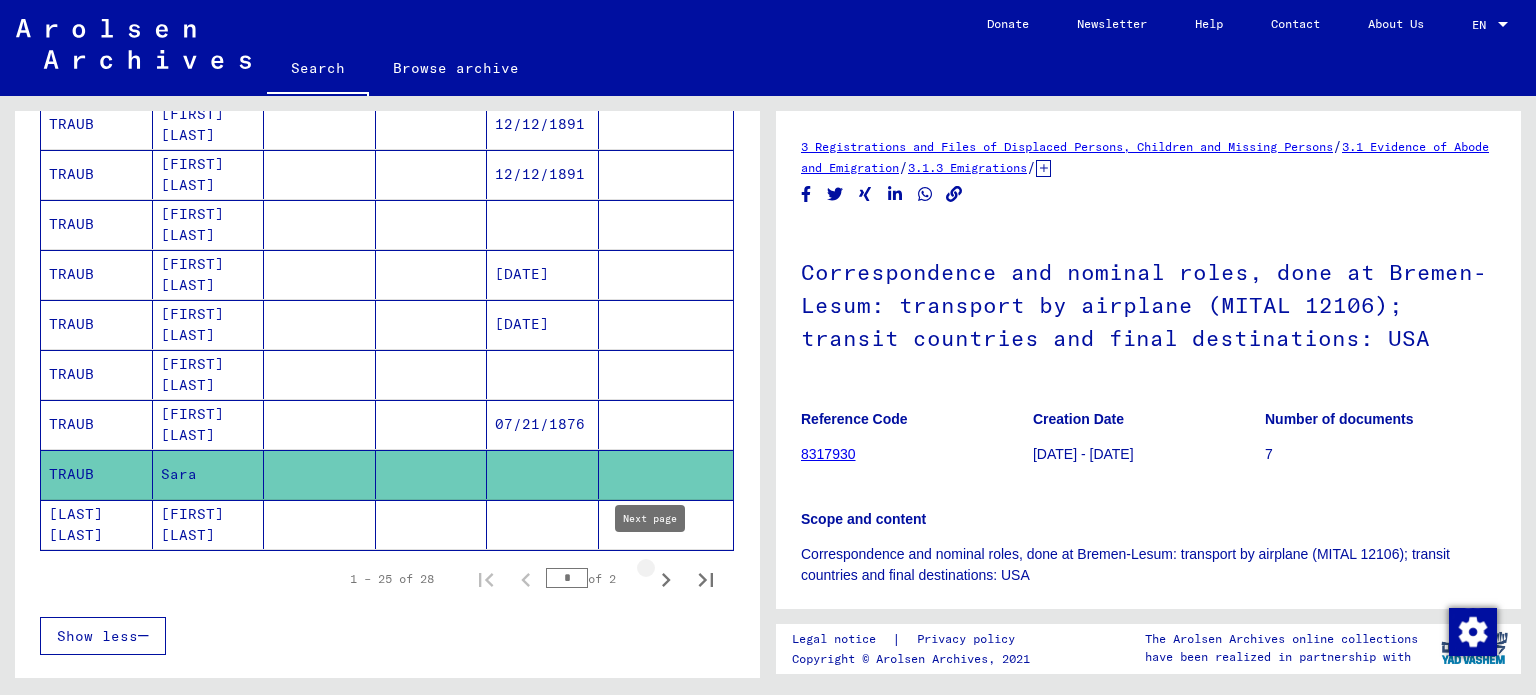click 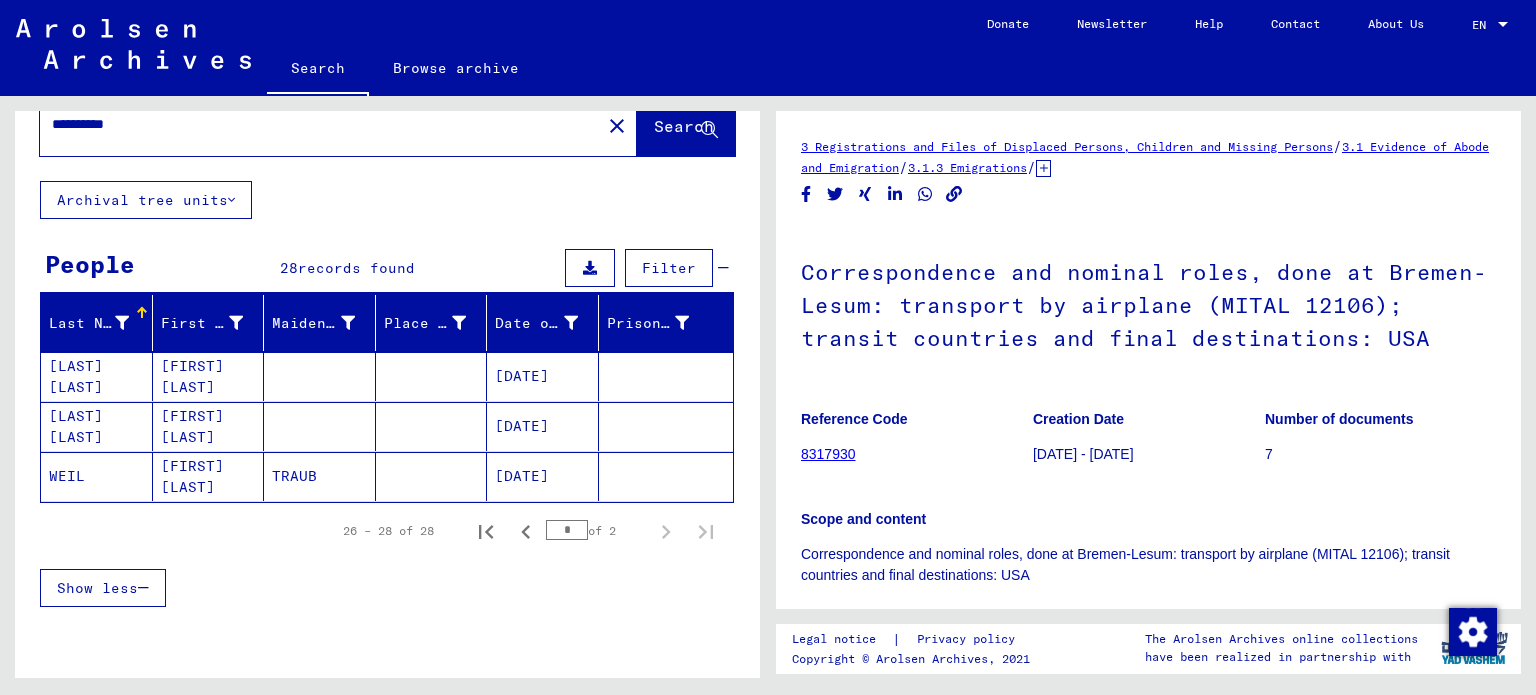 scroll, scrollTop: 41, scrollLeft: 0, axis: vertical 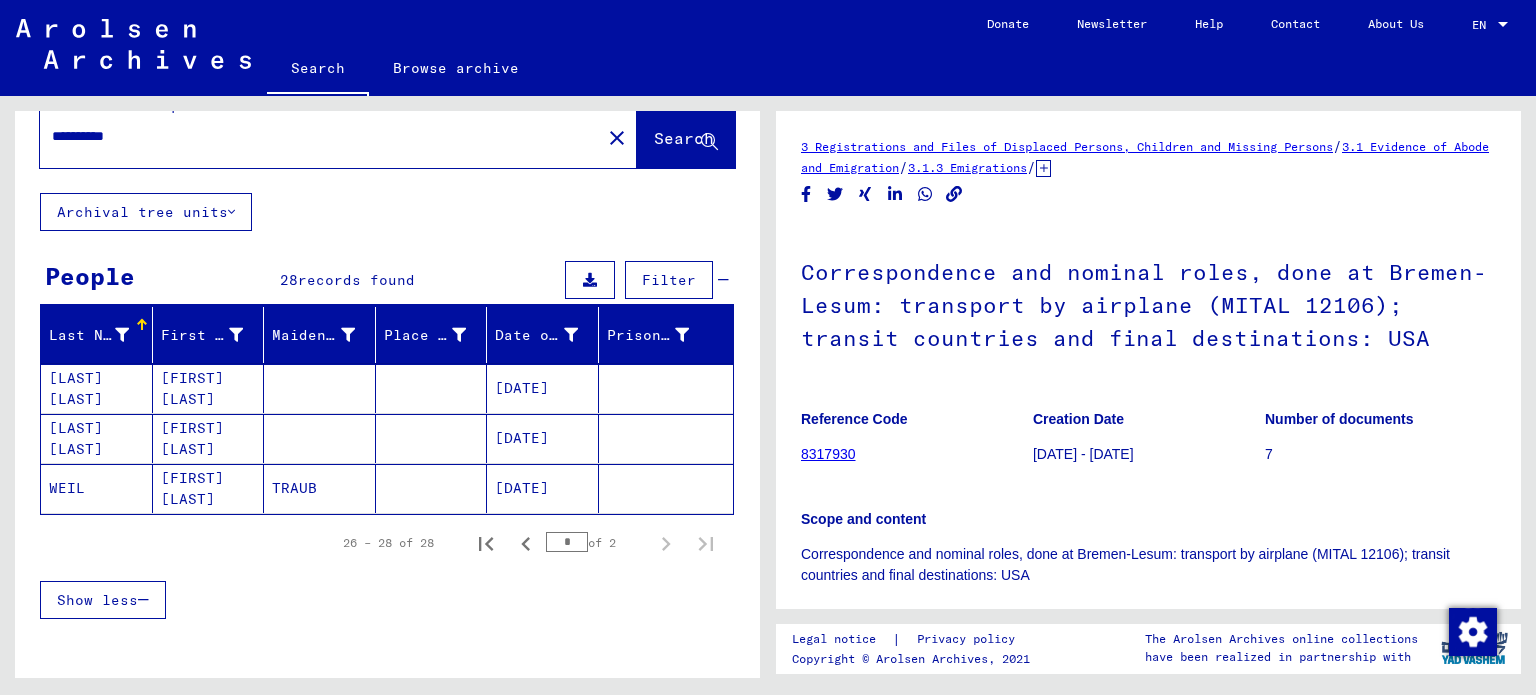 click on "close" 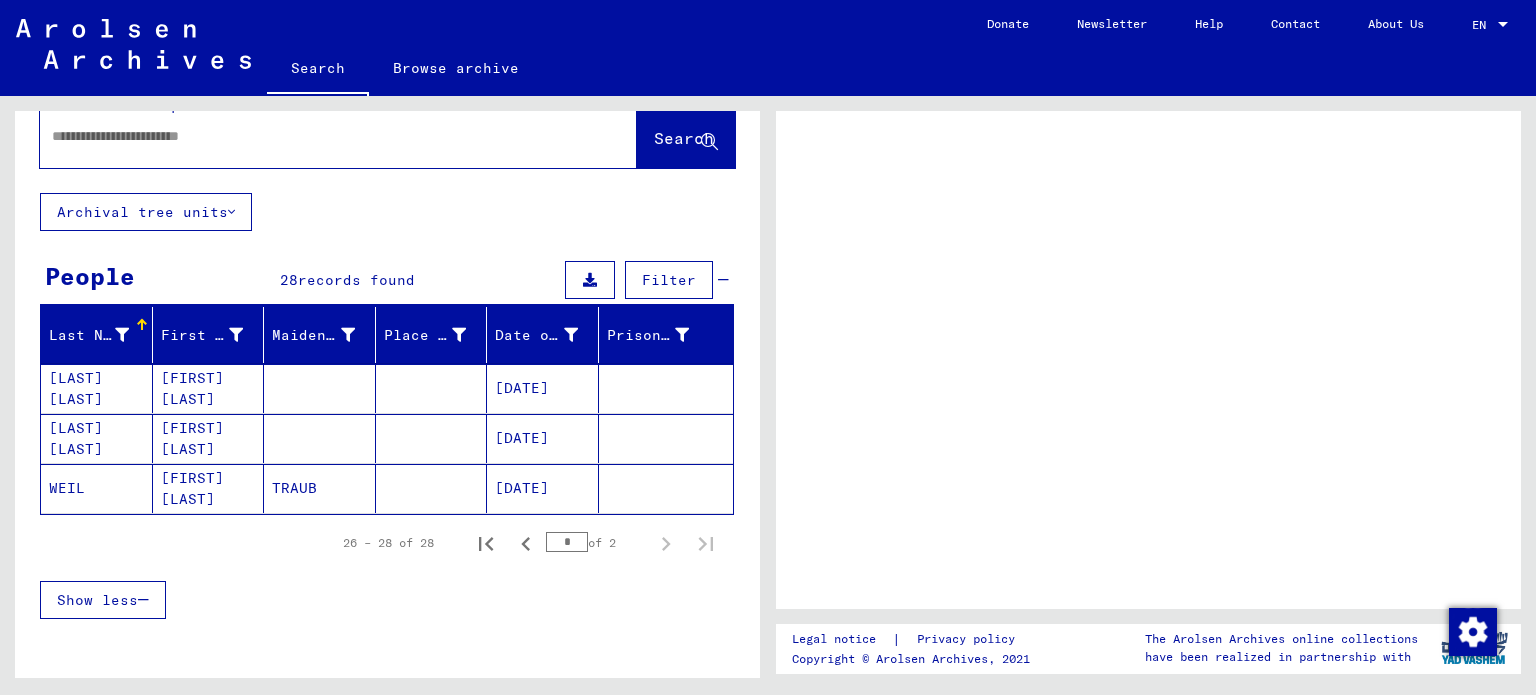 scroll, scrollTop: 0, scrollLeft: 0, axis: both 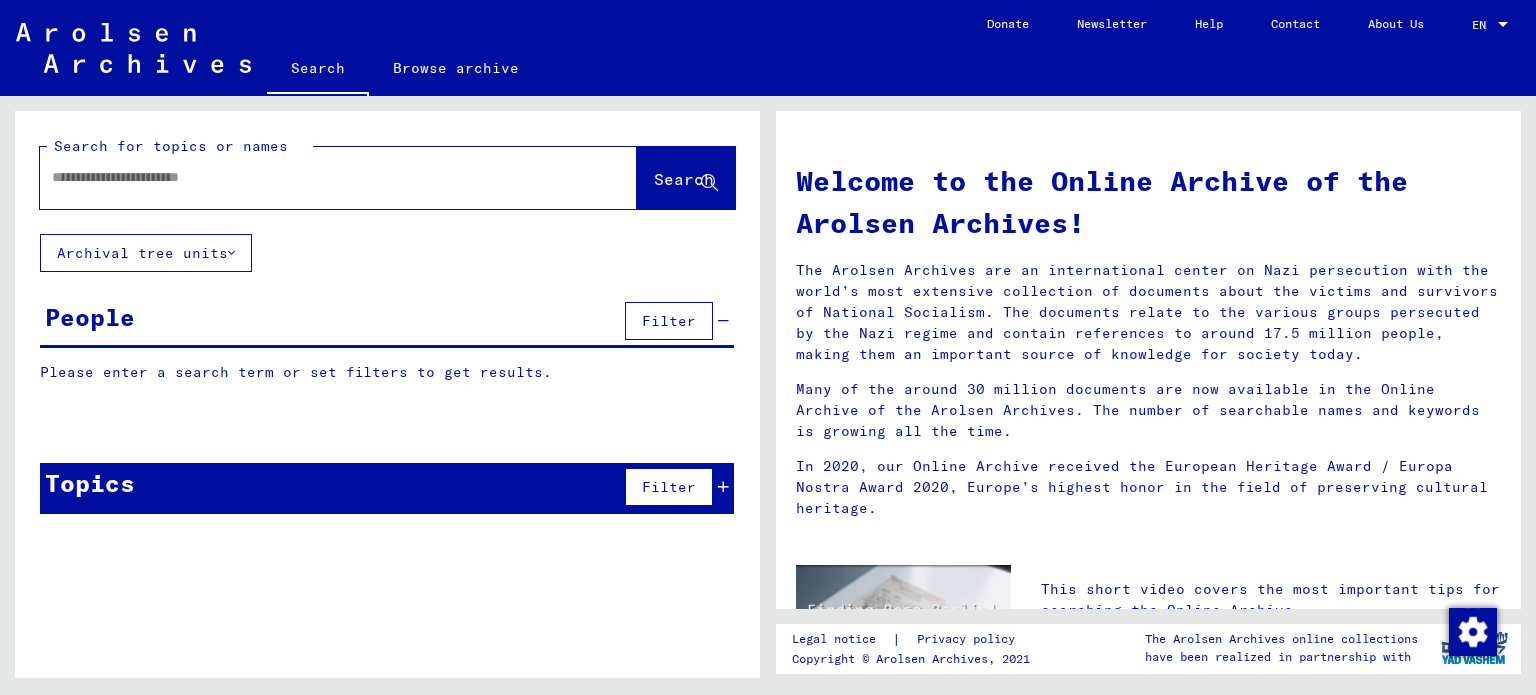 click at bounding box center [314, 177] 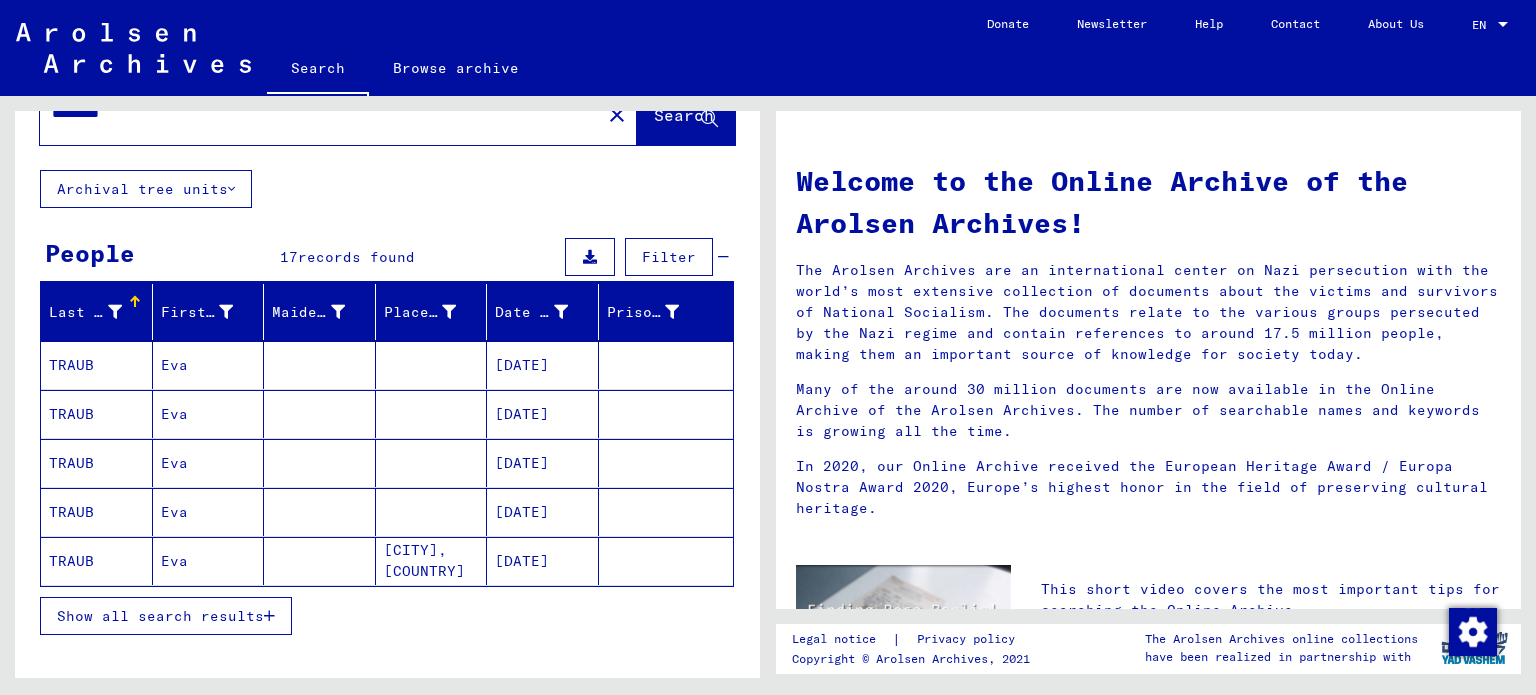 scroll, scrollTop: 100, scrollLeft: 0, axis: vertical 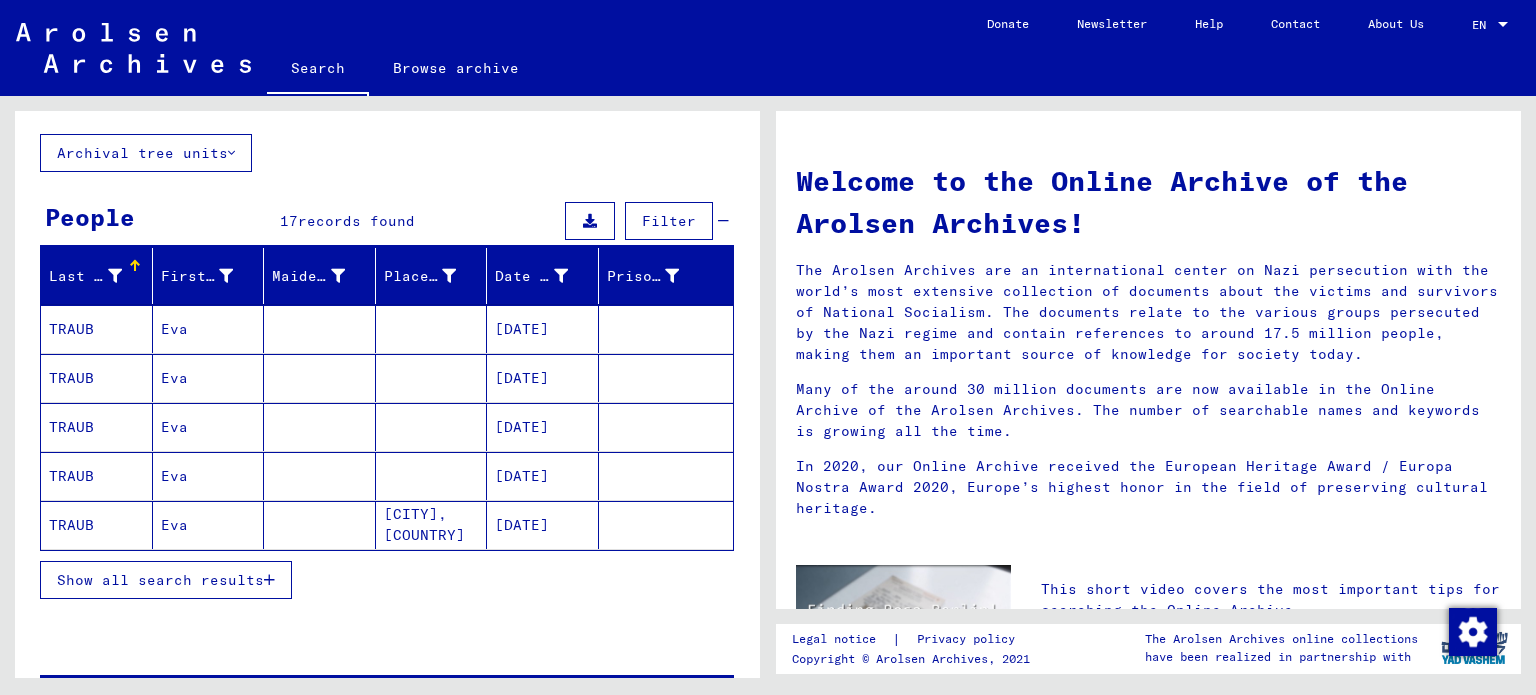 click on "TRAUB" at bounding box center [97, 378] 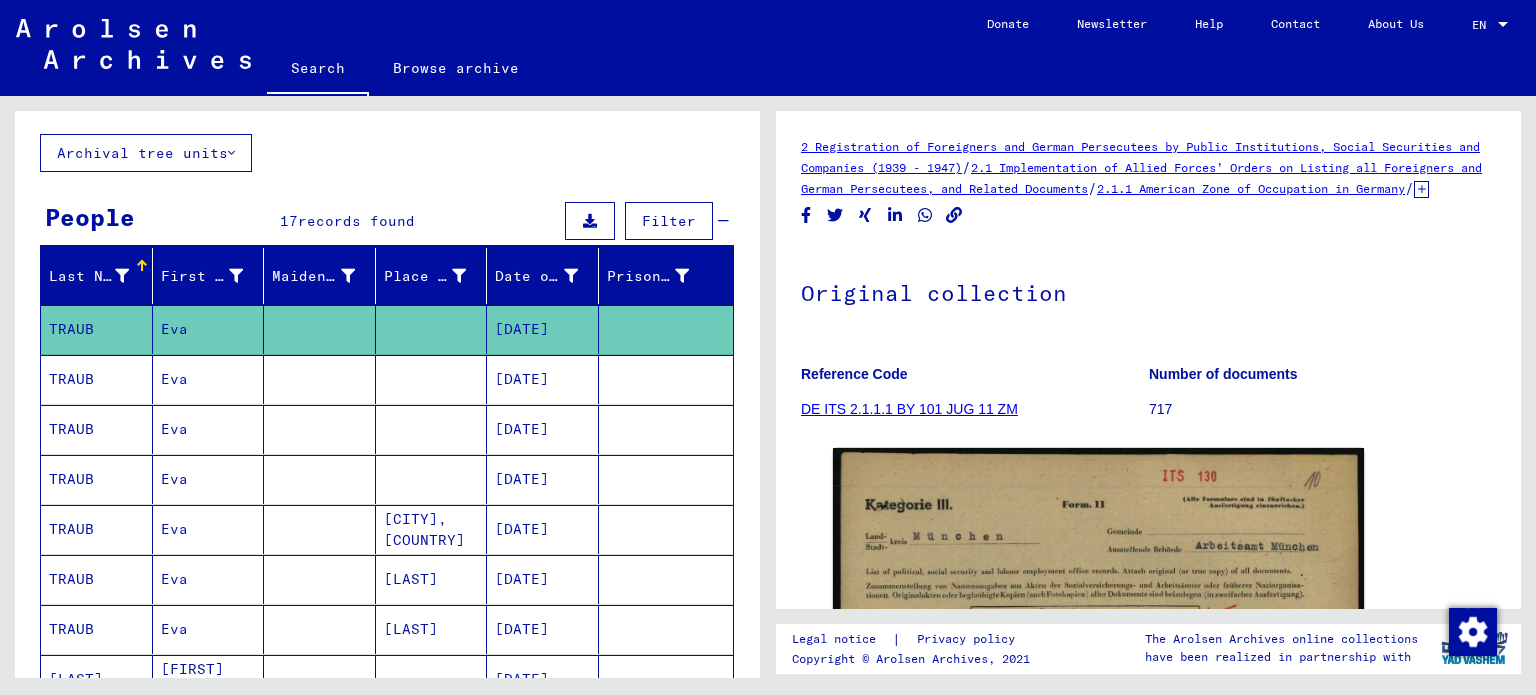 scroll, scrollTop: 0, scrollLeft: 0, axis: both 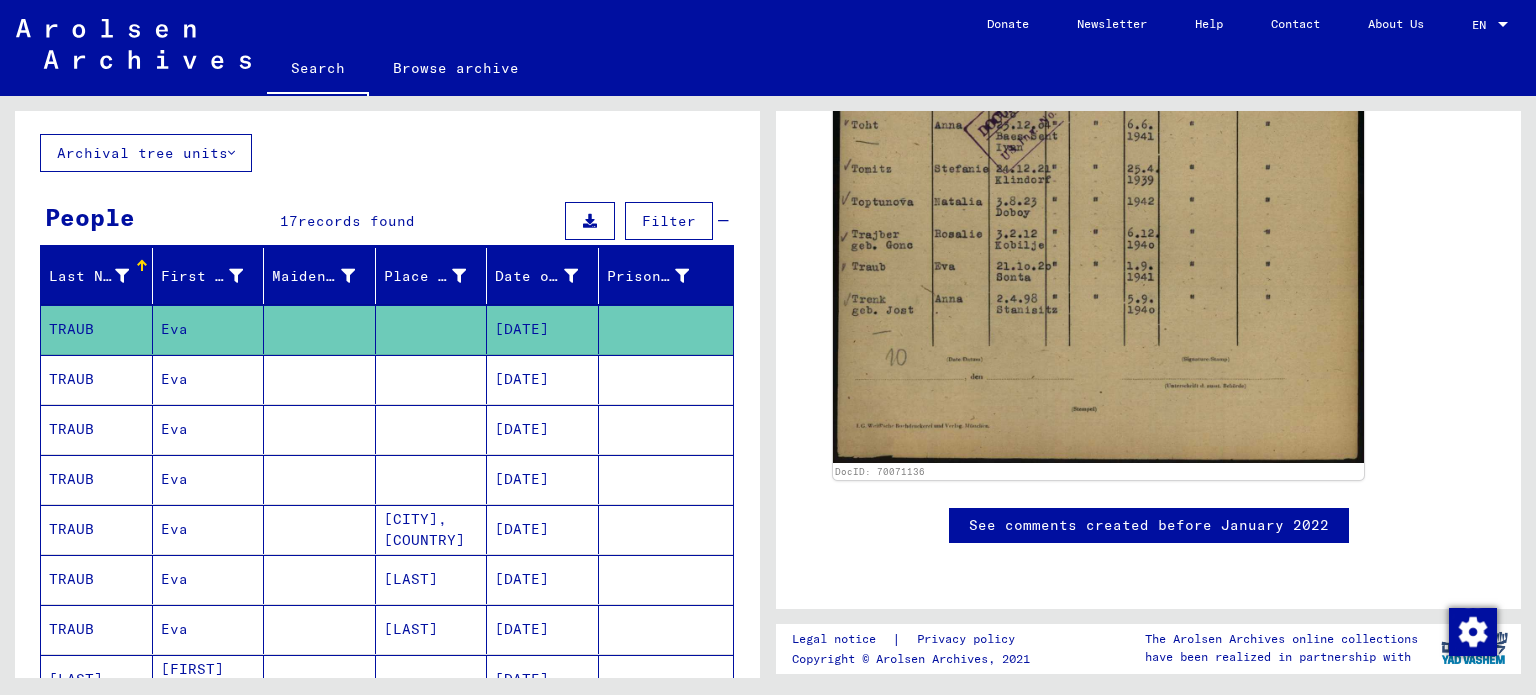 click on "TRAUB" at bounding box center [97, 429] 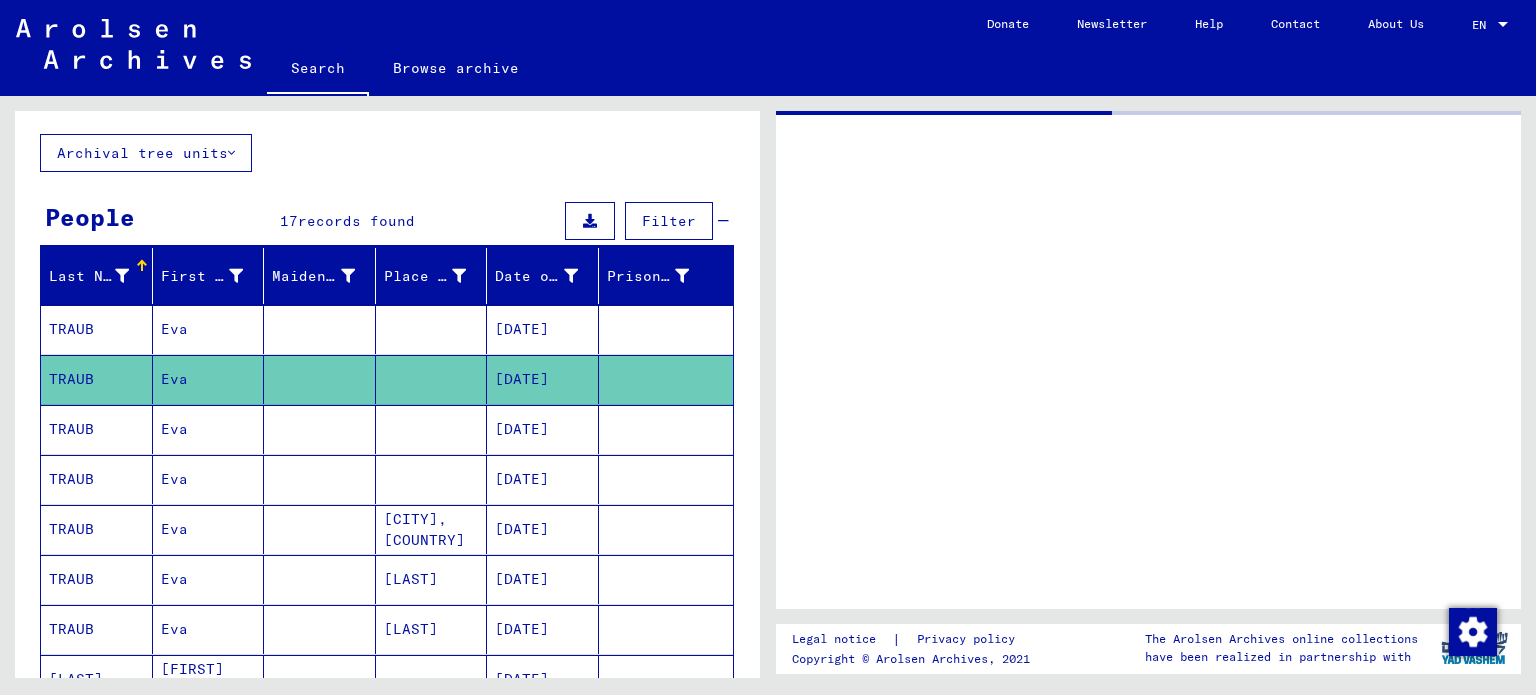 scroll, scrollTop: 0, scrollLeft: 0, axis: both 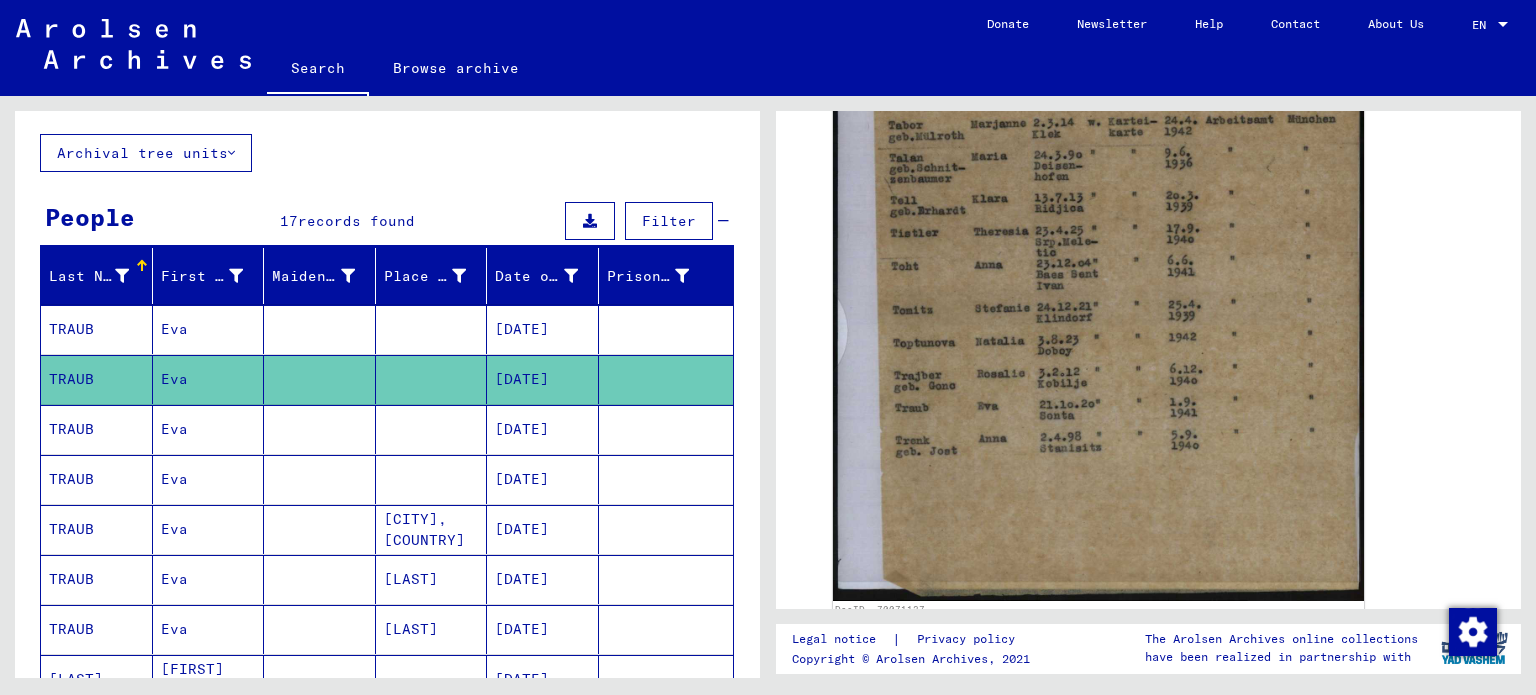 click on "TRAUB" at bounding box center [97, 479] 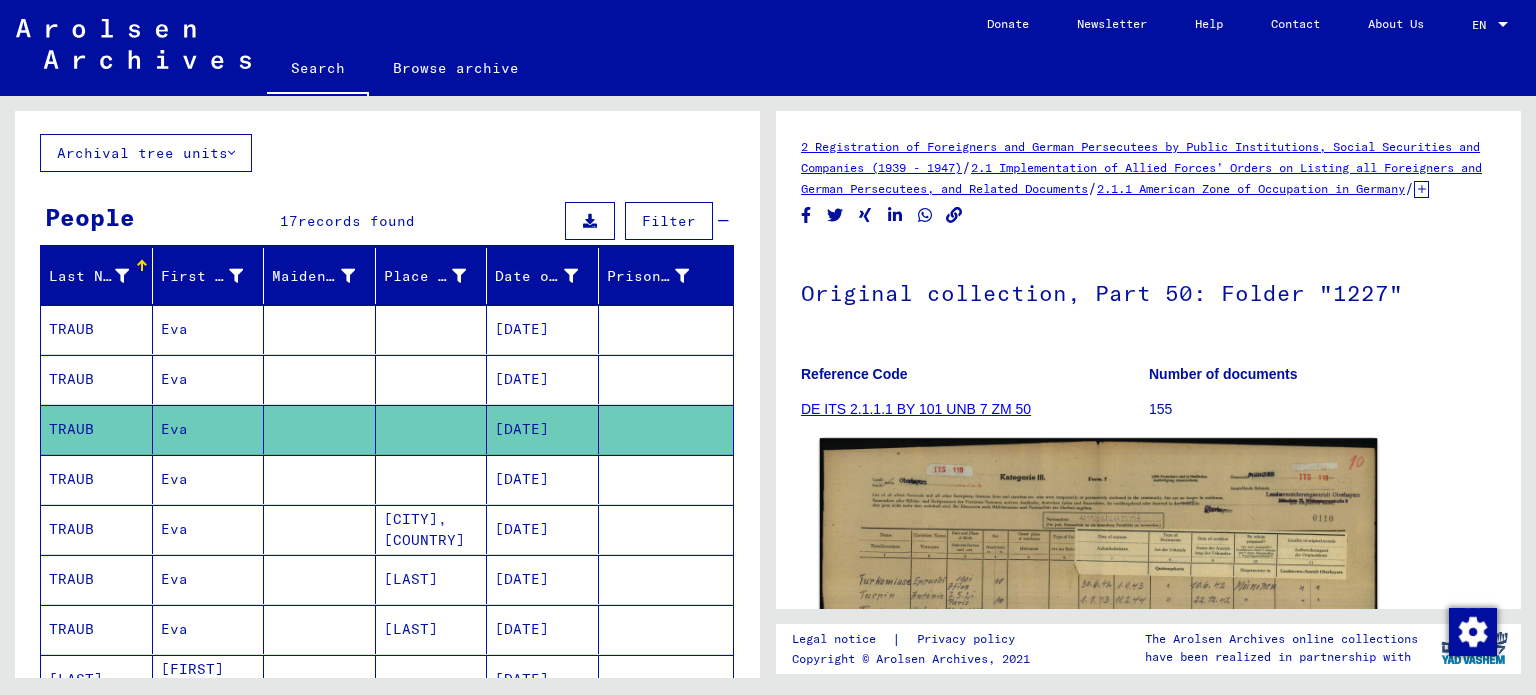 scroll, scrollTop: 0, scrollLeft: 0, axis: both 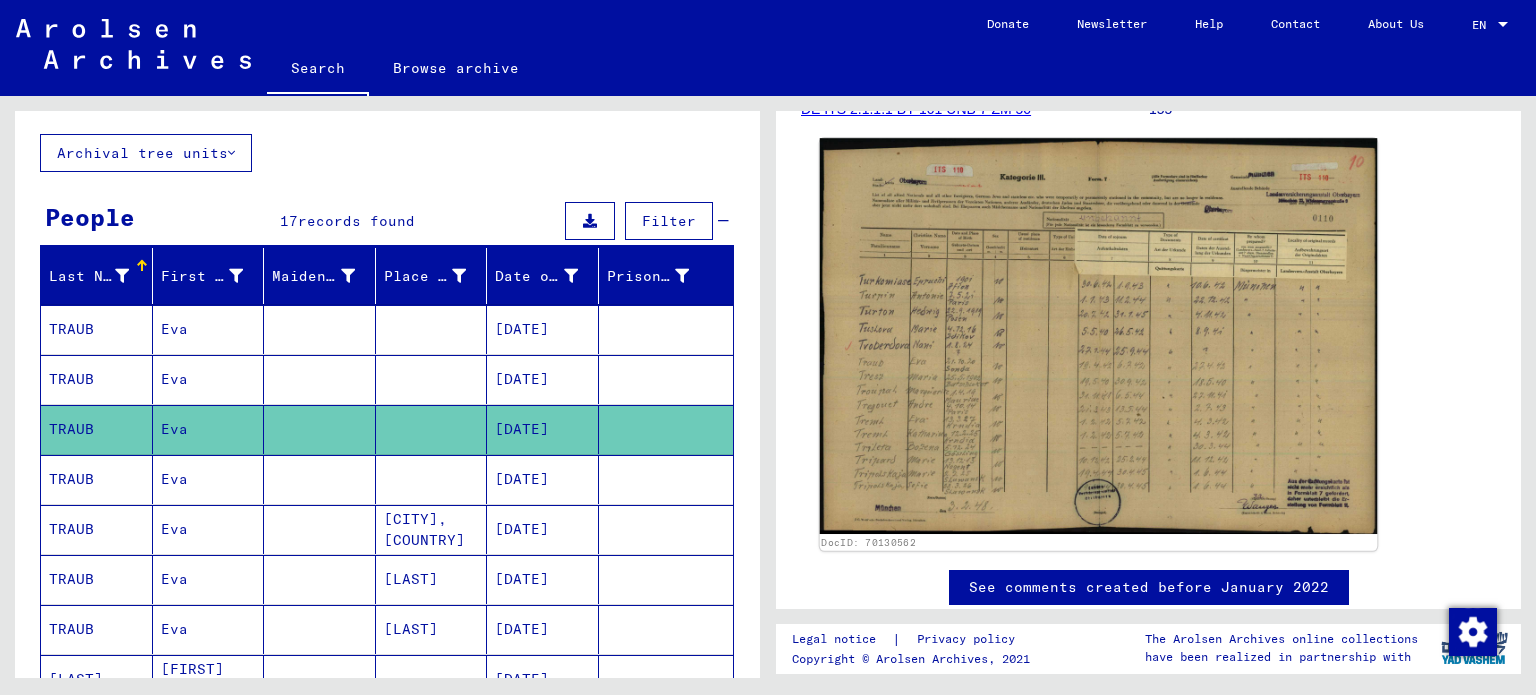 click 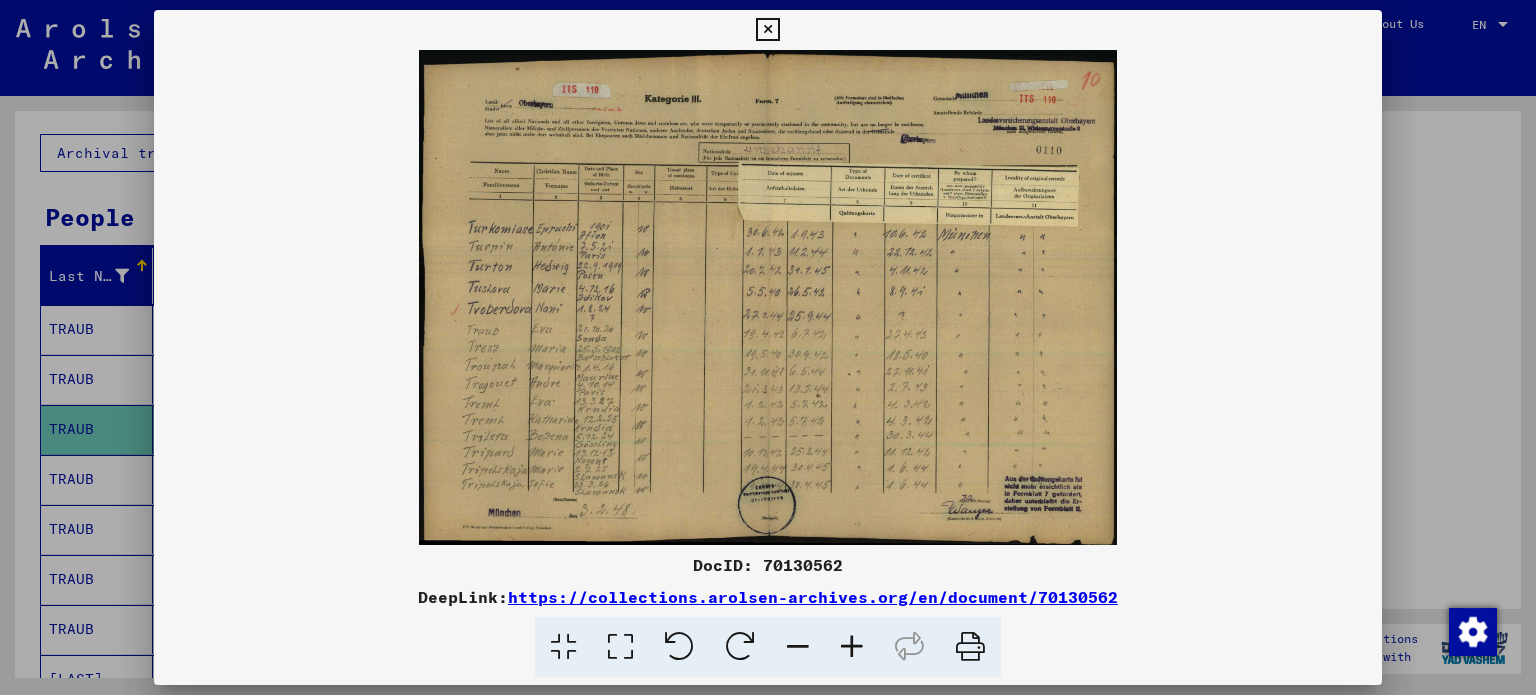click at bounding box center [852, 647] 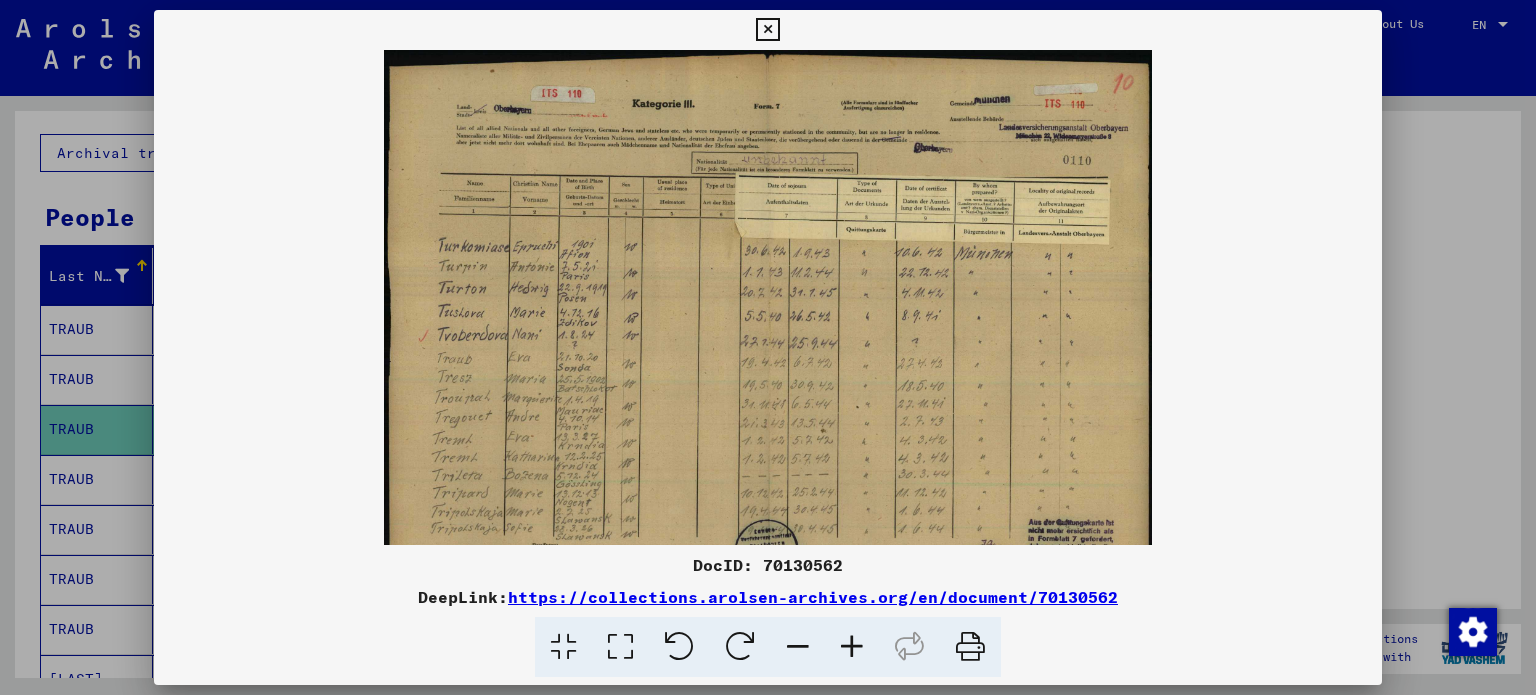 click at bounding box center (852, 647) 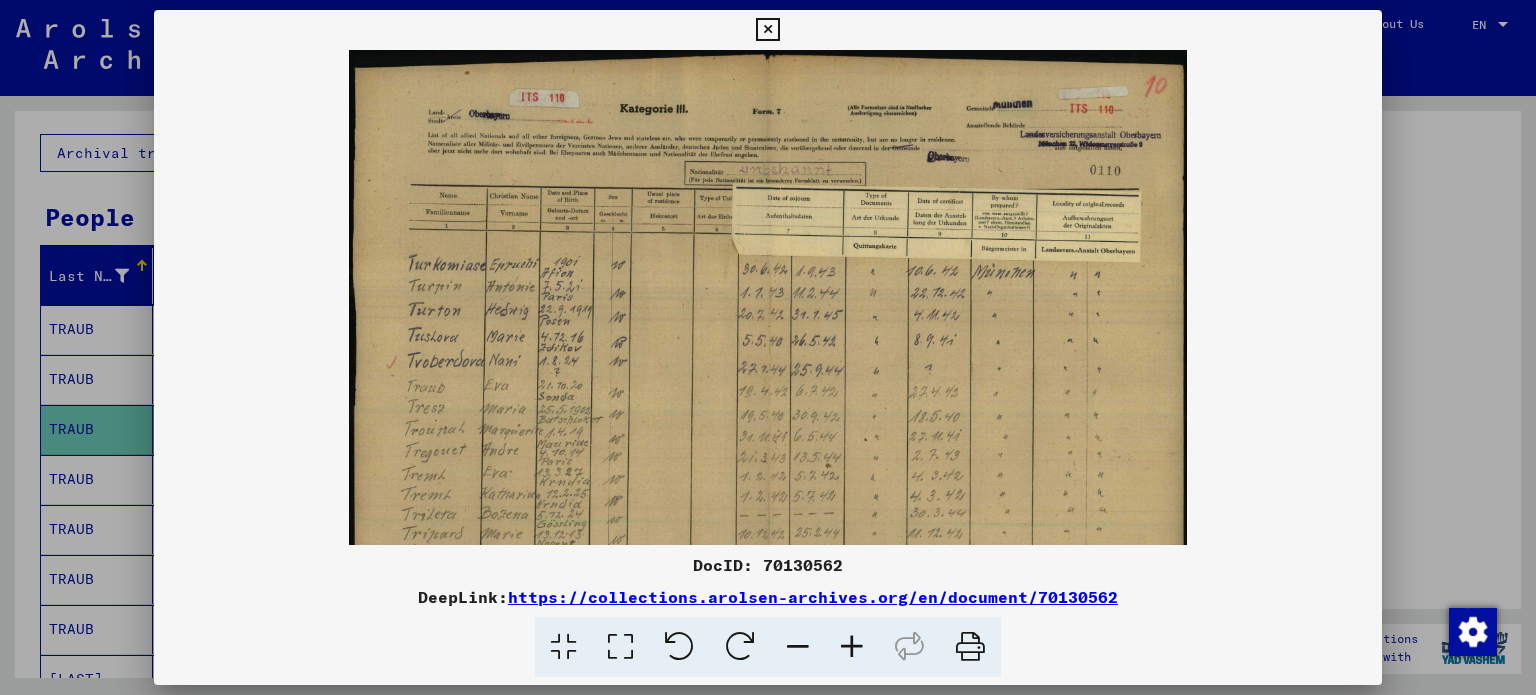 click at bounding box center (852, 647) 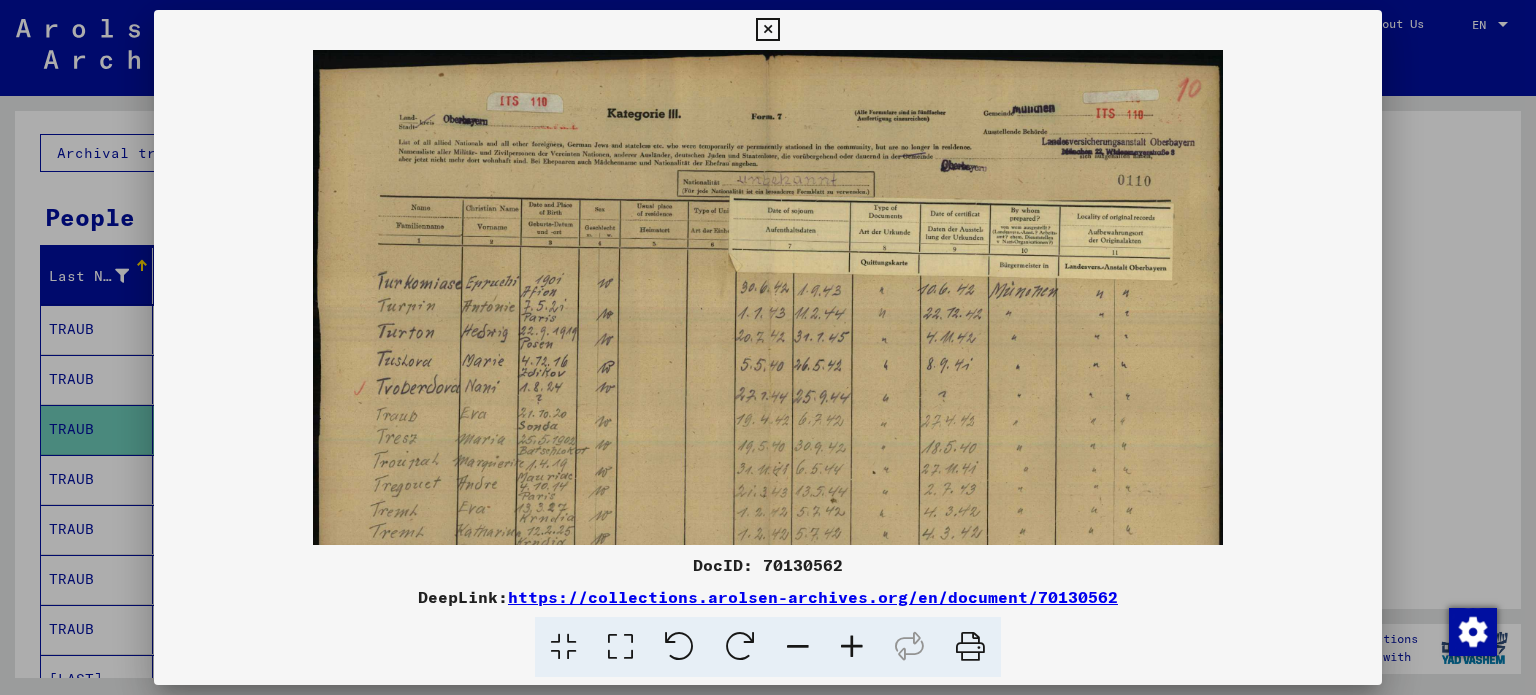 click at bounding box center (852, 647) 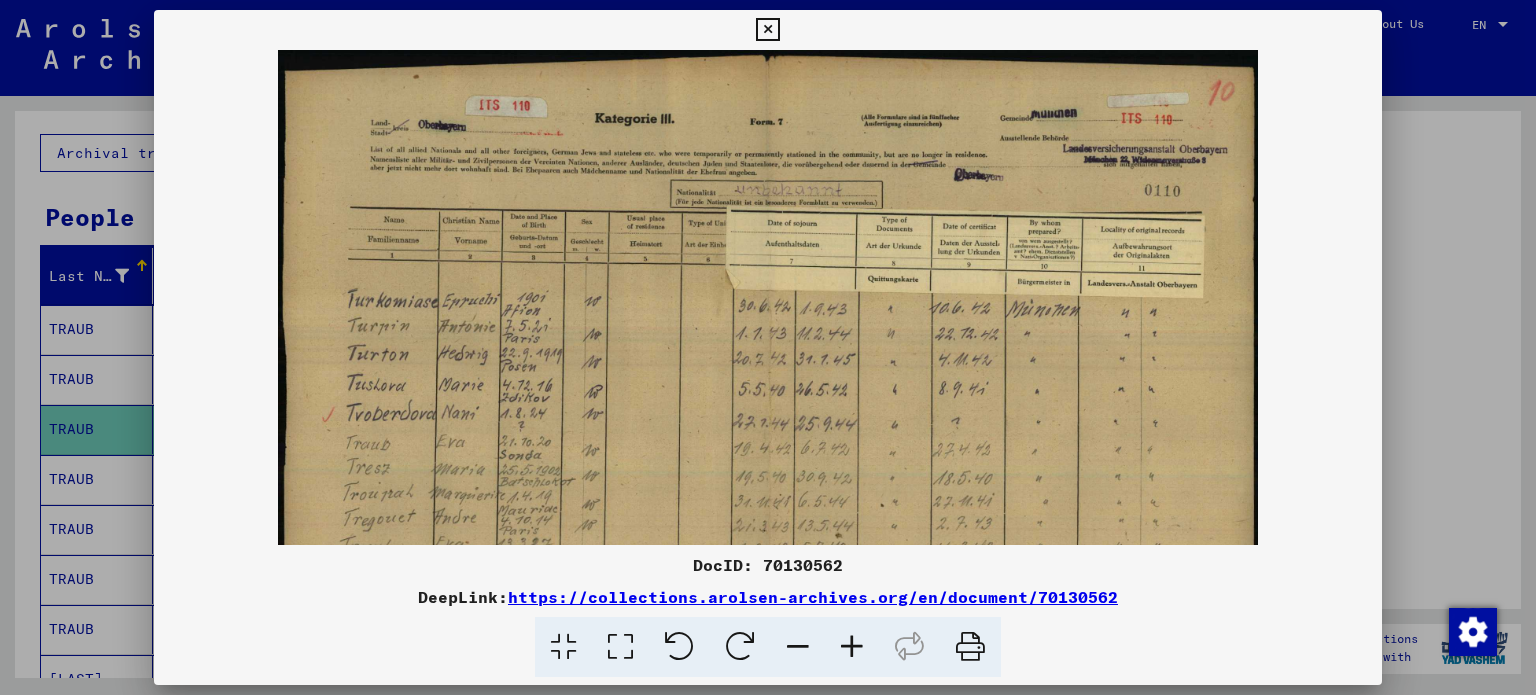 click at bounding box center (852, 647) 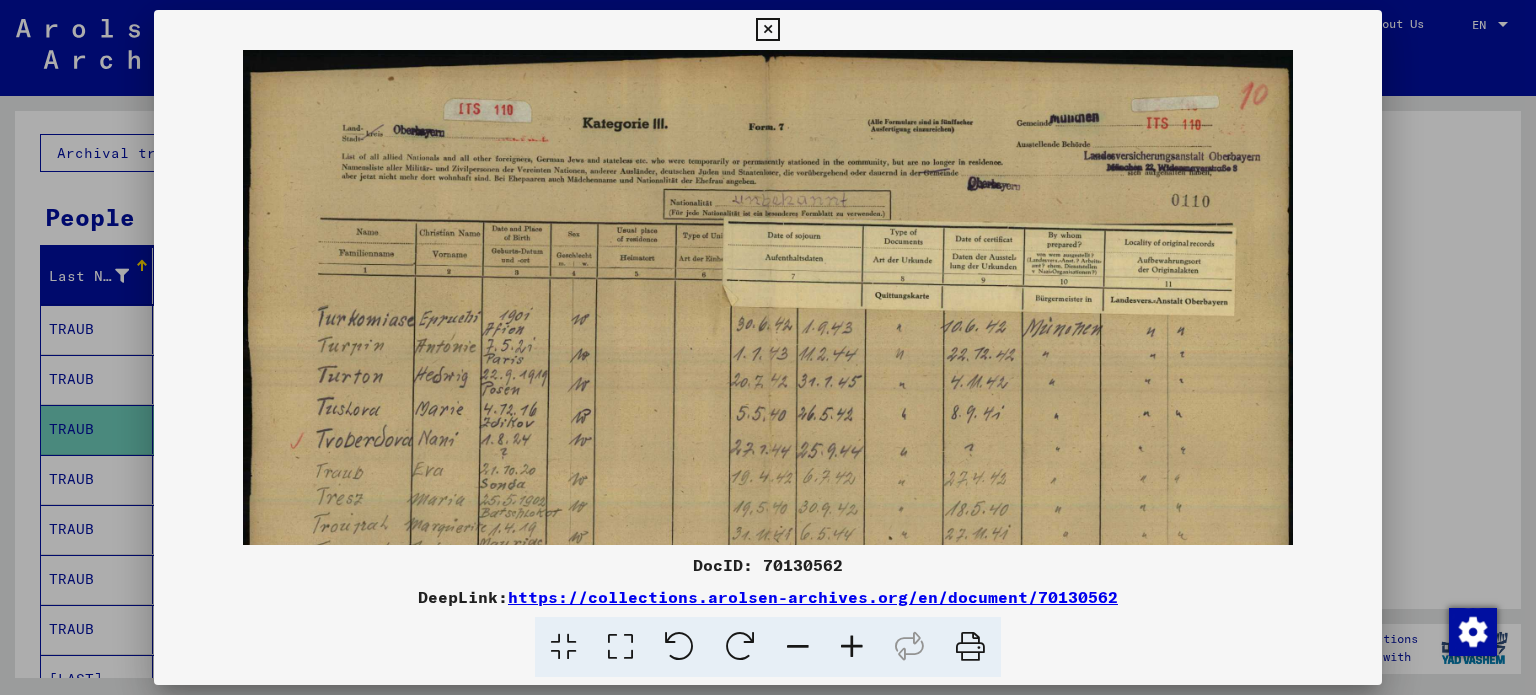 click at bounding box center (852, 647) 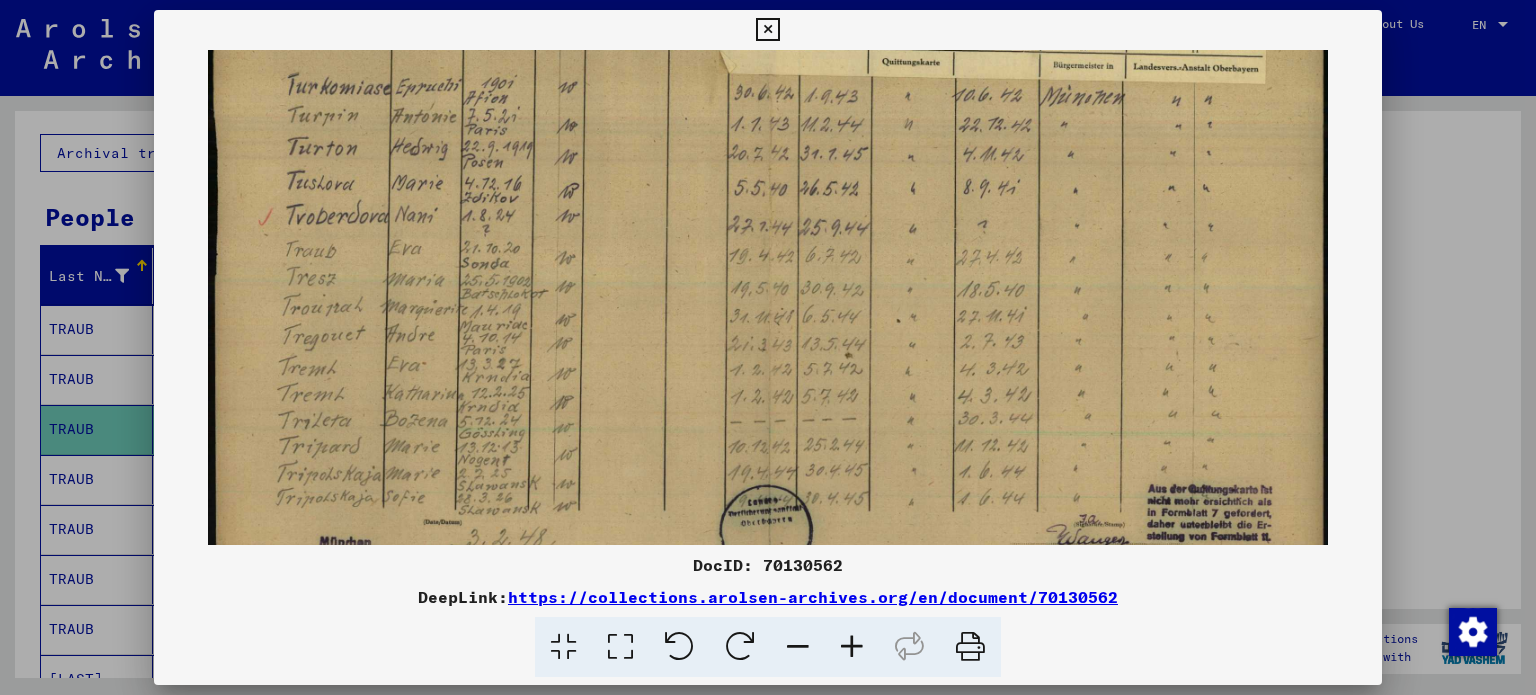 scroll, scrollTop: 254, scrollLeft: 0, axis: vertical 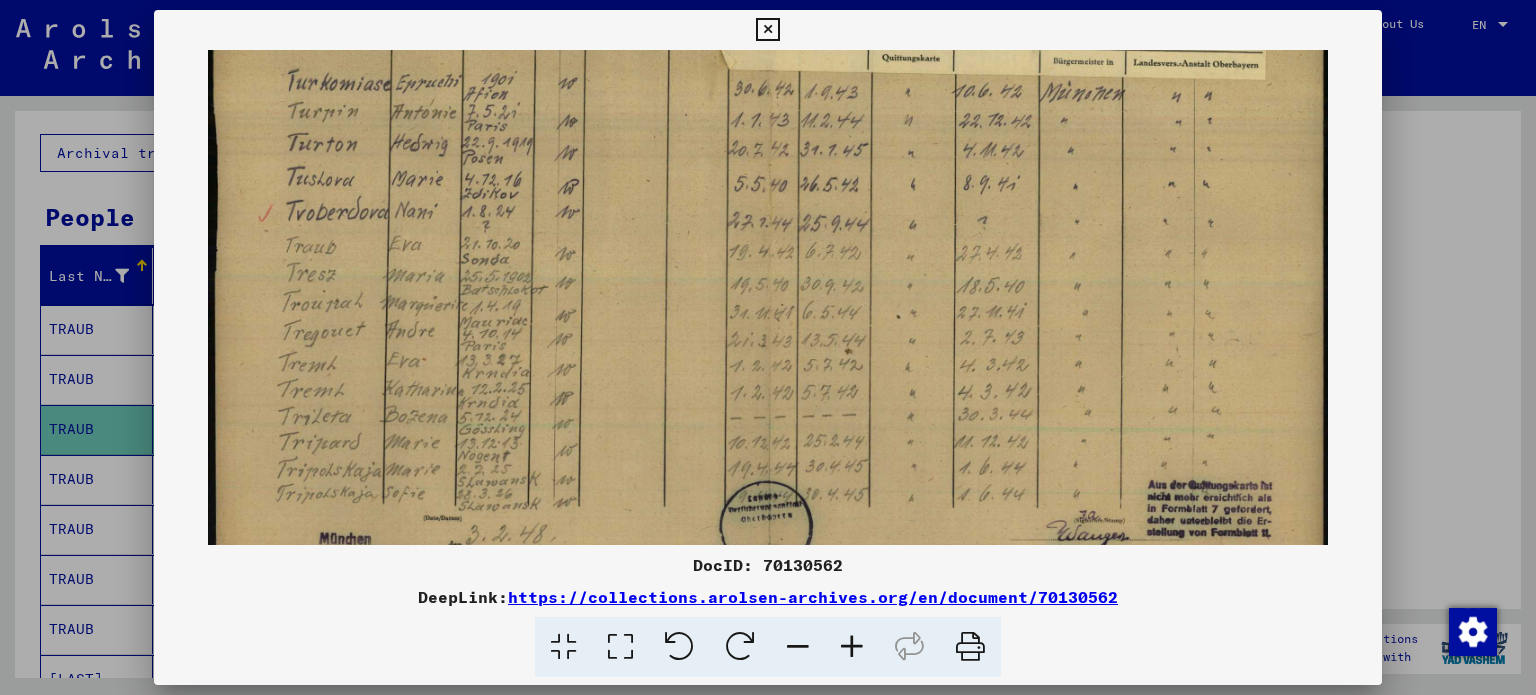drag, startPoint x: 763, startPoint y: 413, endPoint x: 792, endPoint y: 170, distance: 244.72433 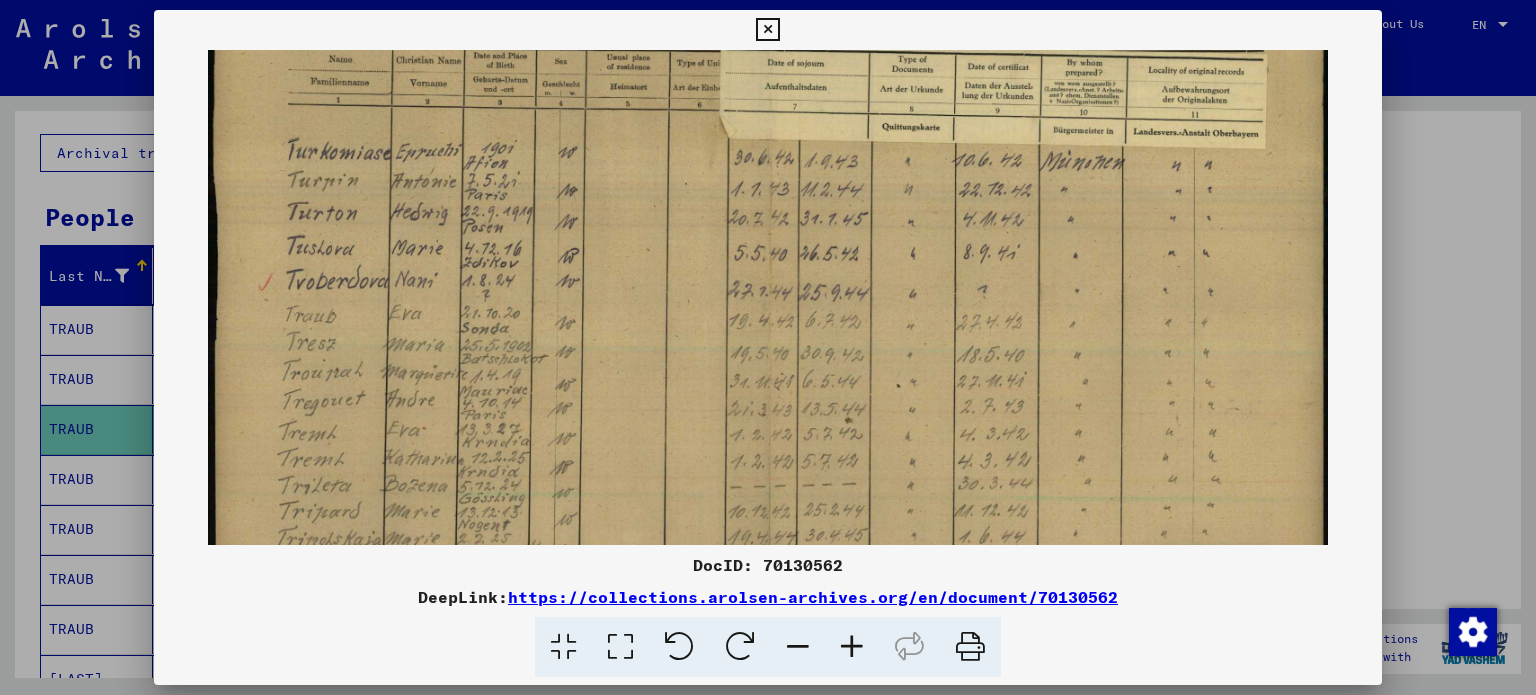 scroll, scrollTop: 167, scrollLeft: 0, axis: vertical 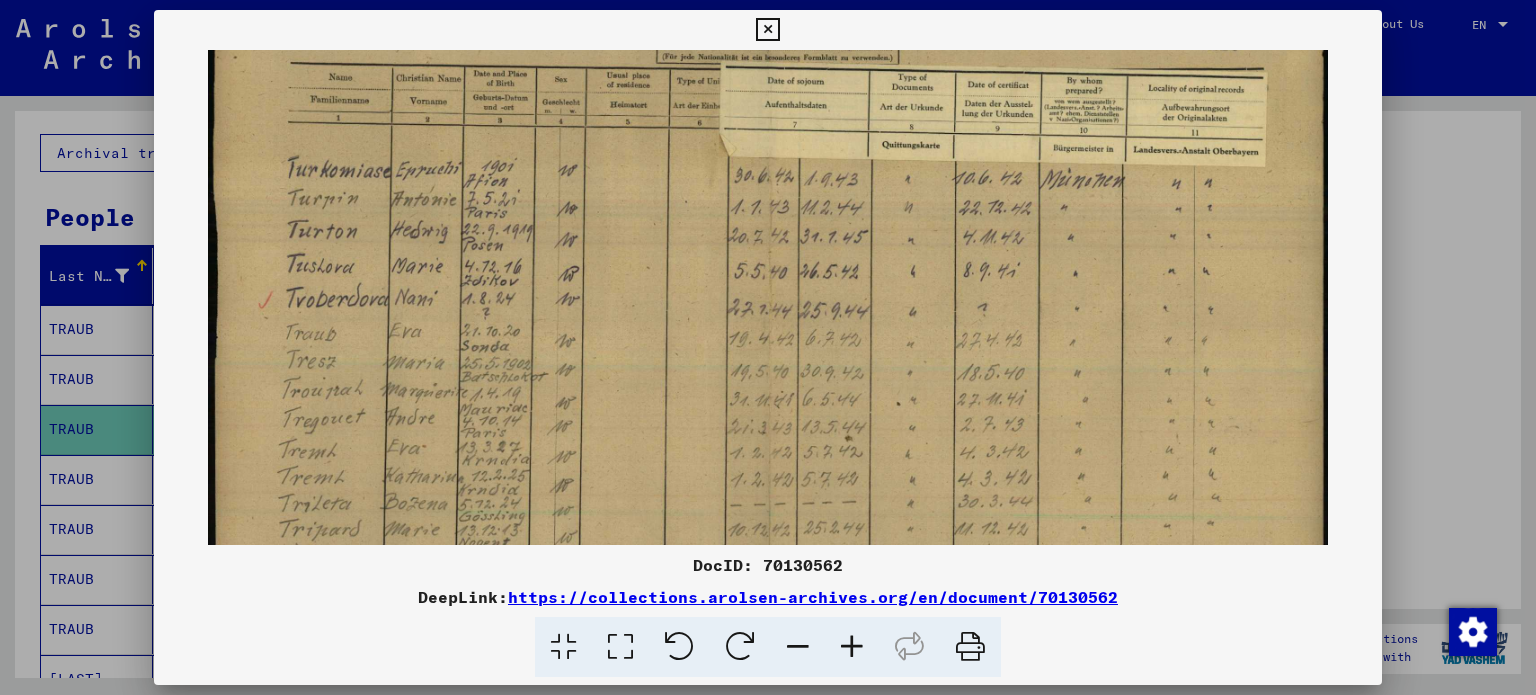 drag, startPoint x: 512, startPoint y: 270, endPoint x: 516, endPoint y: 359, distance: 89.08984 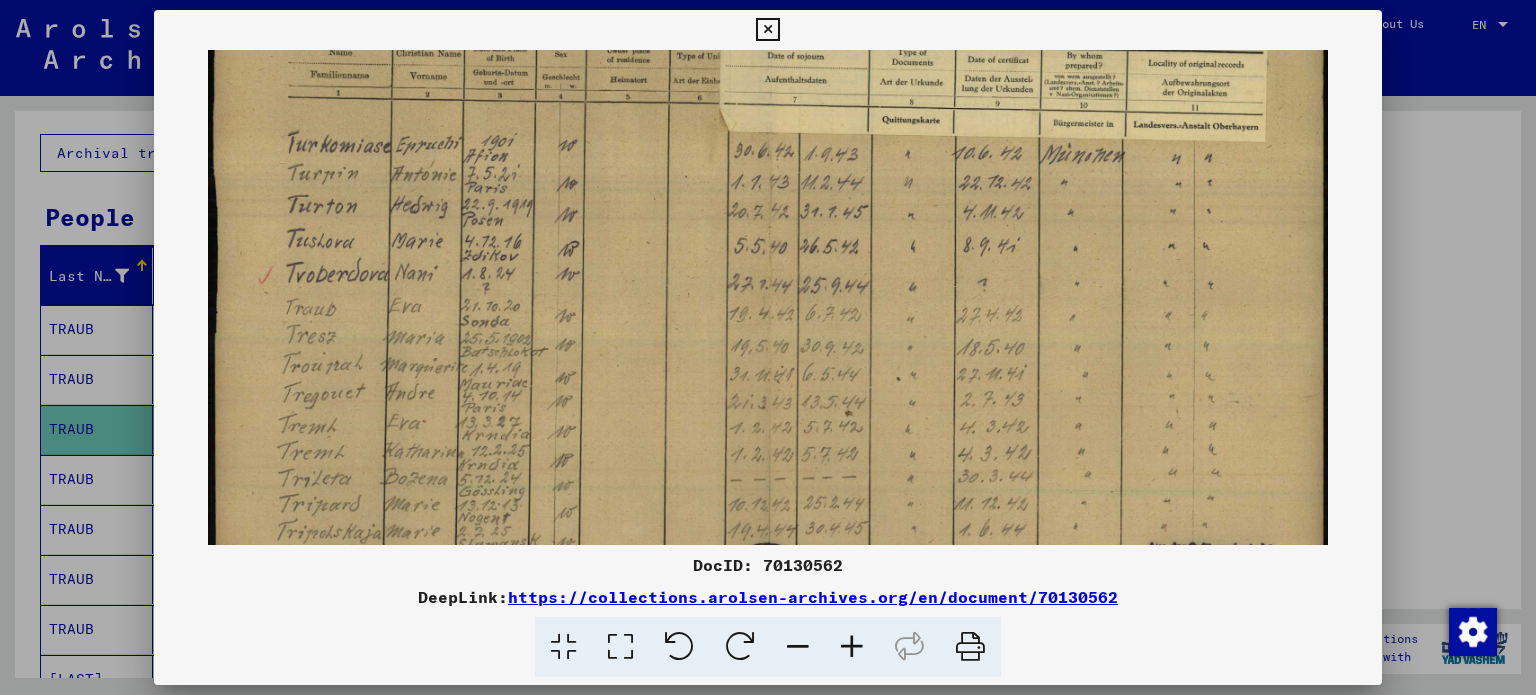 scroll, scrollTop: 195, scrollLeft: 0, axis: vertical 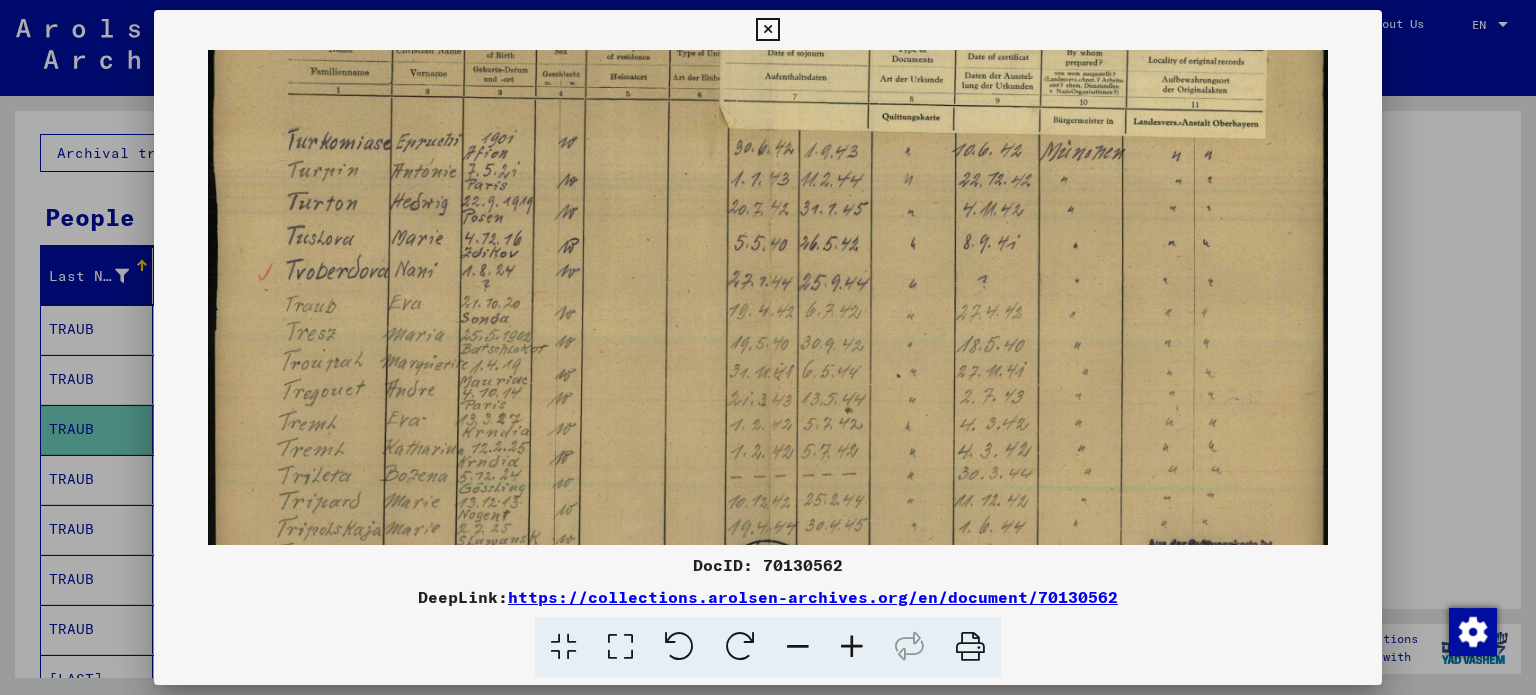drag, startPoint x: 483, startPoint y: 351, endPoint x: 489, endPoint y: 324, distance: 27.658634 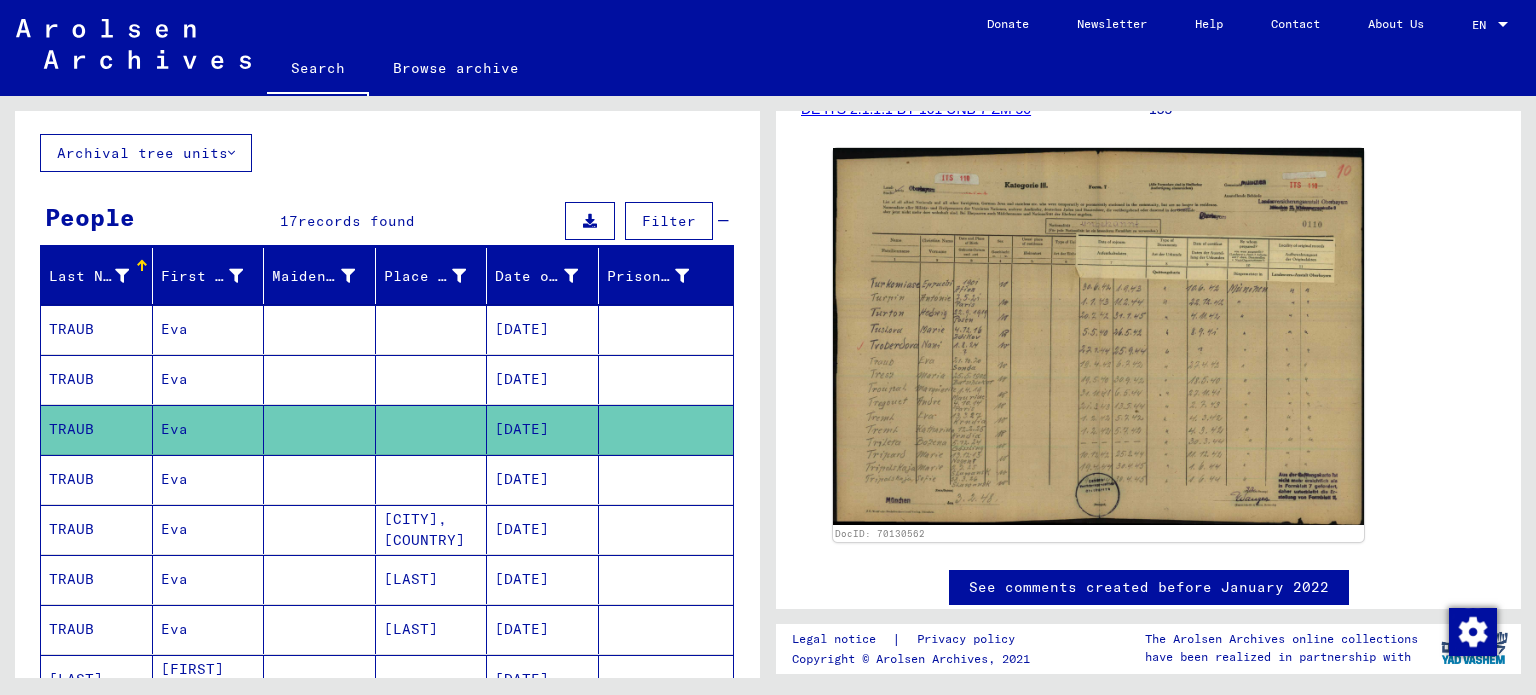 click on "TRAUB" at bounding box center [97, 529] 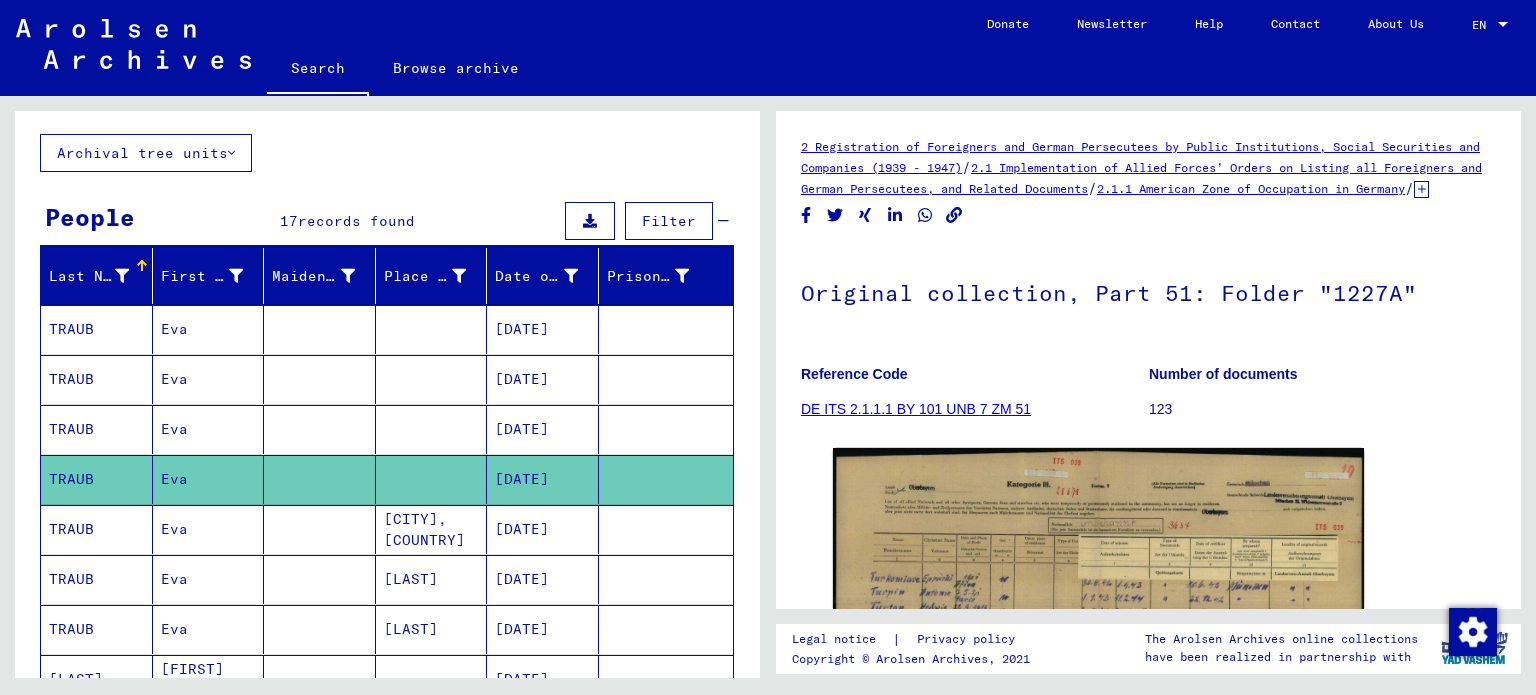 scroll, scrollTop: 0, scrollLeft: 0, axis: both 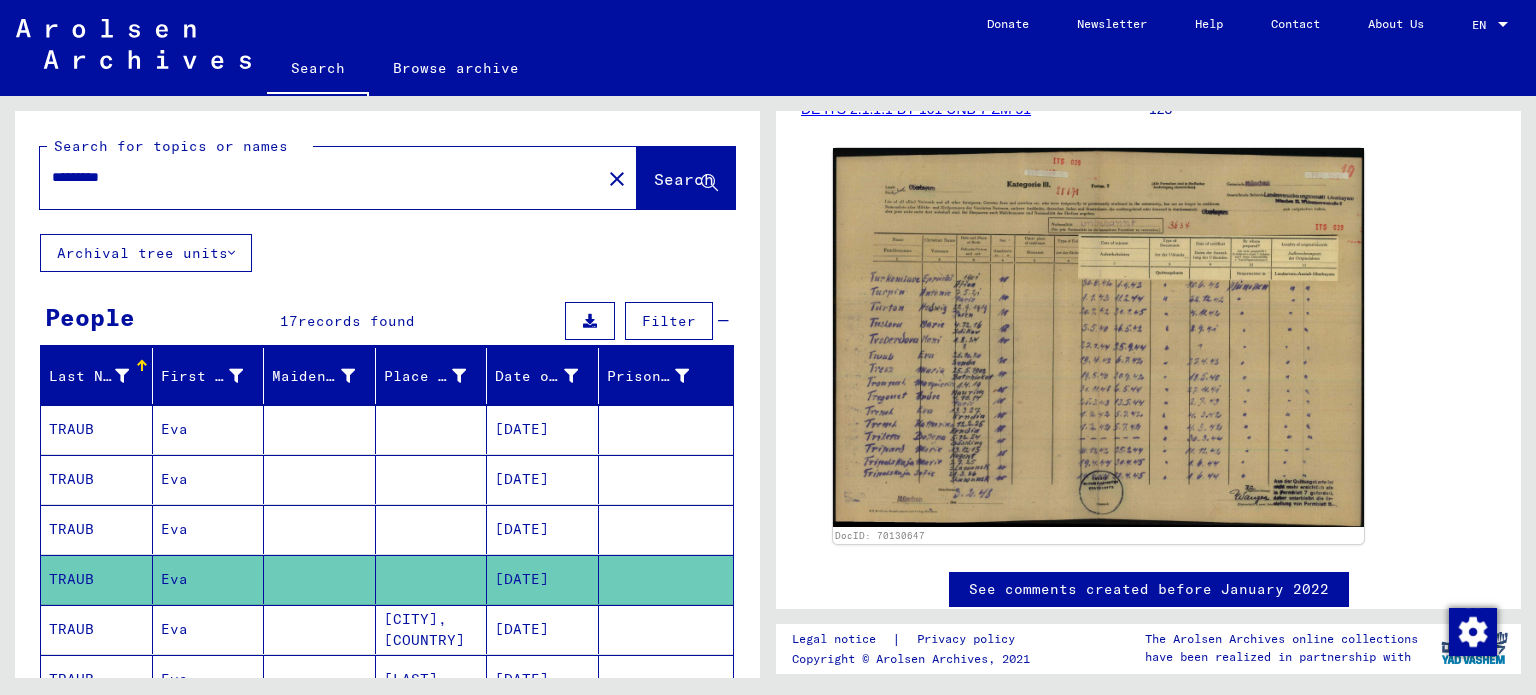 drag, startPoint x: 292, startPoint y: 184, endPoint x: 103, endPoint y: 178, distance: 189.09521 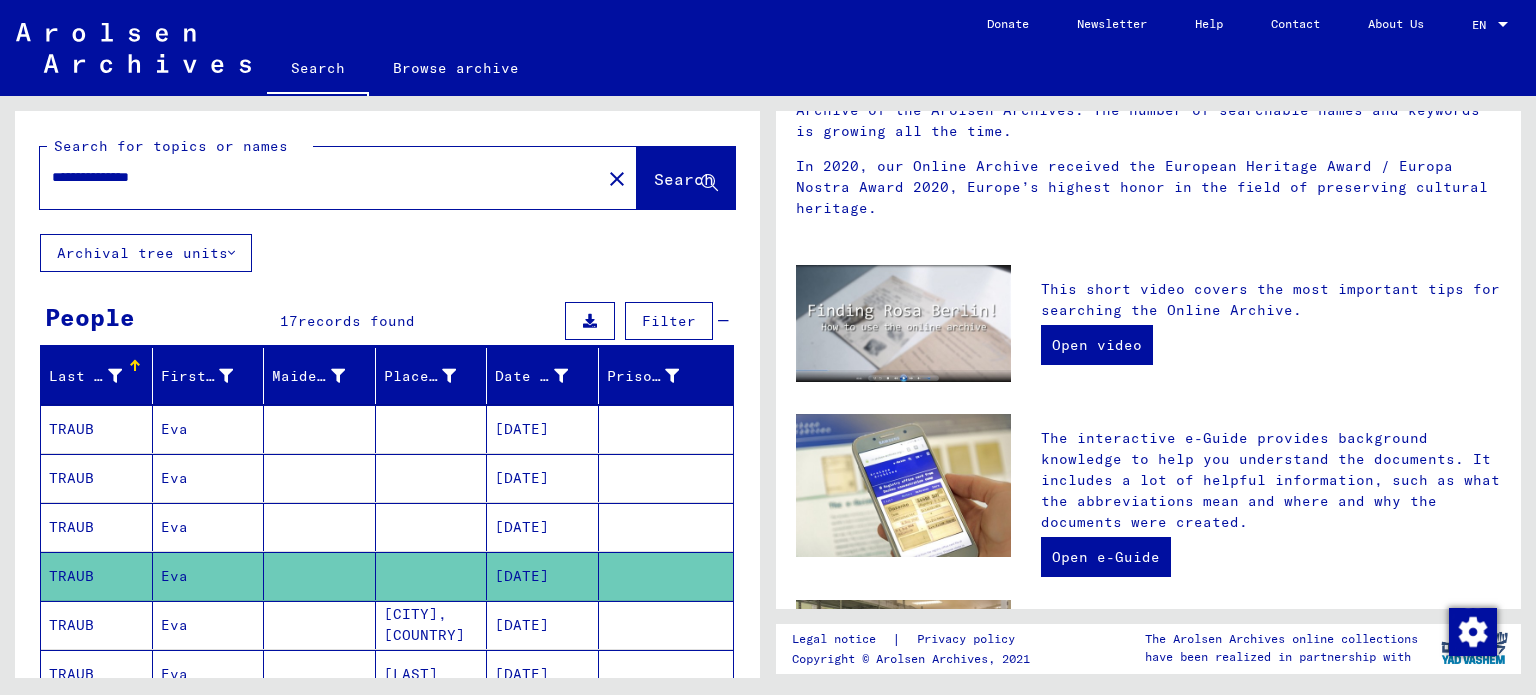 scroll, scrollTop: 0, scrollLeft: 0, axis: both 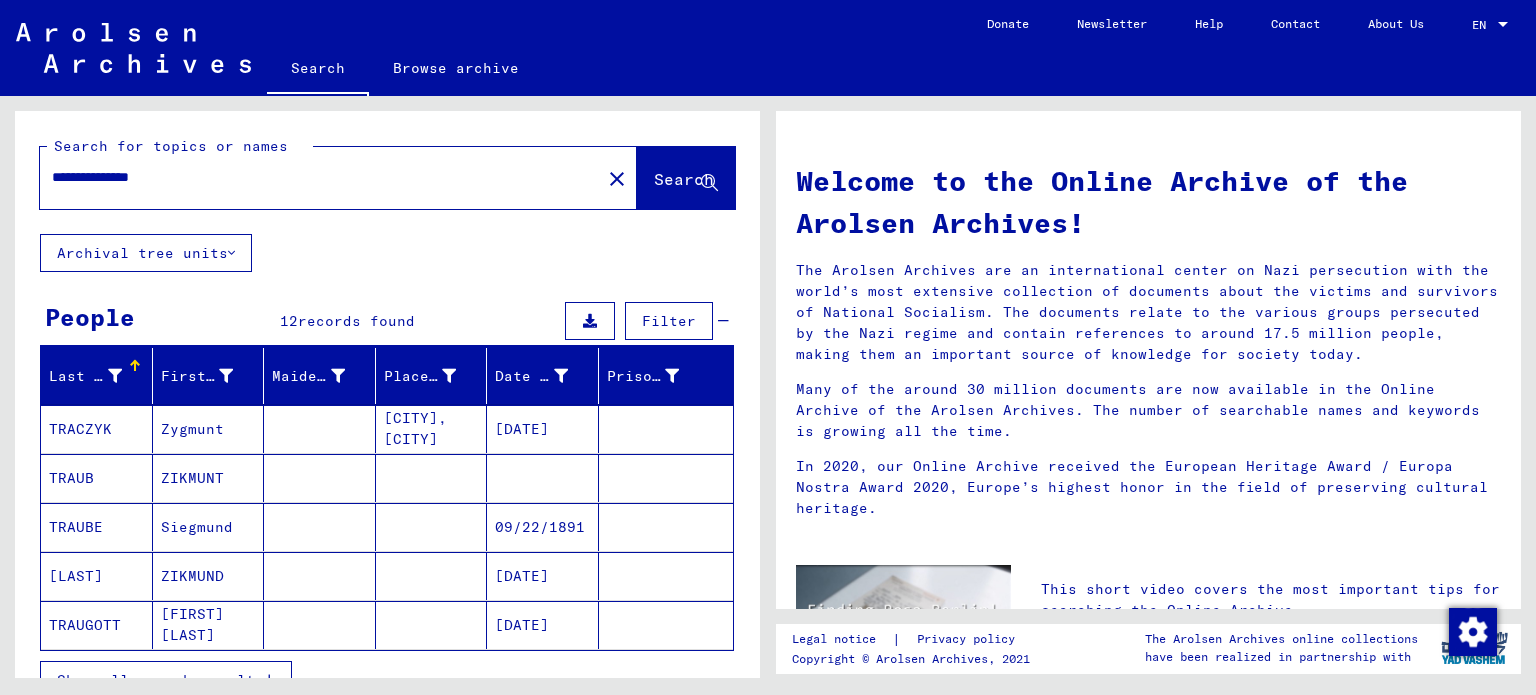 click on "TRAUB" at bounding box center [97, 527] 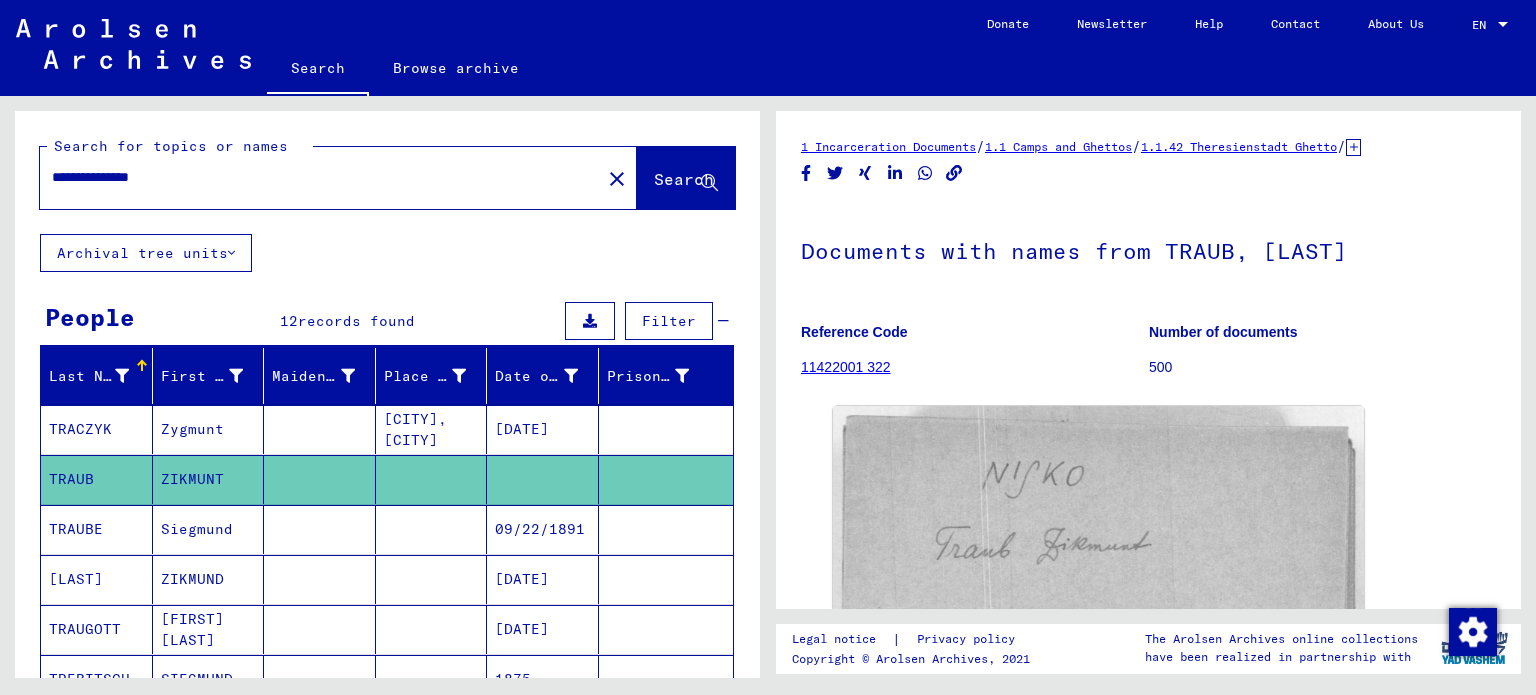 scroll, scrollTop: 0, scrollLeft: 0, axis: both 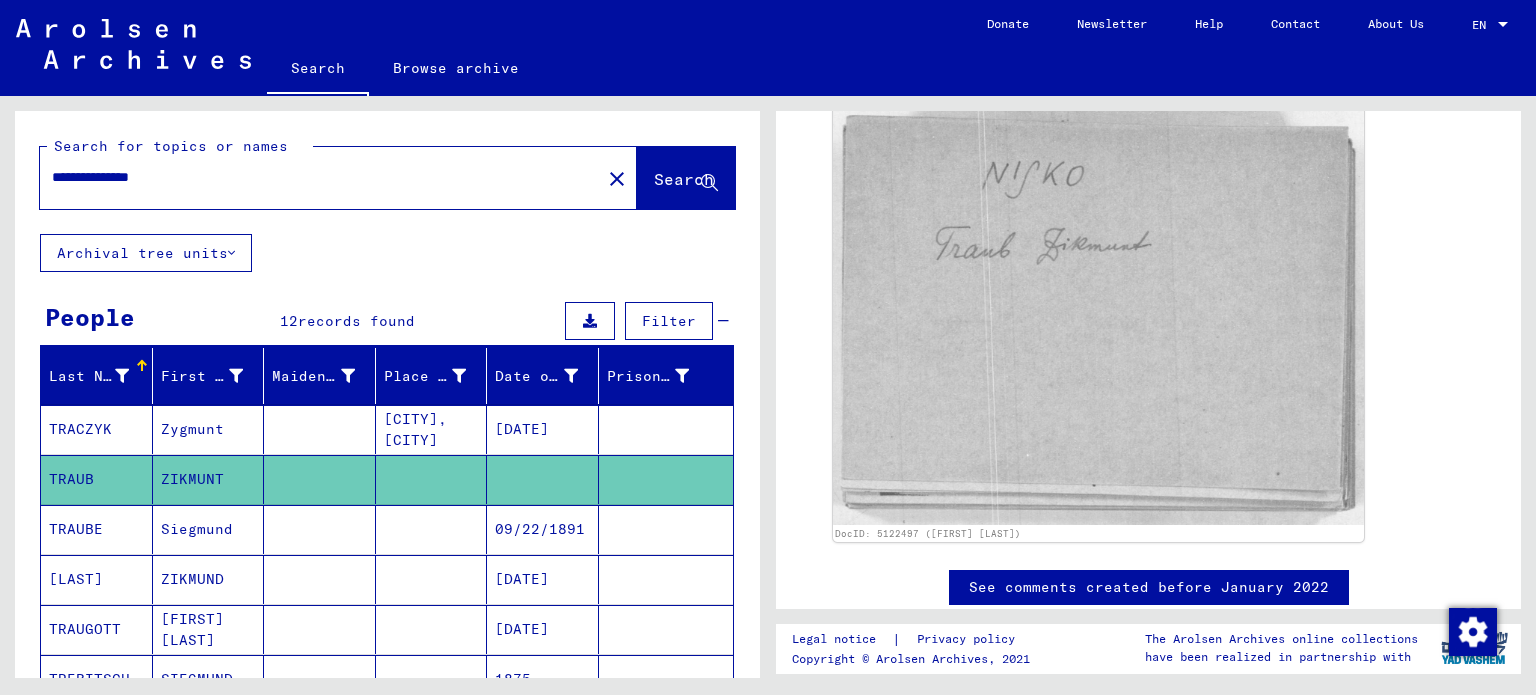 click on "TRAUBE" at bounding box center [97, 579] 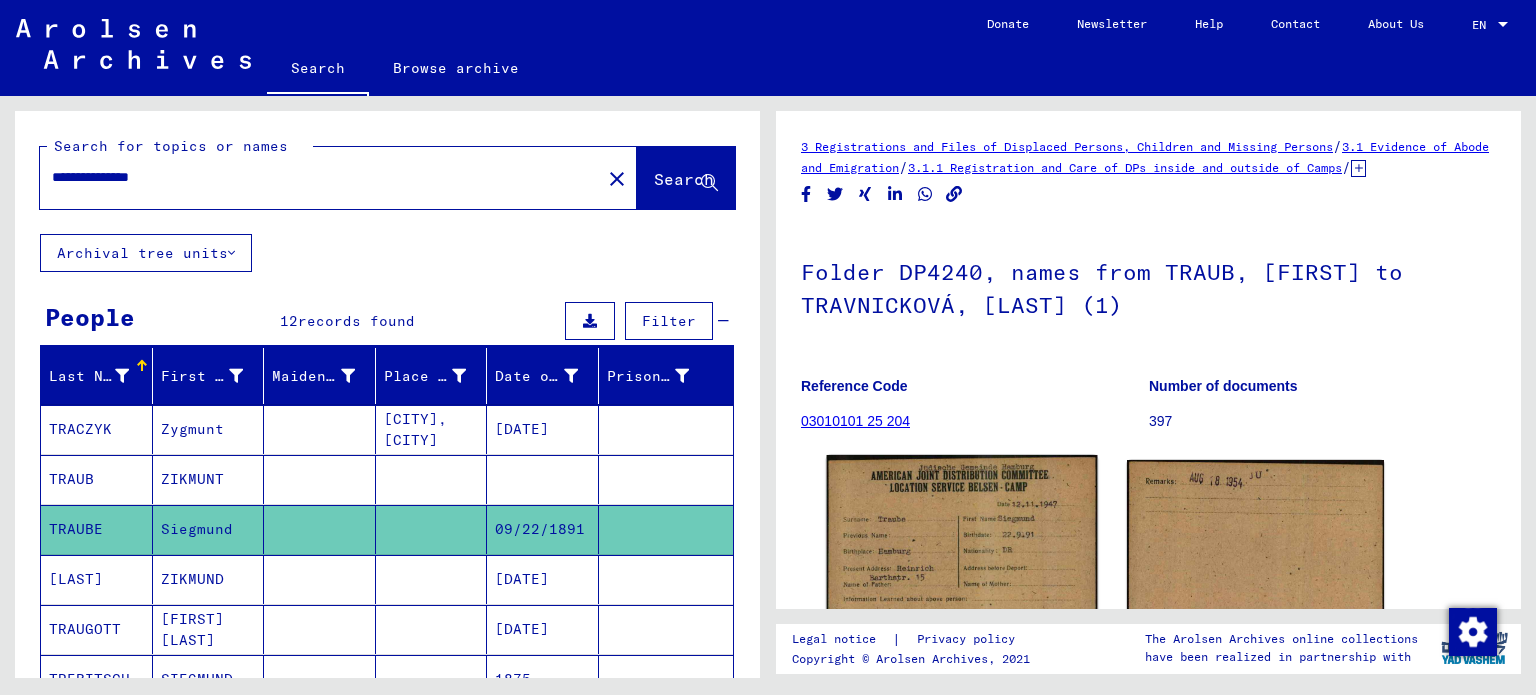 scroll, scrollTop: 0, scrollLeft: 0, axis: both 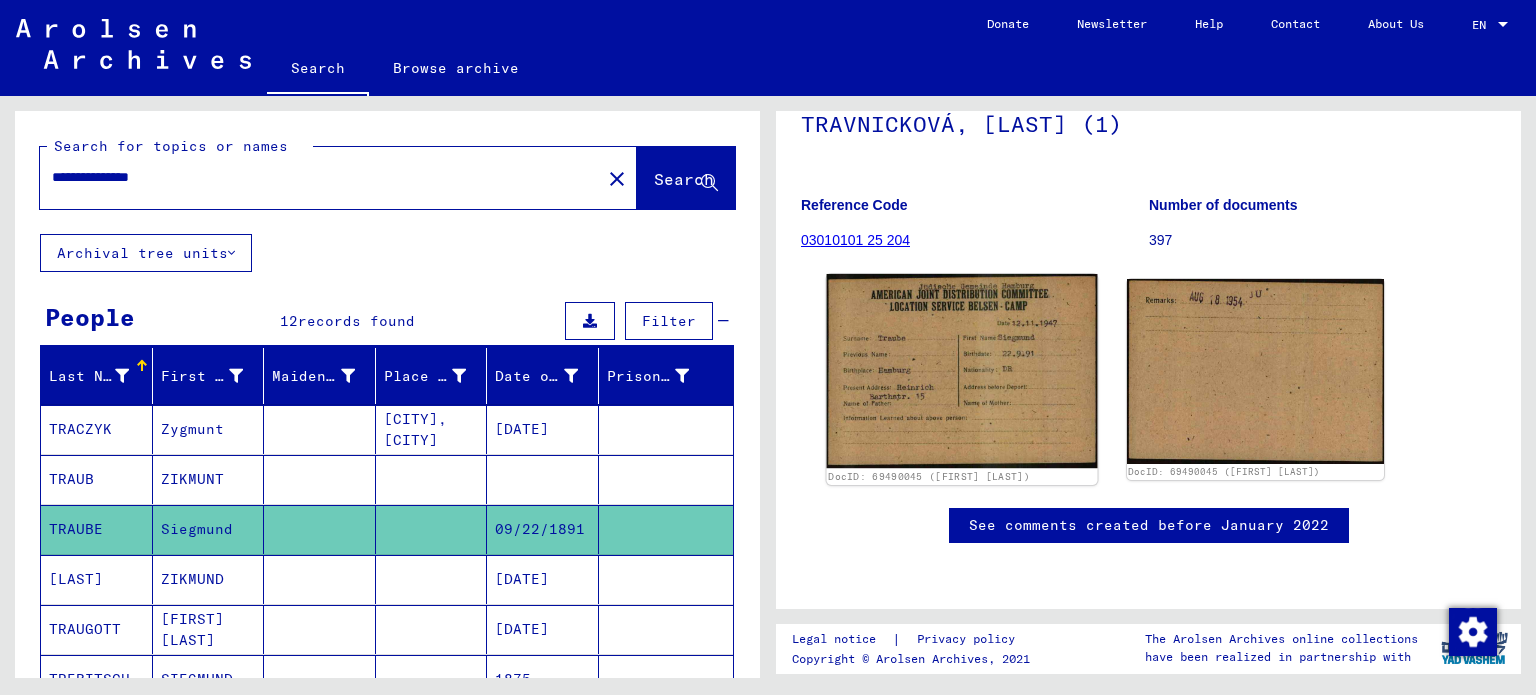 click 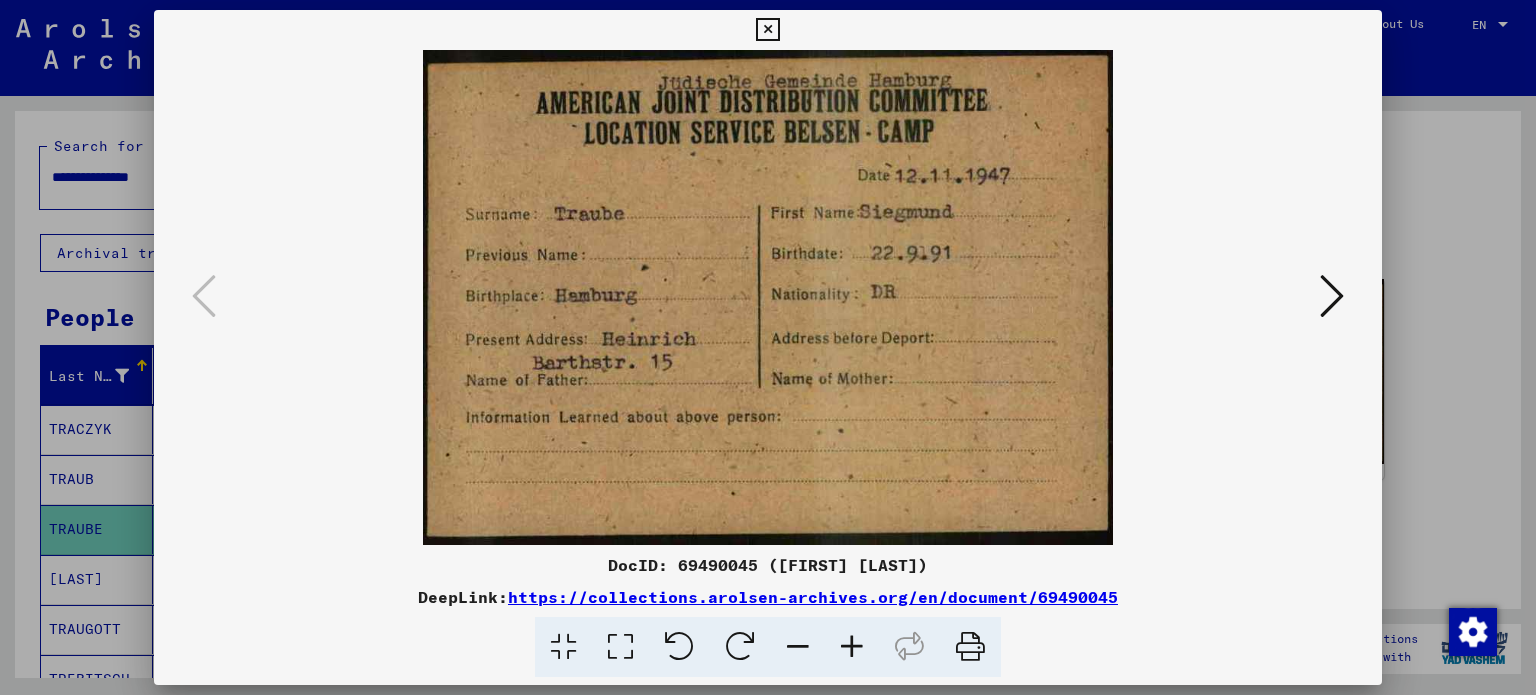 click at bounding box center (767, 30) 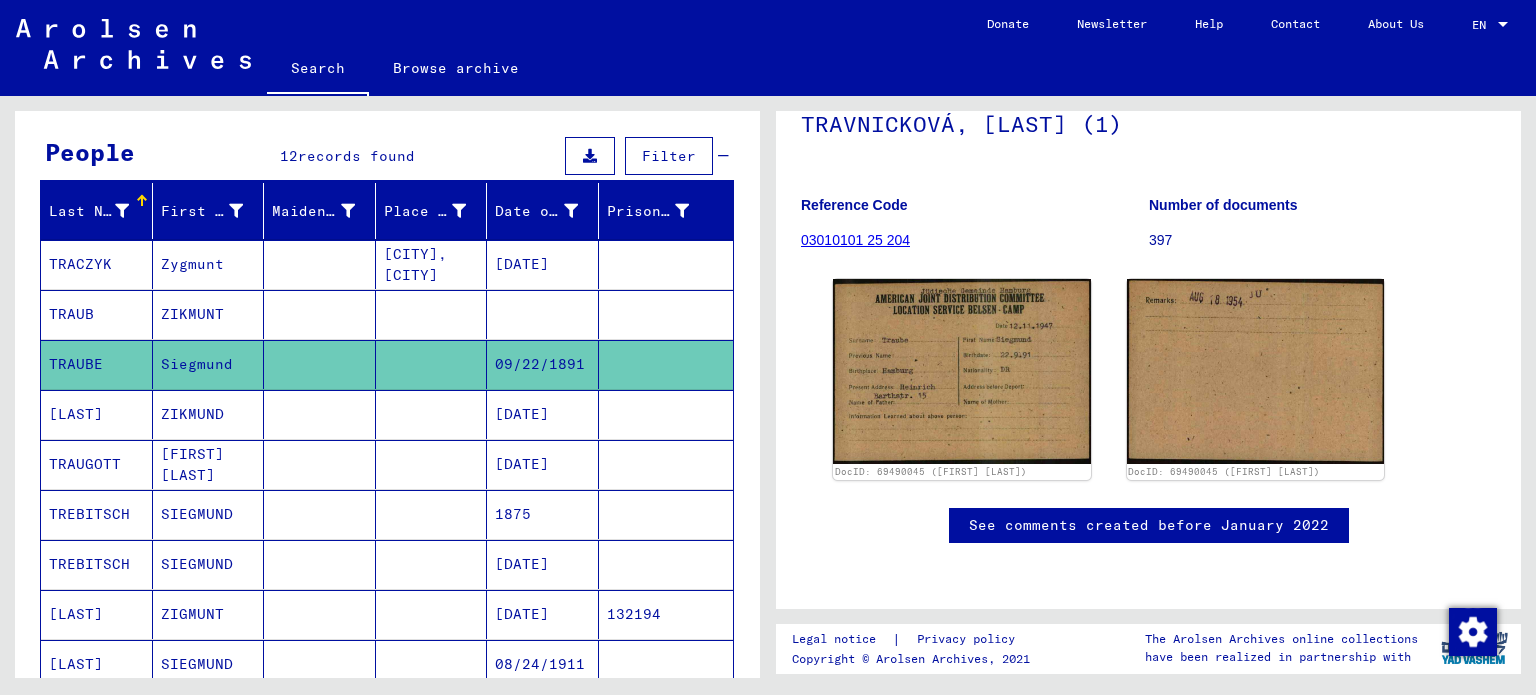 scroll, scrollTop: 200, scrollLeft: 0, axis: vertical 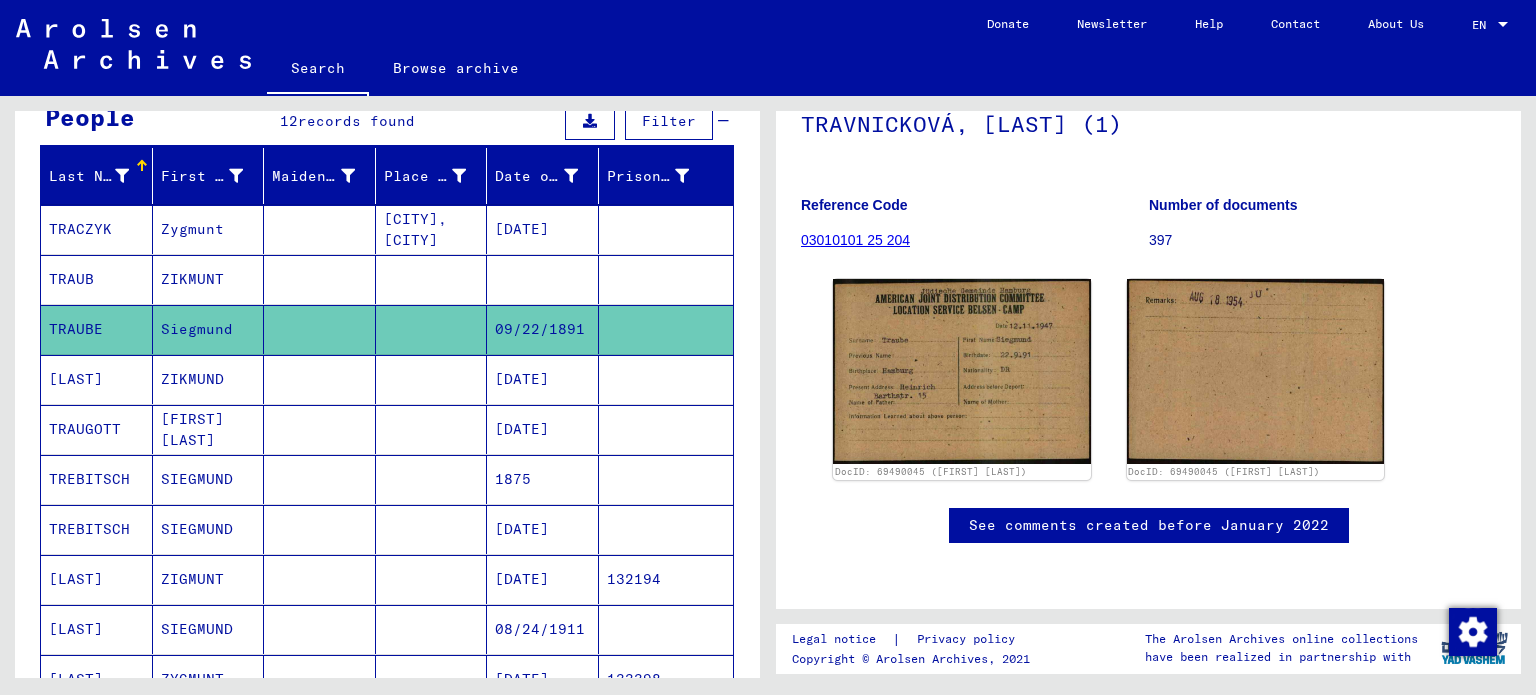 click on "[LAST]" at bounding box center (97, 429) 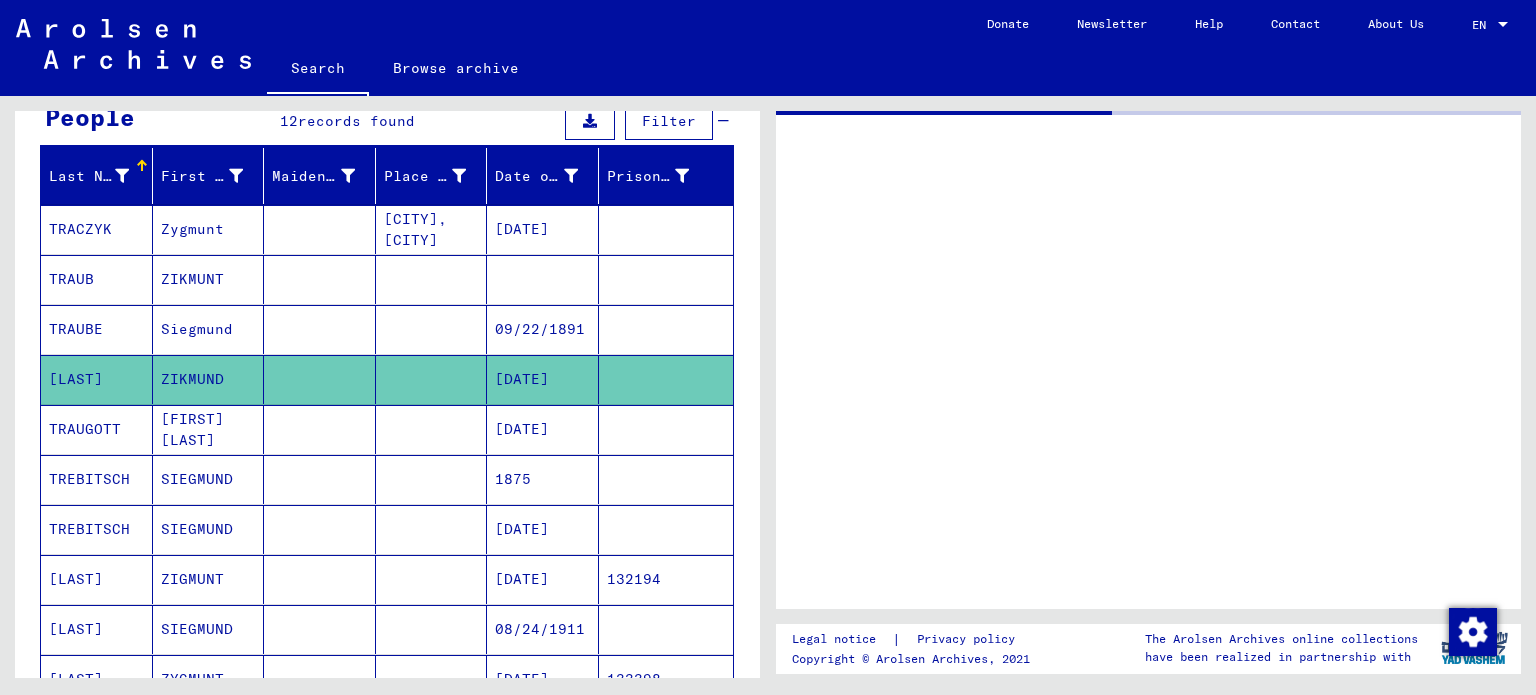 scroll, scrollTop: 0, scrollLeft: 0, axis: both 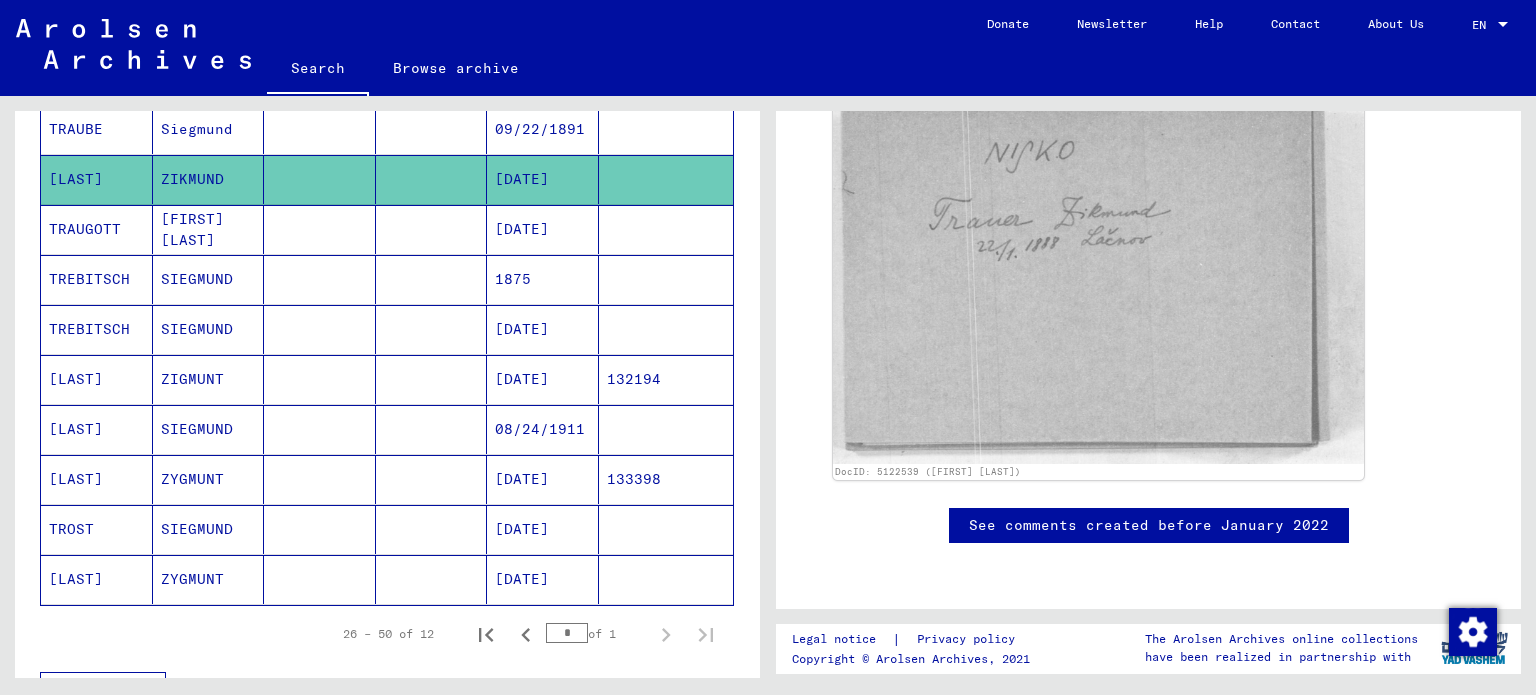 click on "[LAST]" at bounding box center [97, 479] 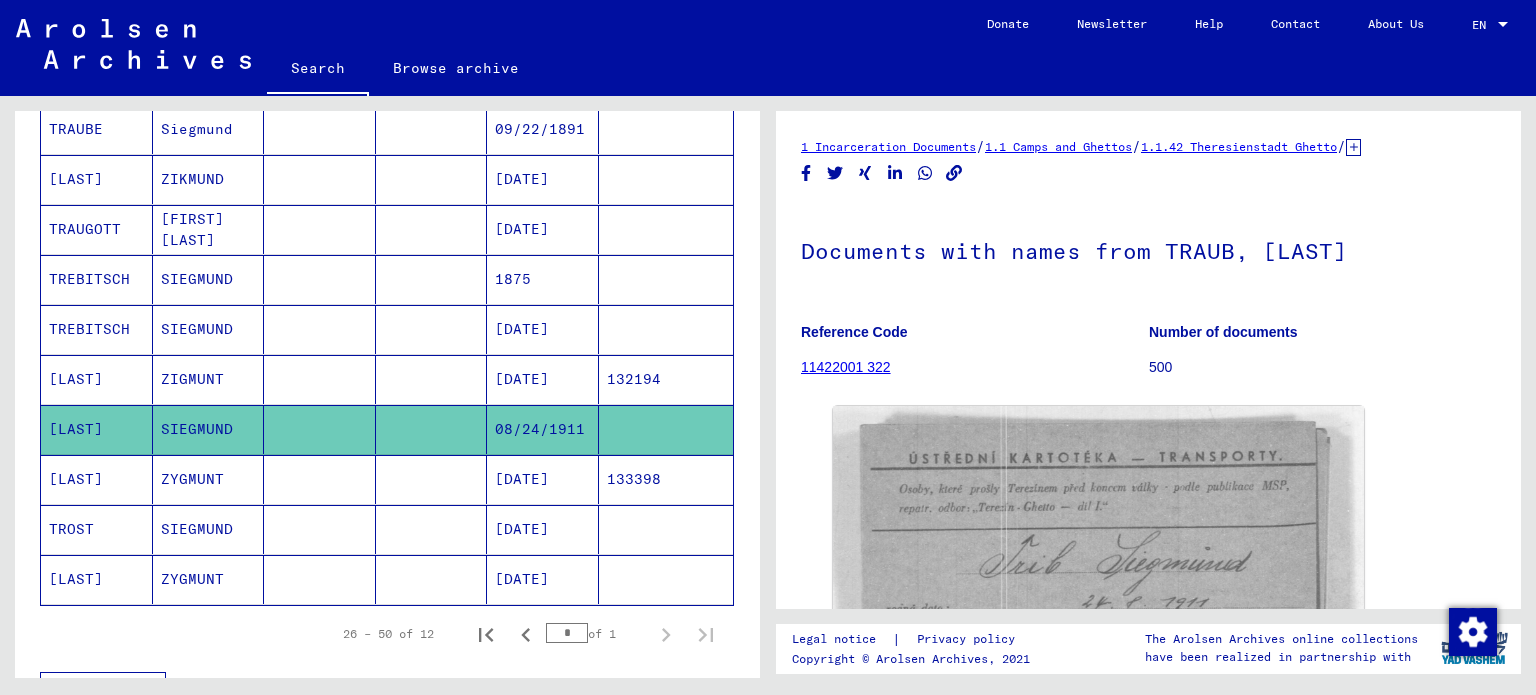 scroll, scrollTop: 0, scrollLeft: 0, axis: both 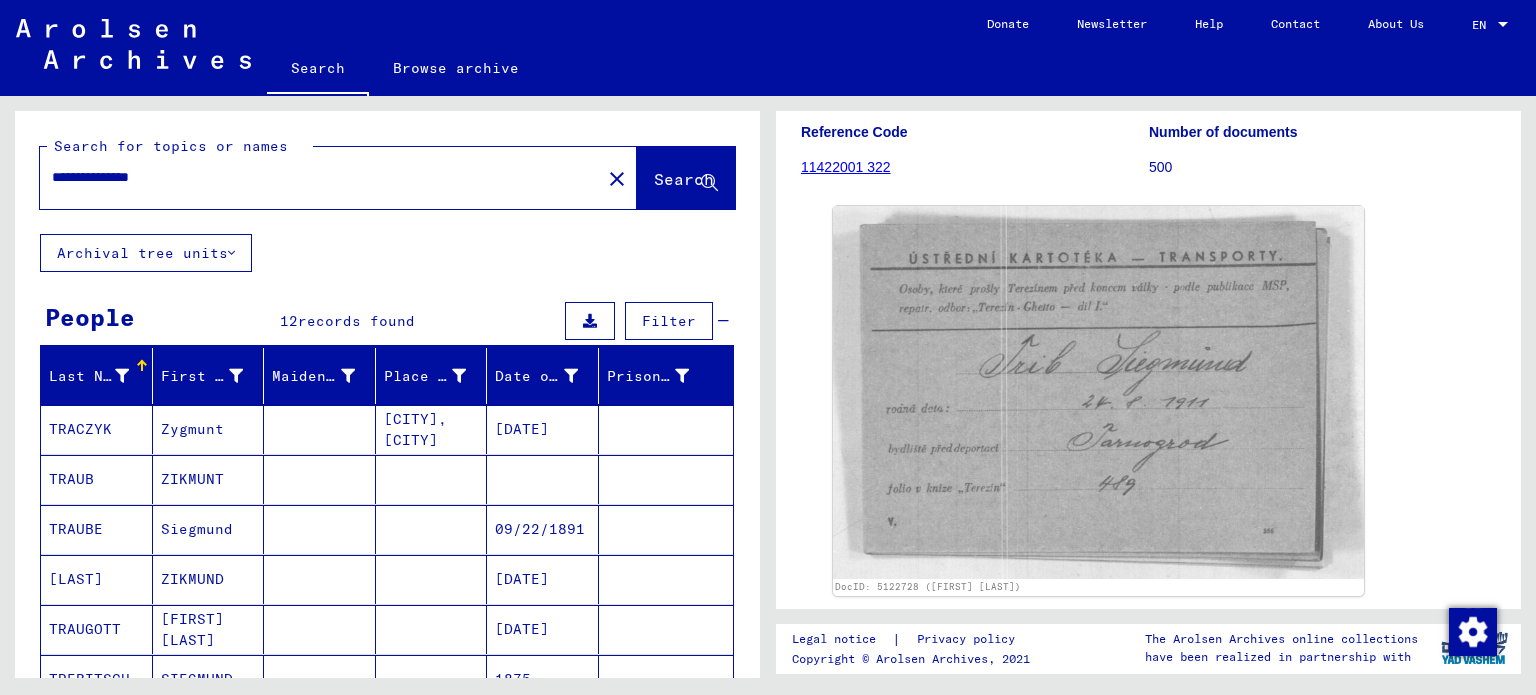 drag, startPoint x: 189, startPoint y: 179, endPoint x: 105, endPoint y: 185, distance: 84.21401 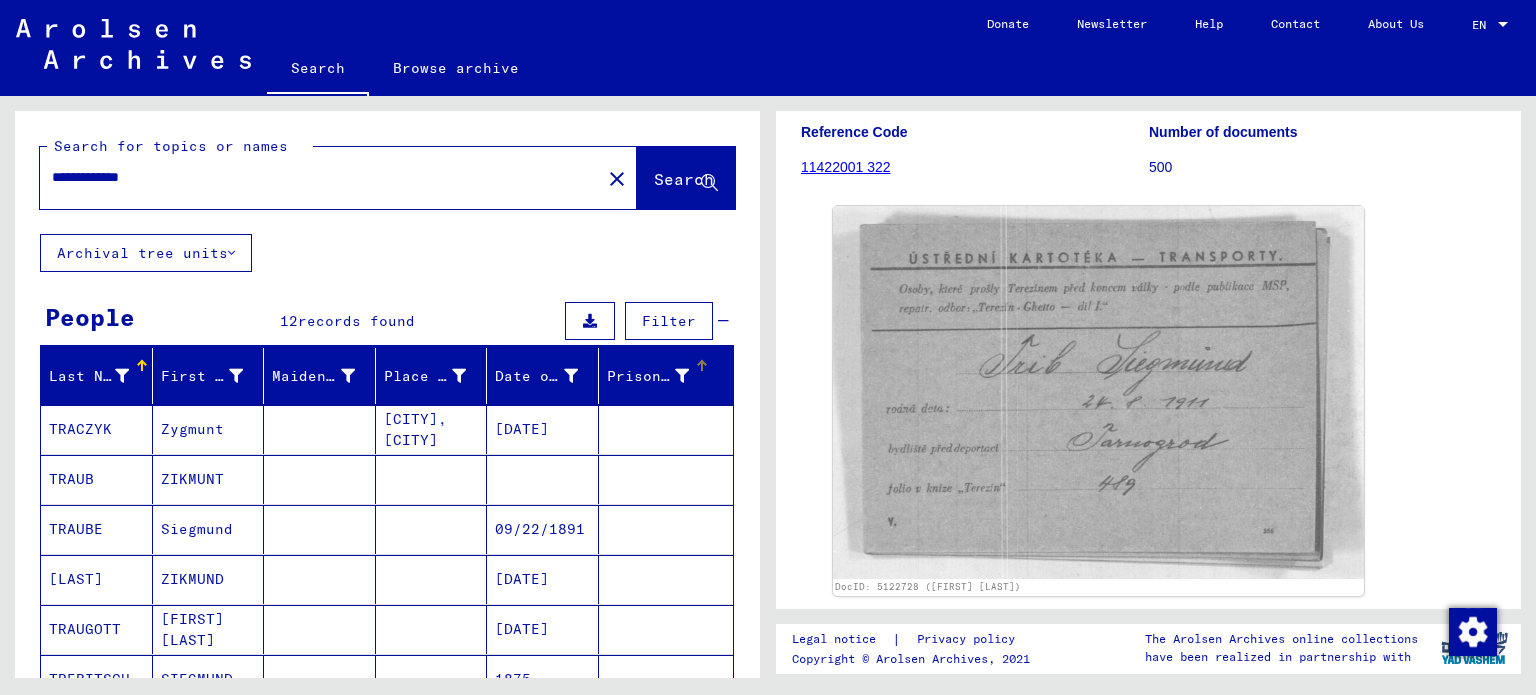 type on "**********" 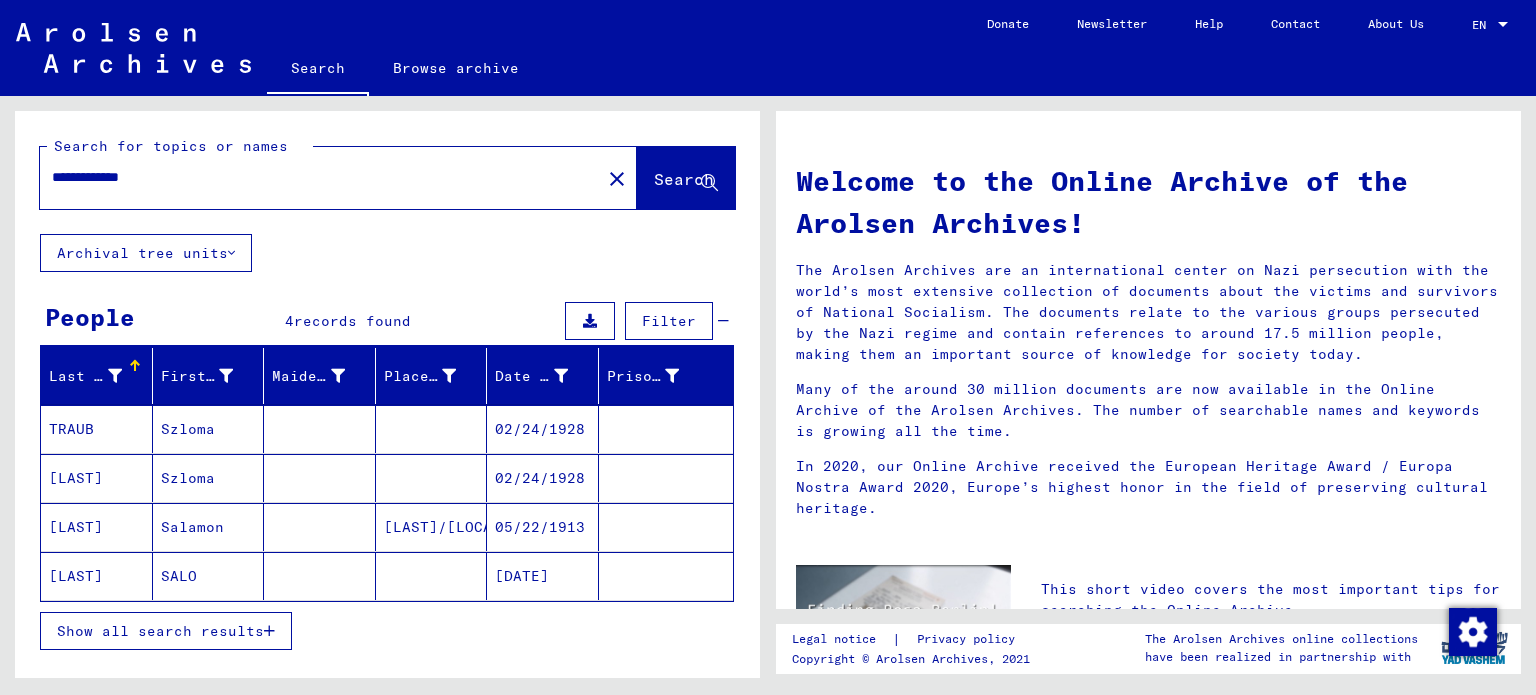 click on "[LAST]" at bounding box center [97, 576] 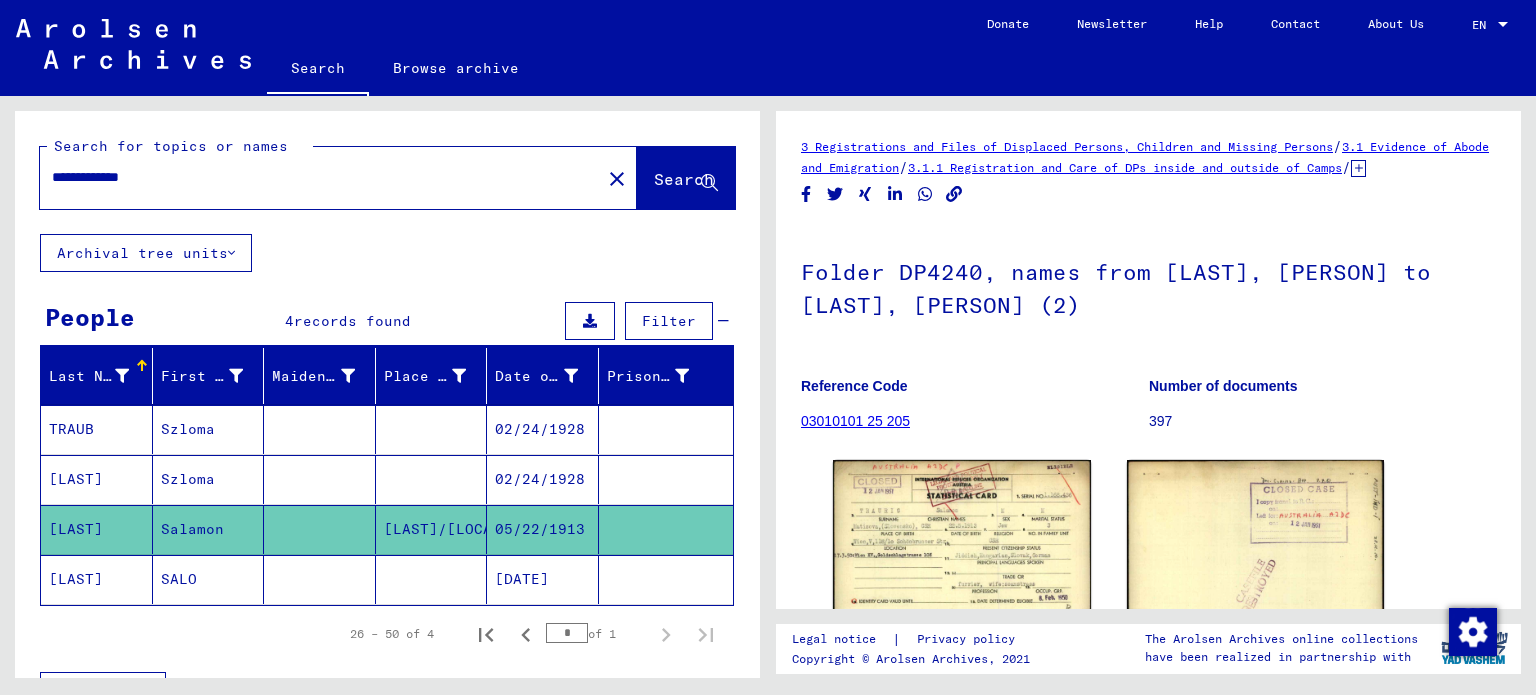 scroll, scrollTop: 0, scrollLeft: 0, axis: both 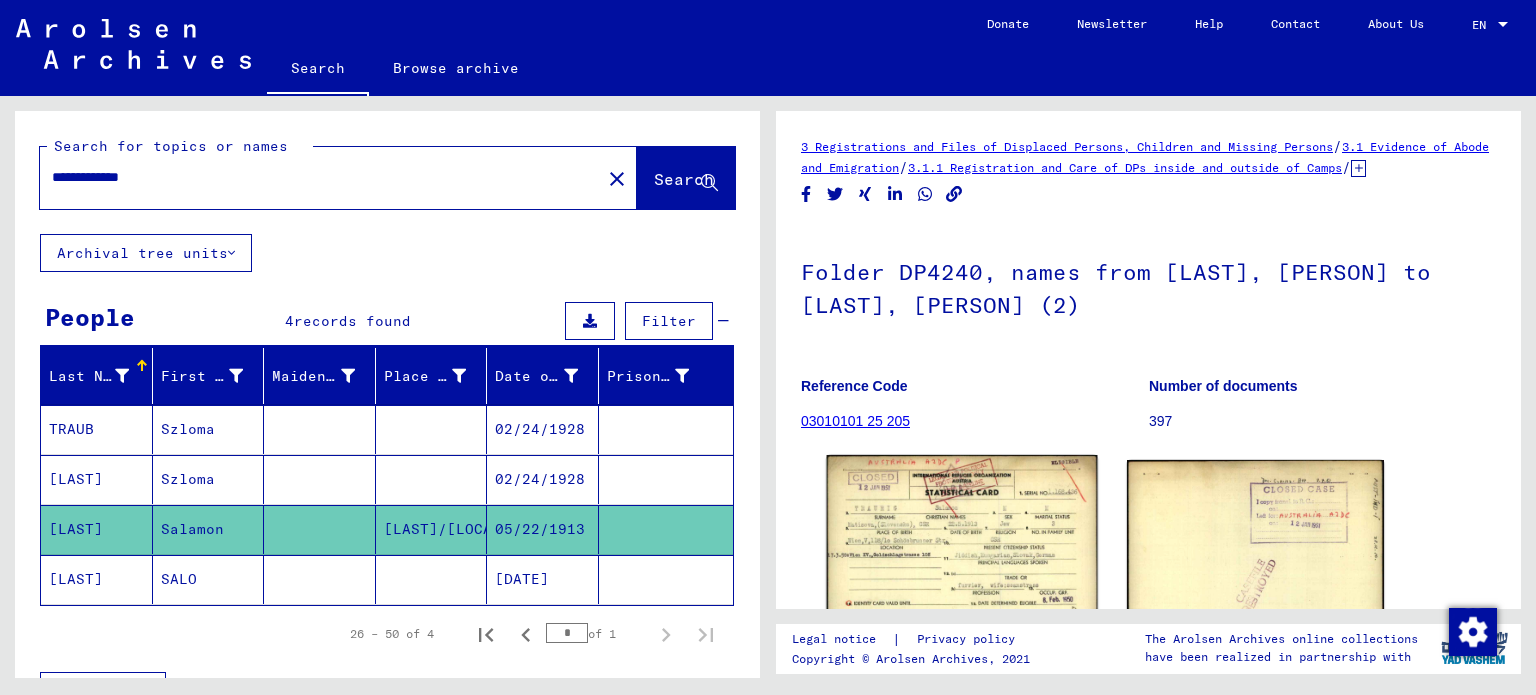 click 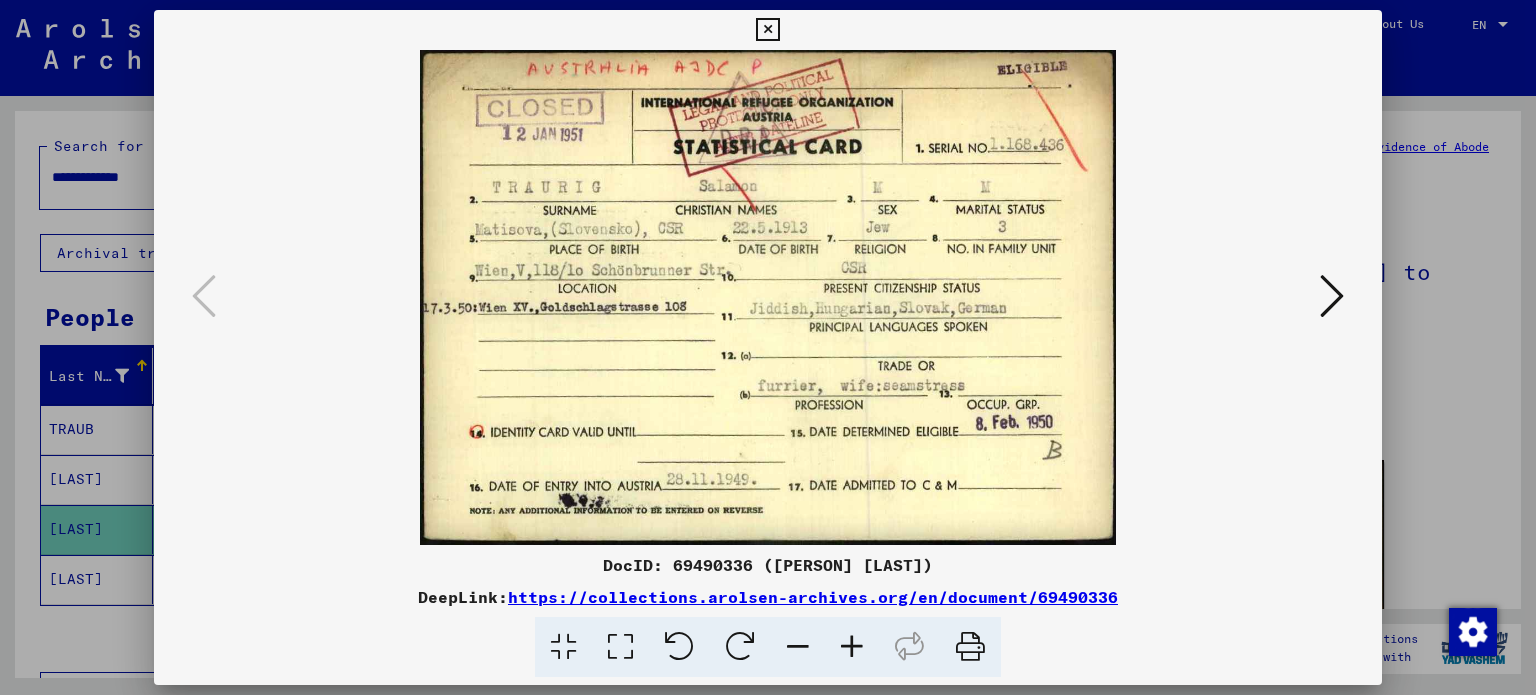 click at bounding box center [767, 30] 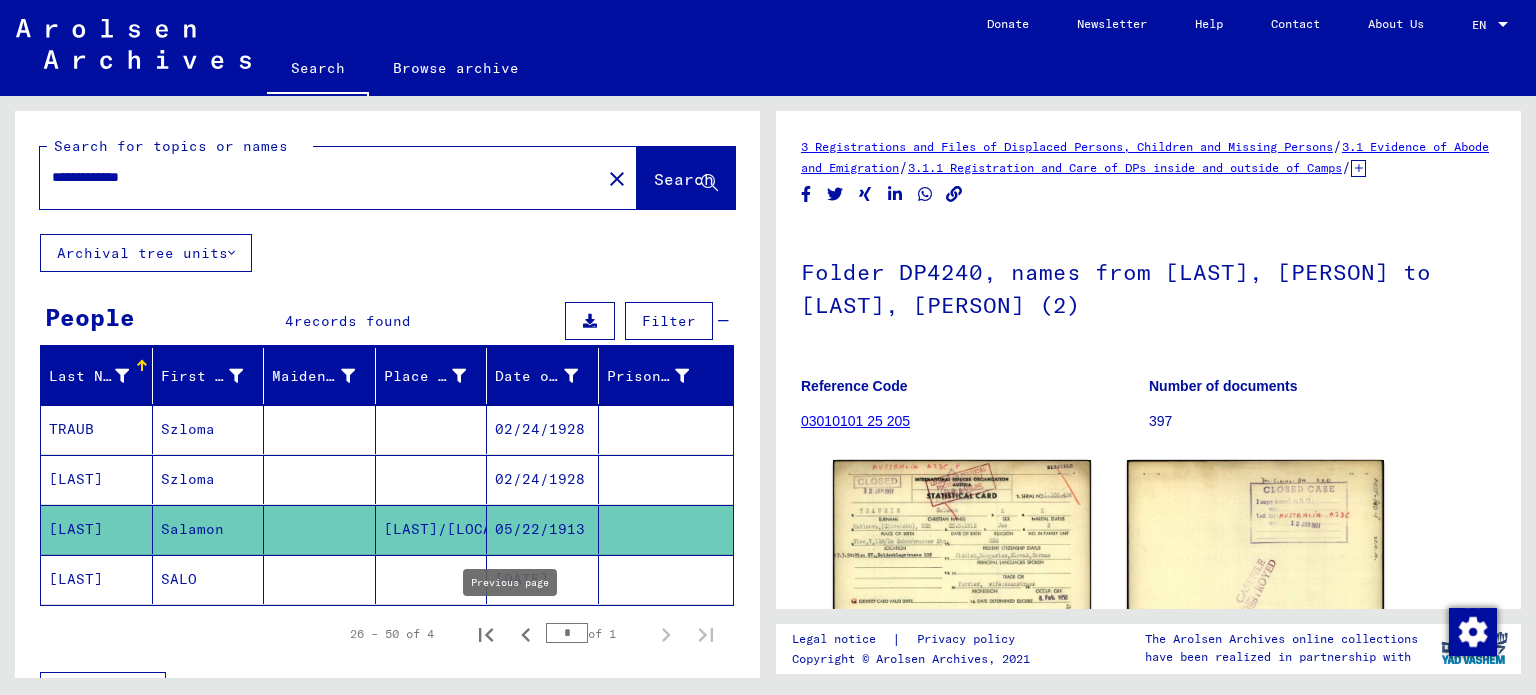 click 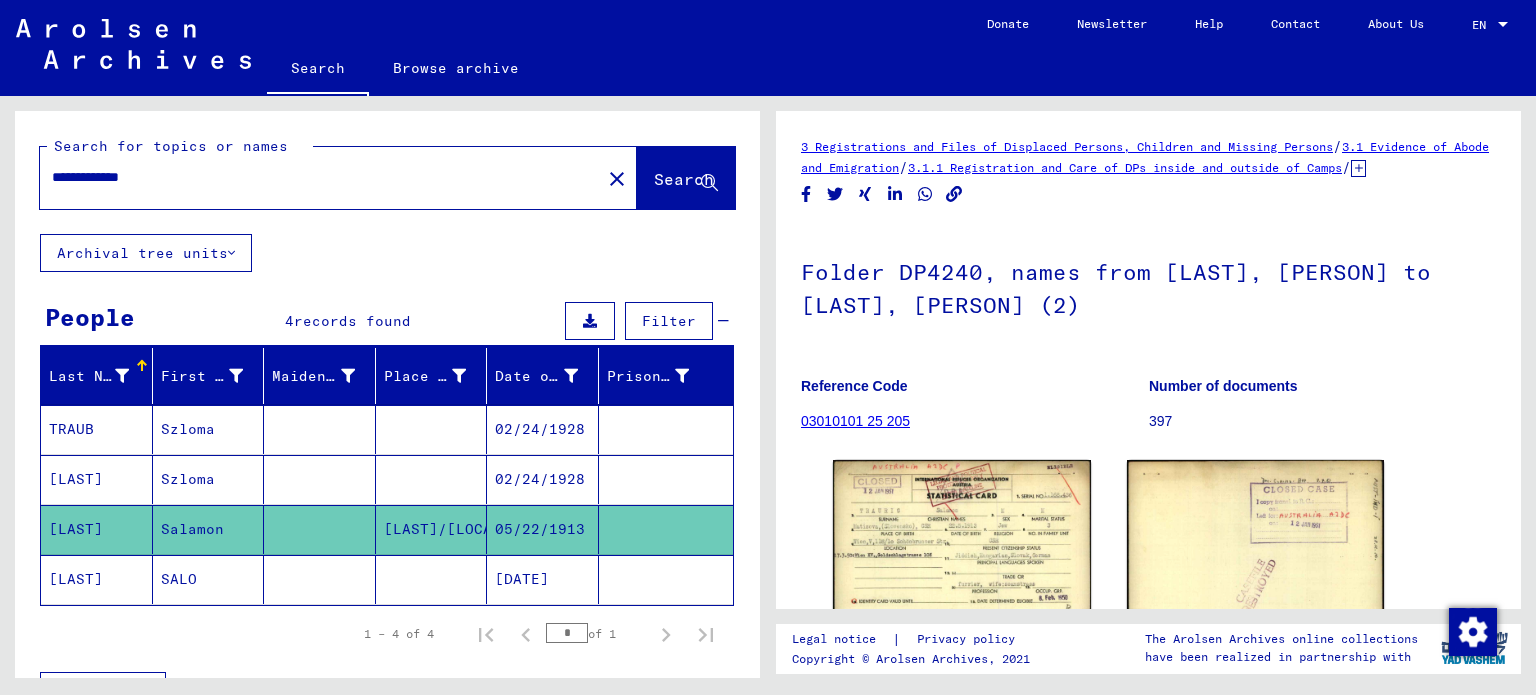 click on "**********" at bounding box center (320, 177) 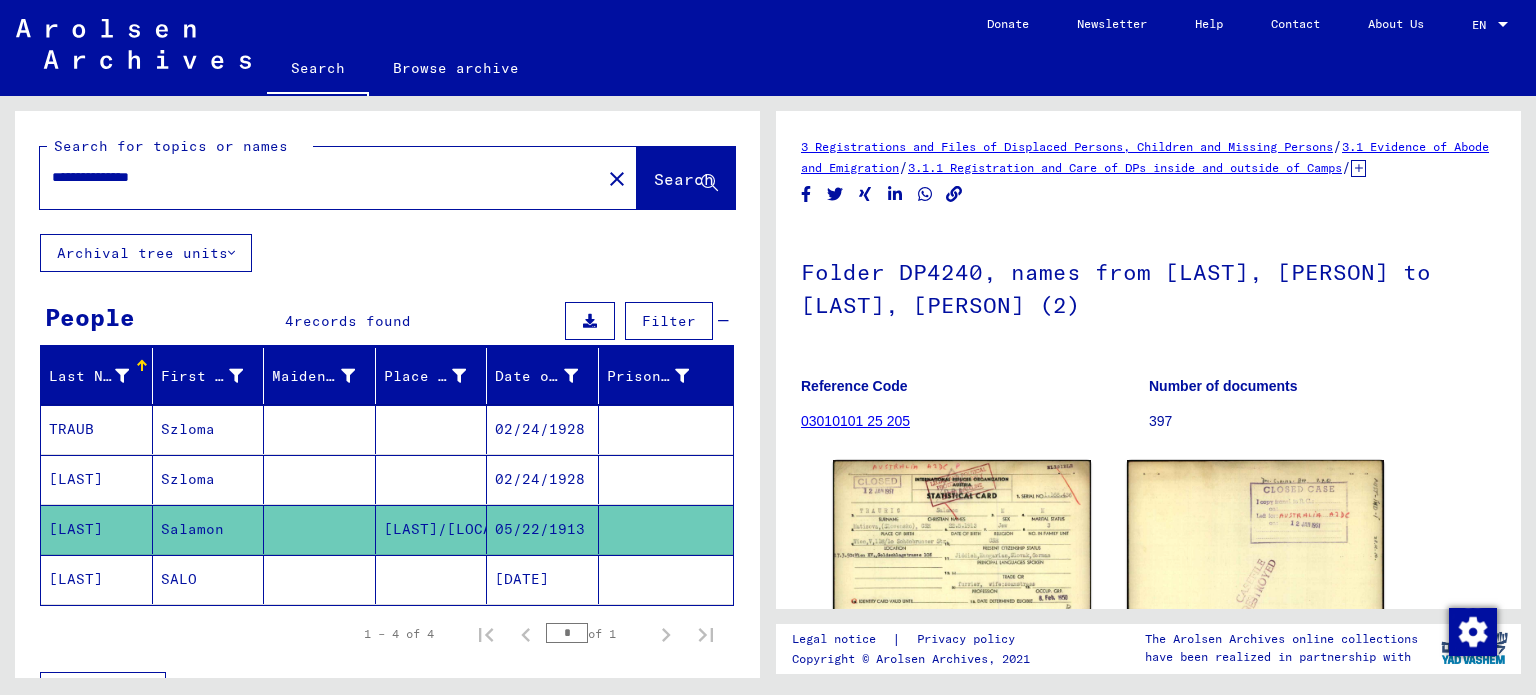 type on "**********" 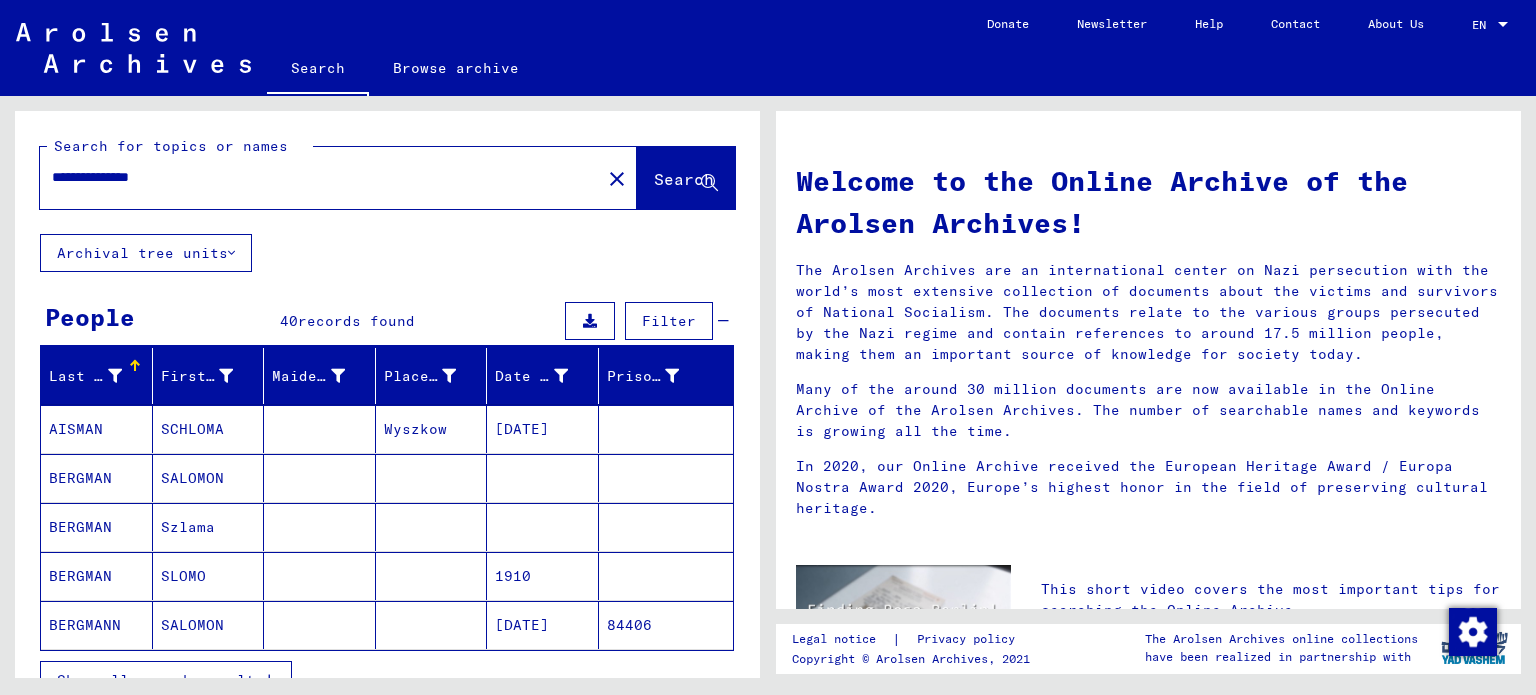 click on "BERGMAN" at bounding box center [97, 527] 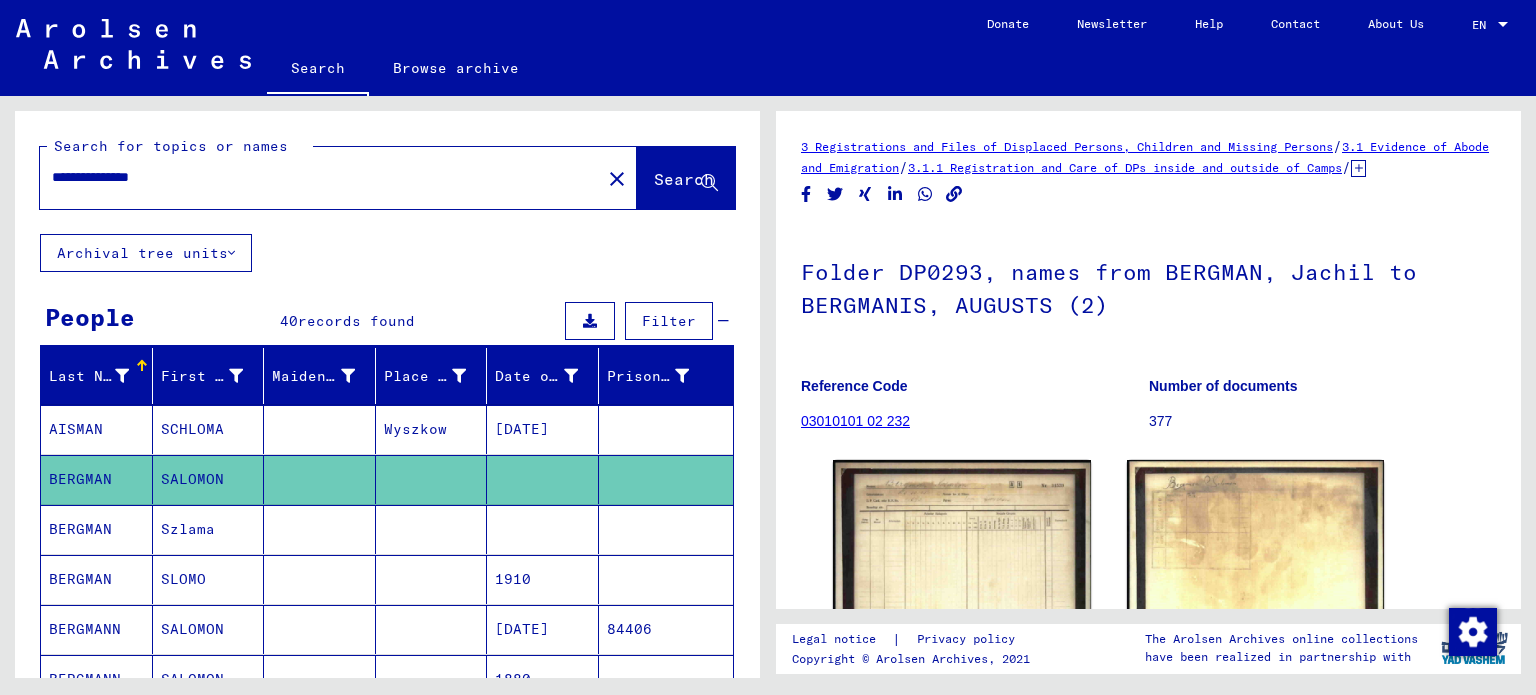 scroll, scrollTop: 0, scrollLeft: 0, axis: both 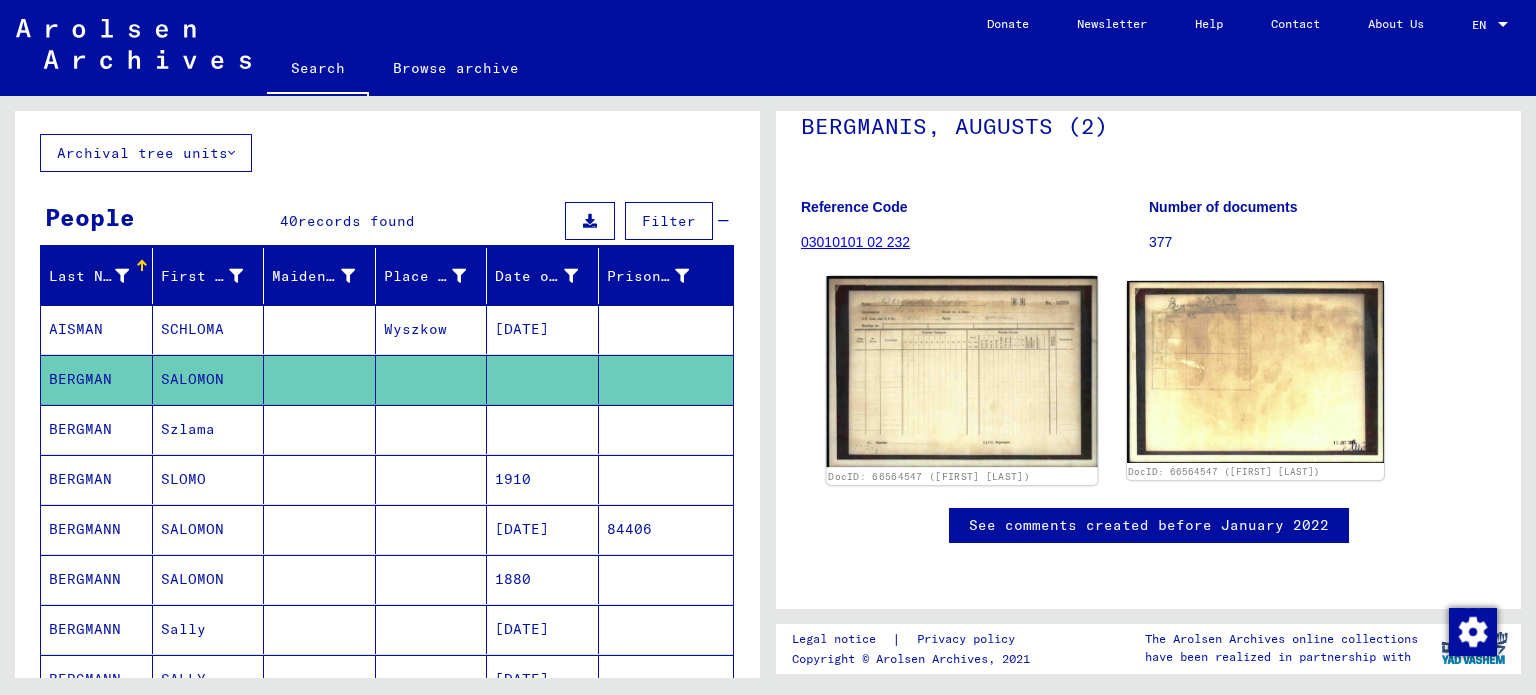 click 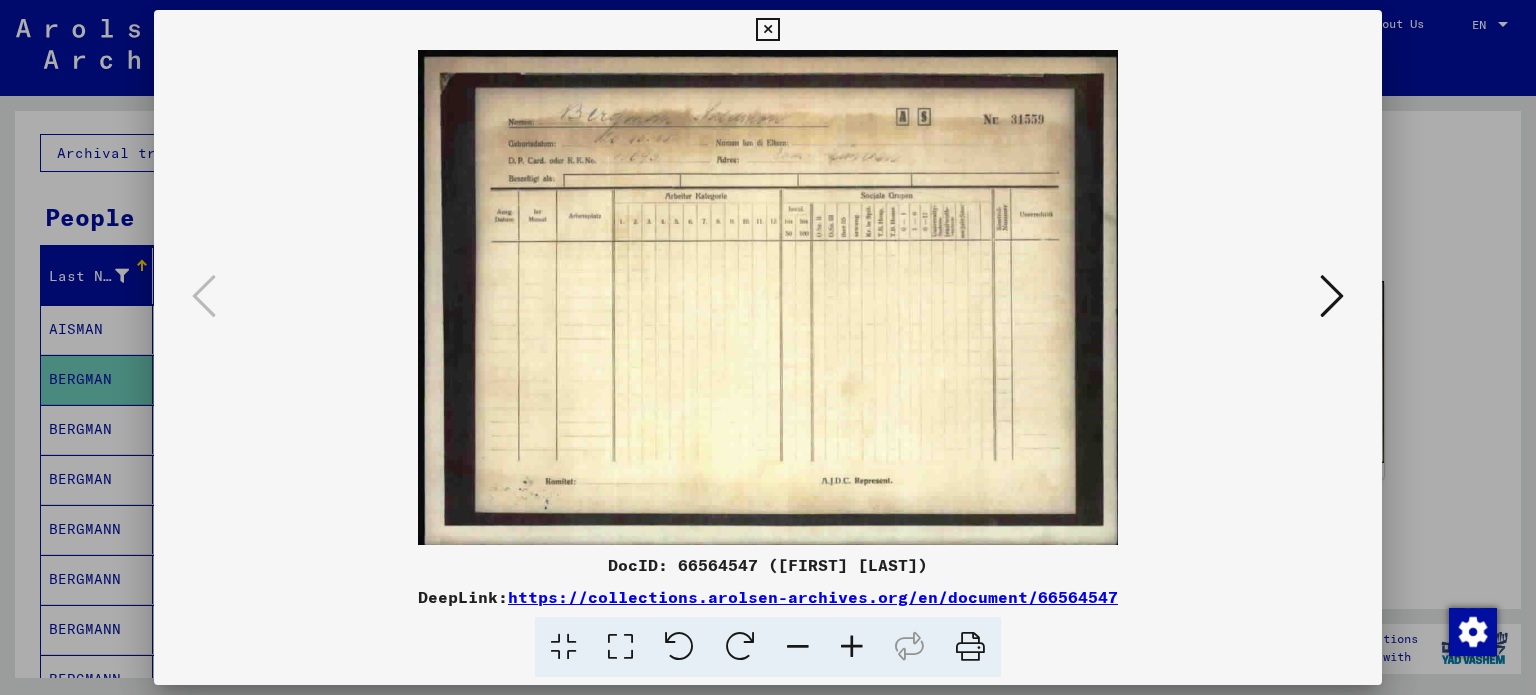 click at bounding box center [1332, 296] 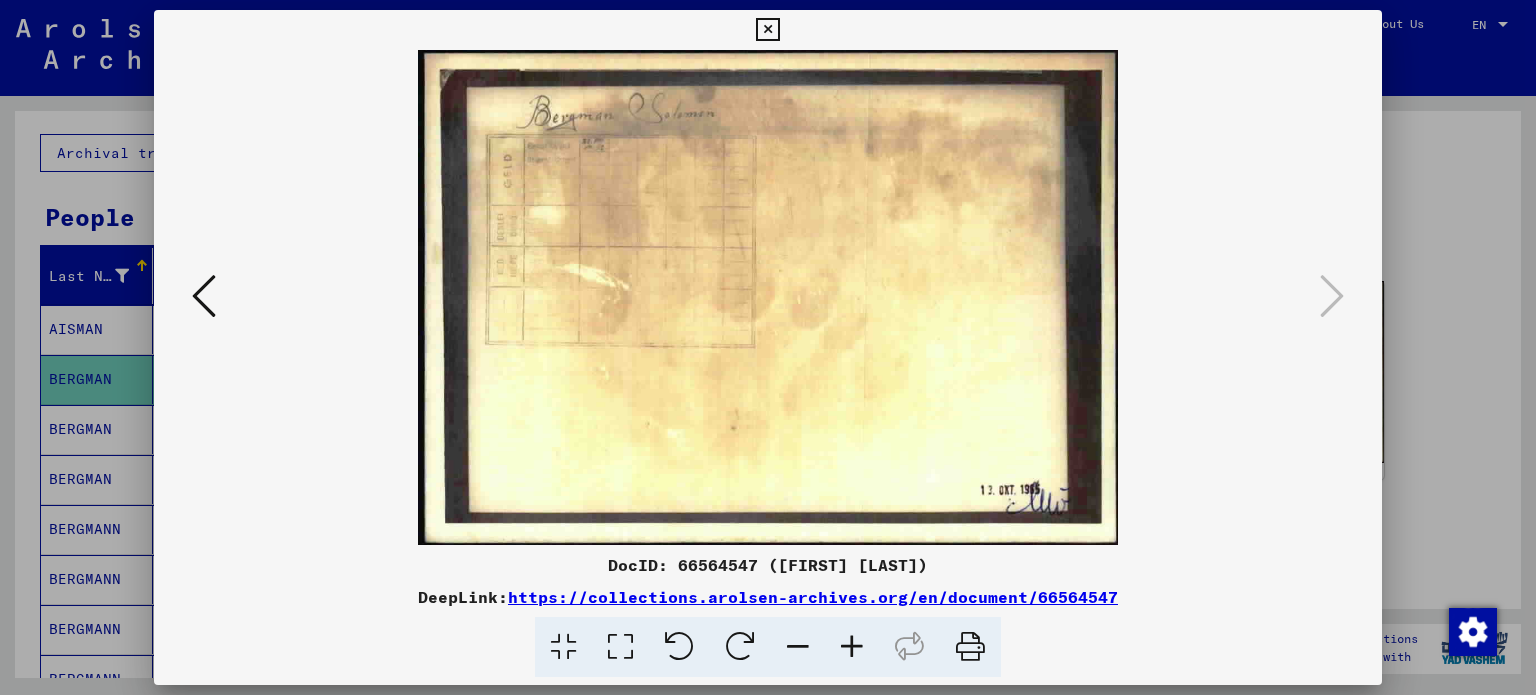 click at bounding box center [767, 30] 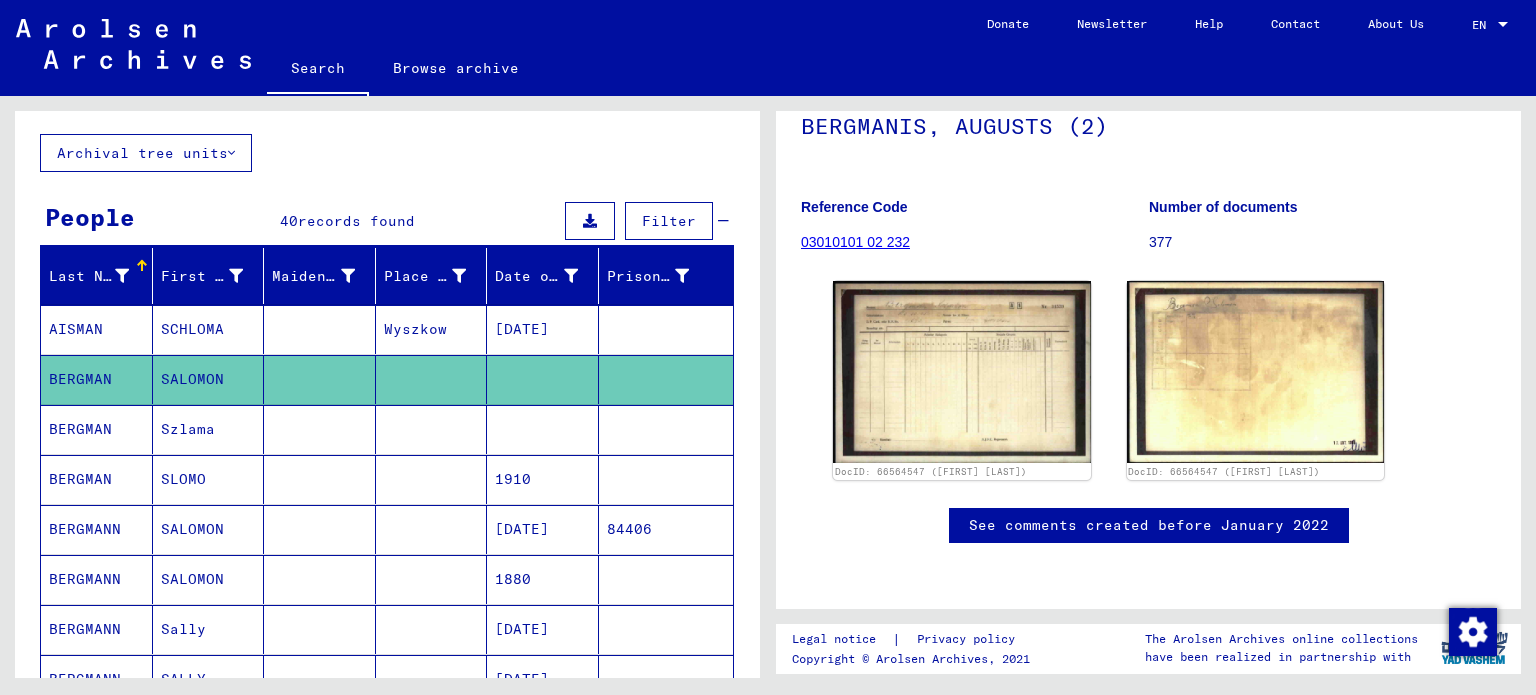 click on "BERGMAN" at bounding box center [97, 529] 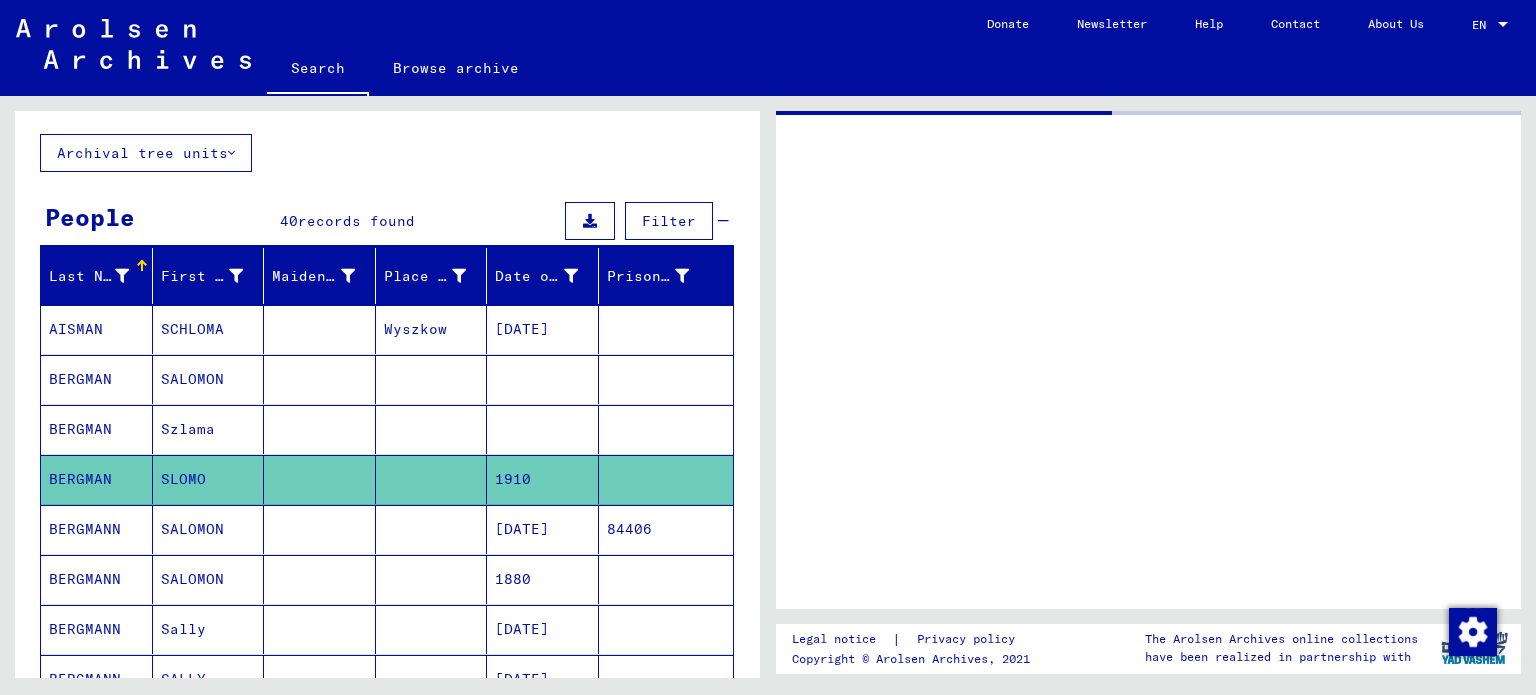 scroll, scrollTop: 0, scrollLeft: 0, axis: both 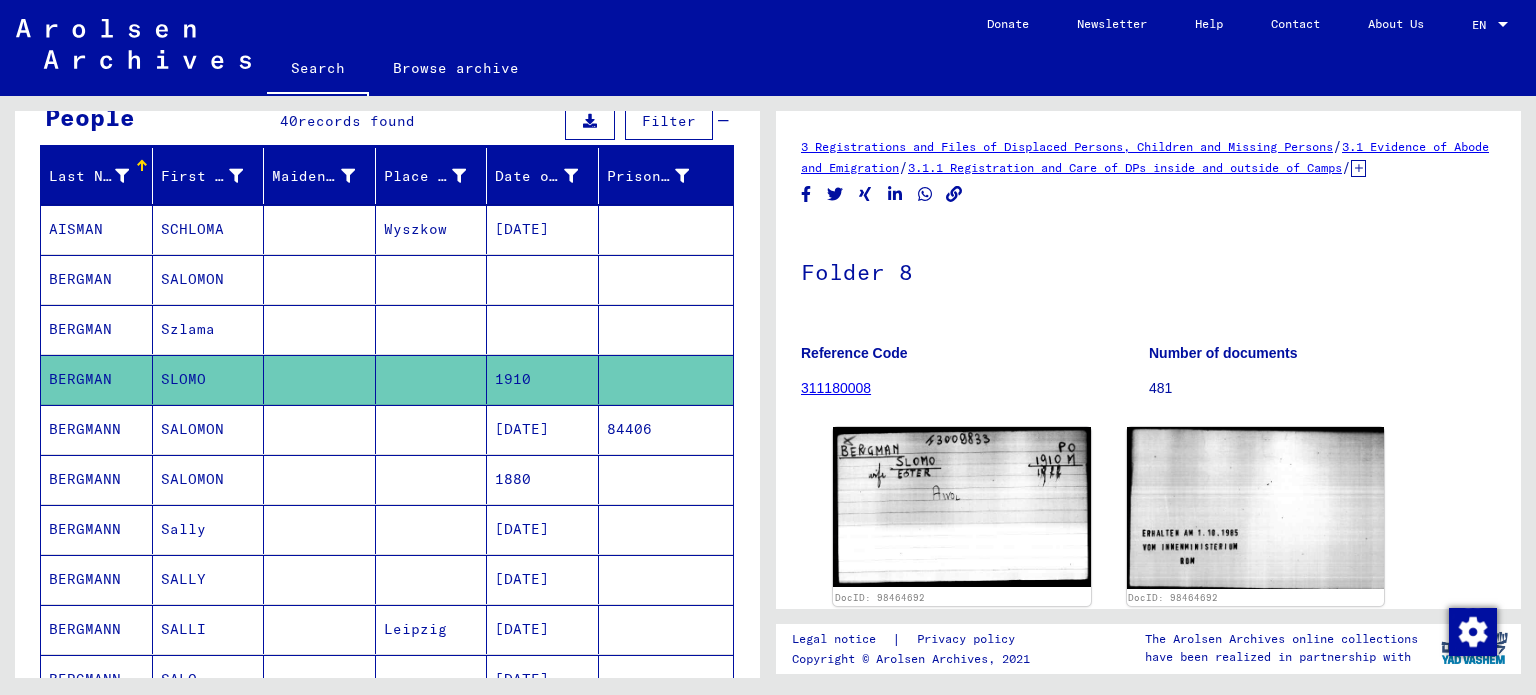 click on "BERGMANN" at bounding box center (97, 479) 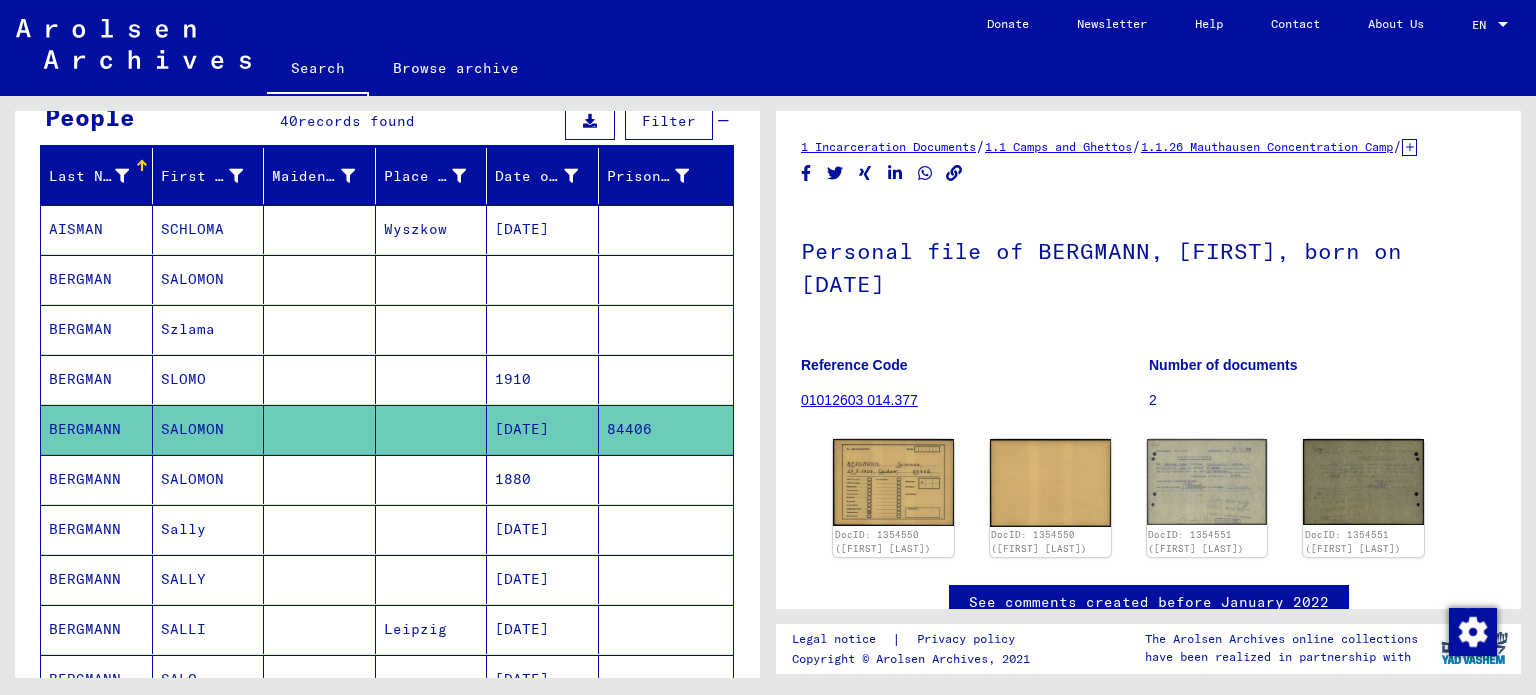 scroll, scrollTop: 0, scrollLeft: 0, axis: both 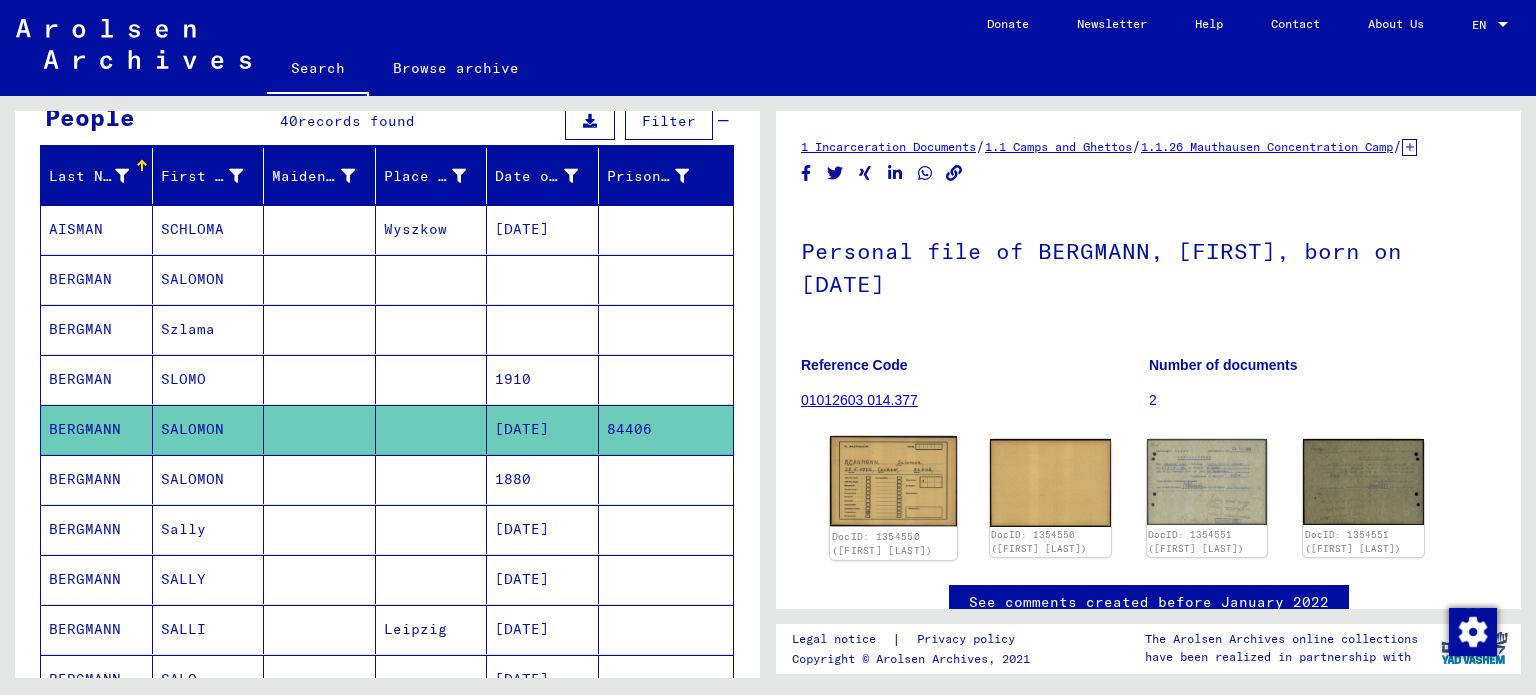 click 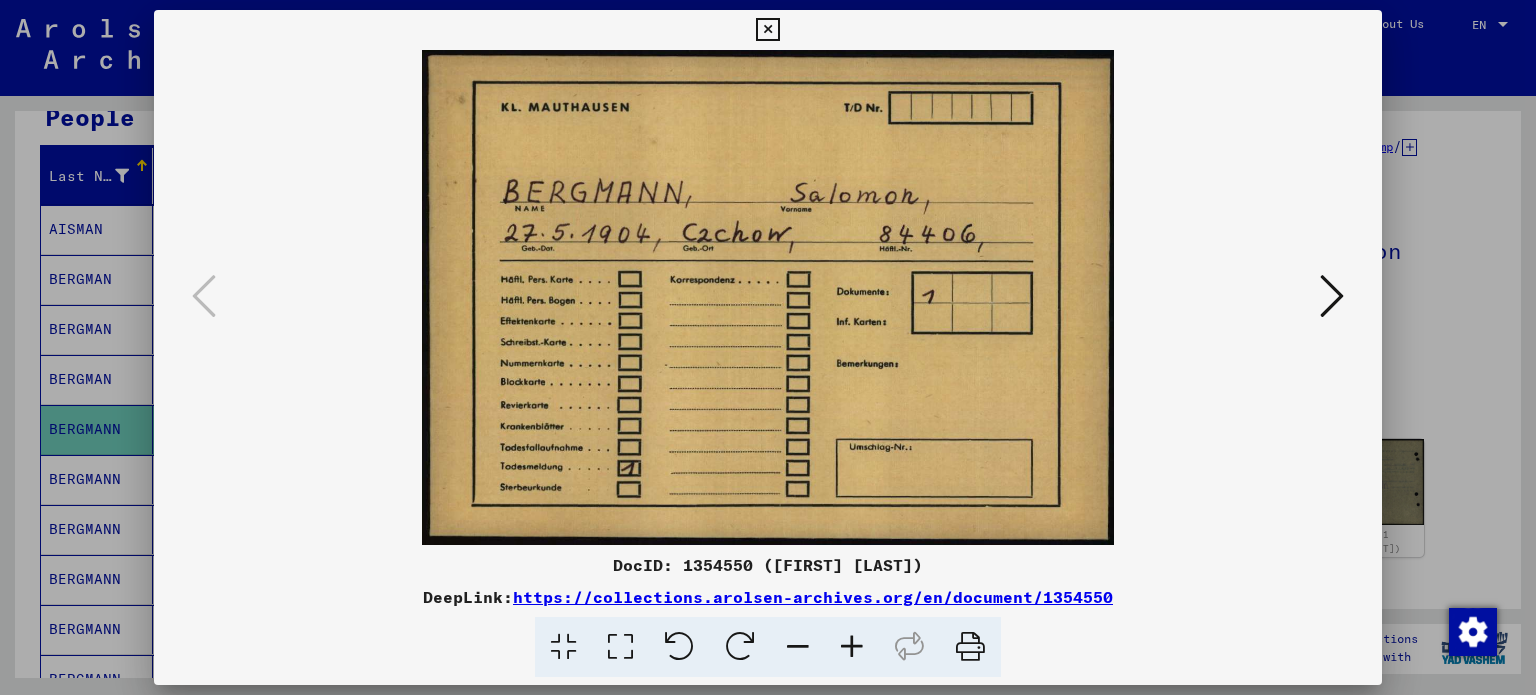 click at bounding box center [1332, 296] 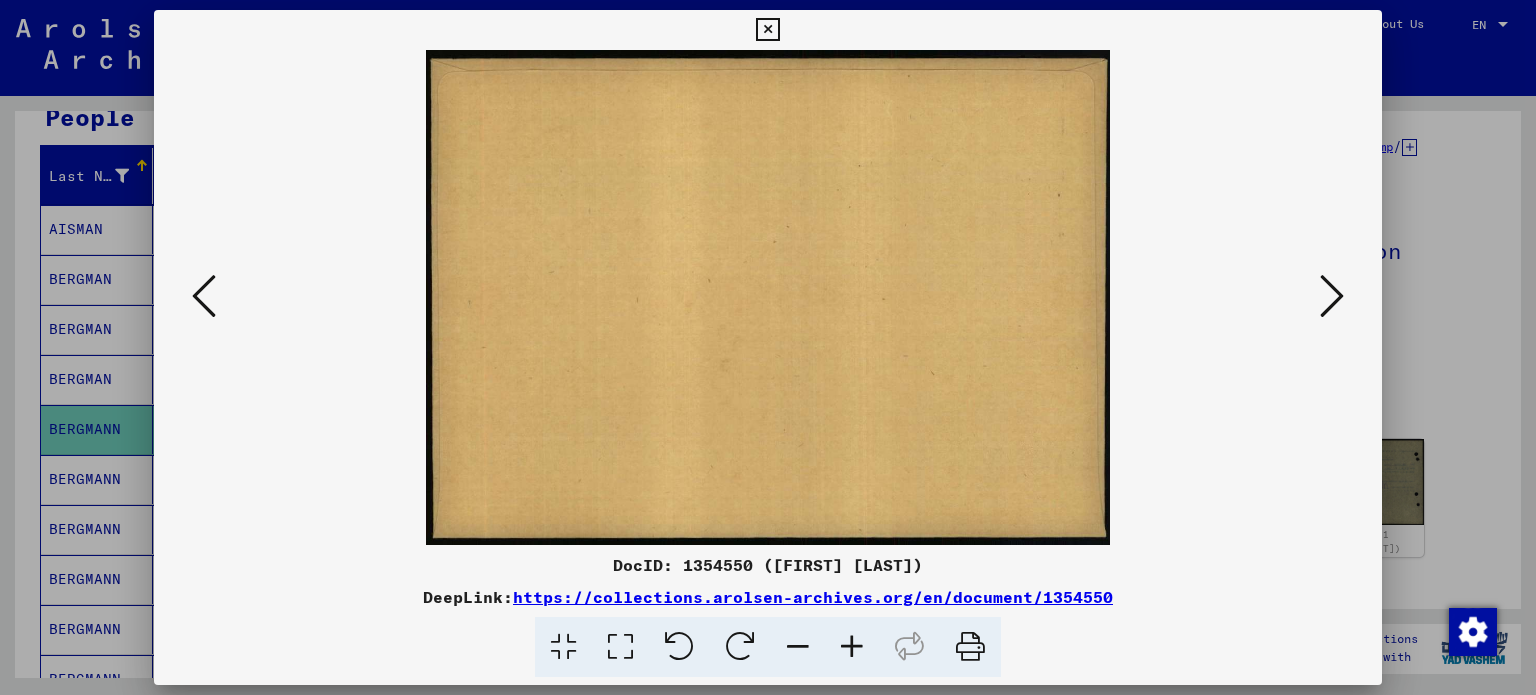 click at bounding box center (1332, 296) 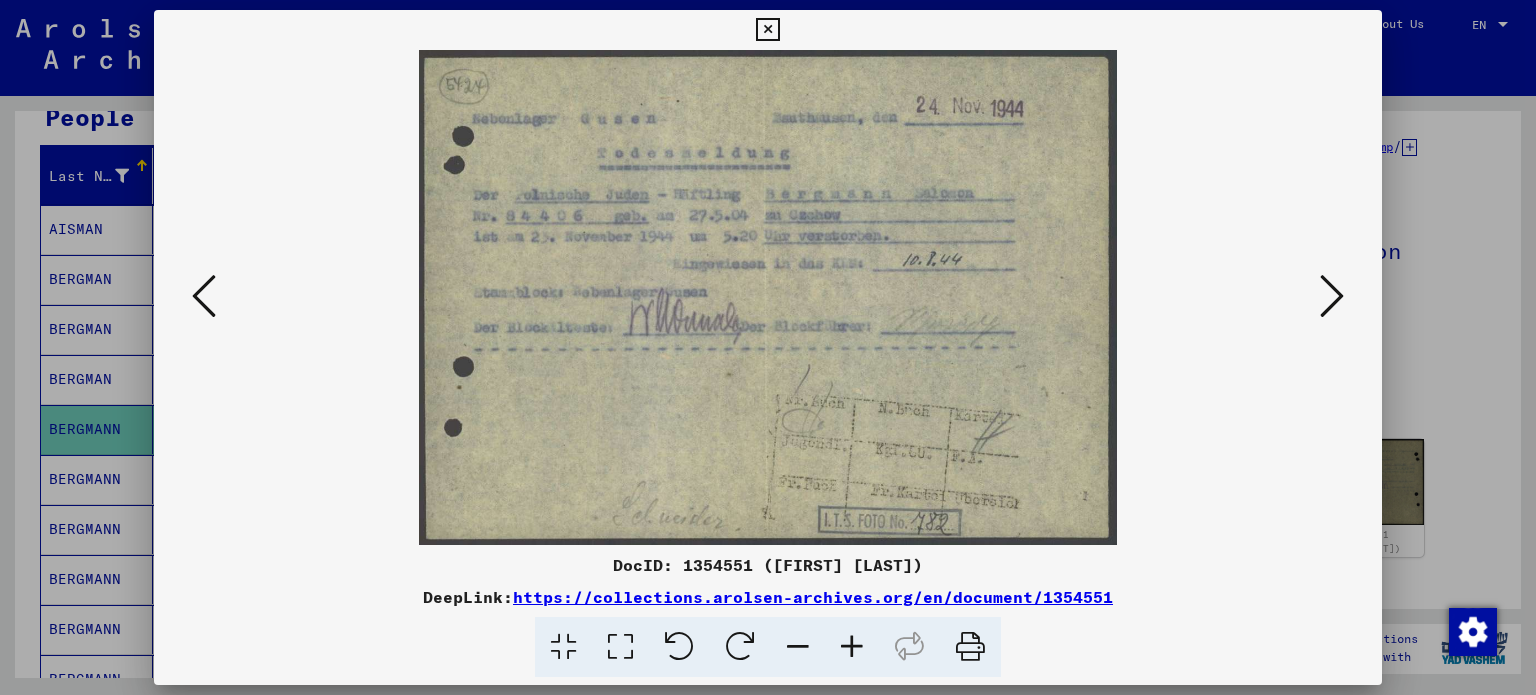 click at bounding box center (1332, 296) 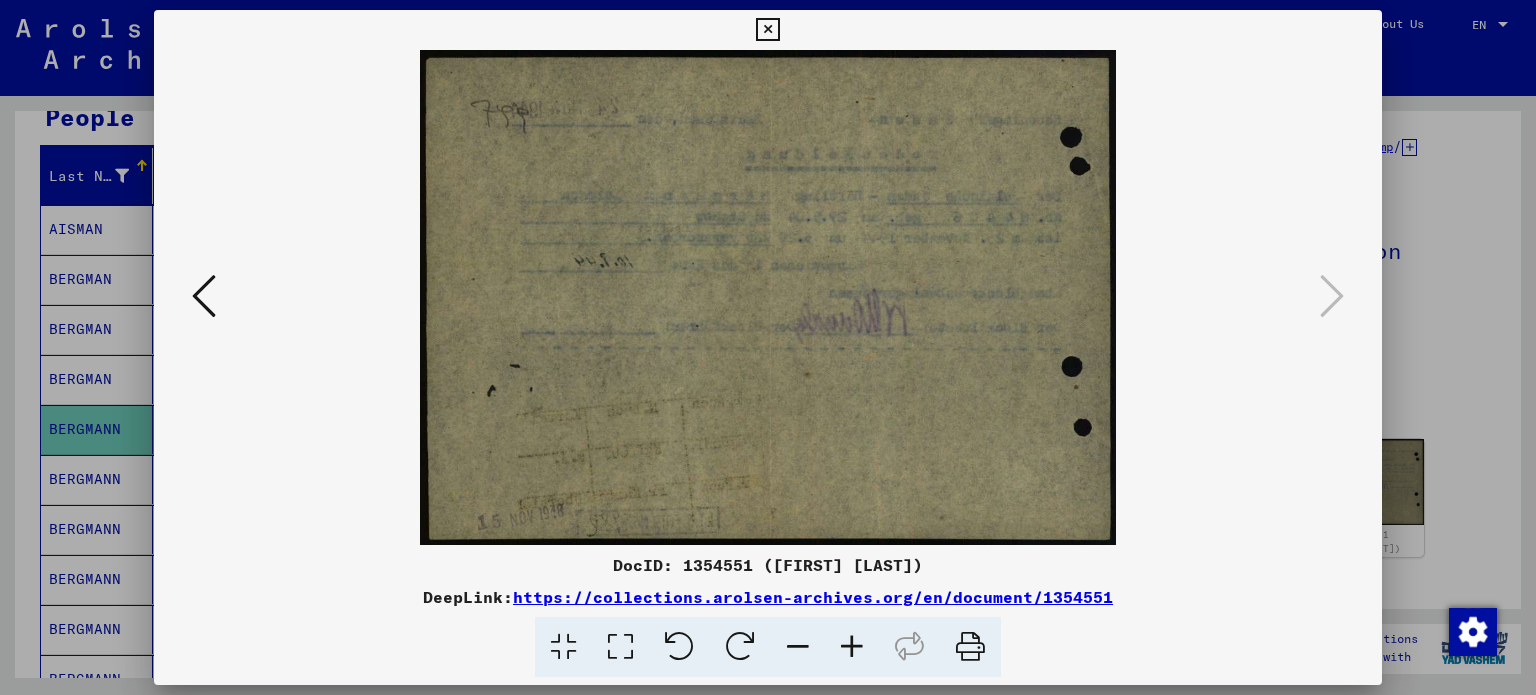 click at bounding box center (767, 30) 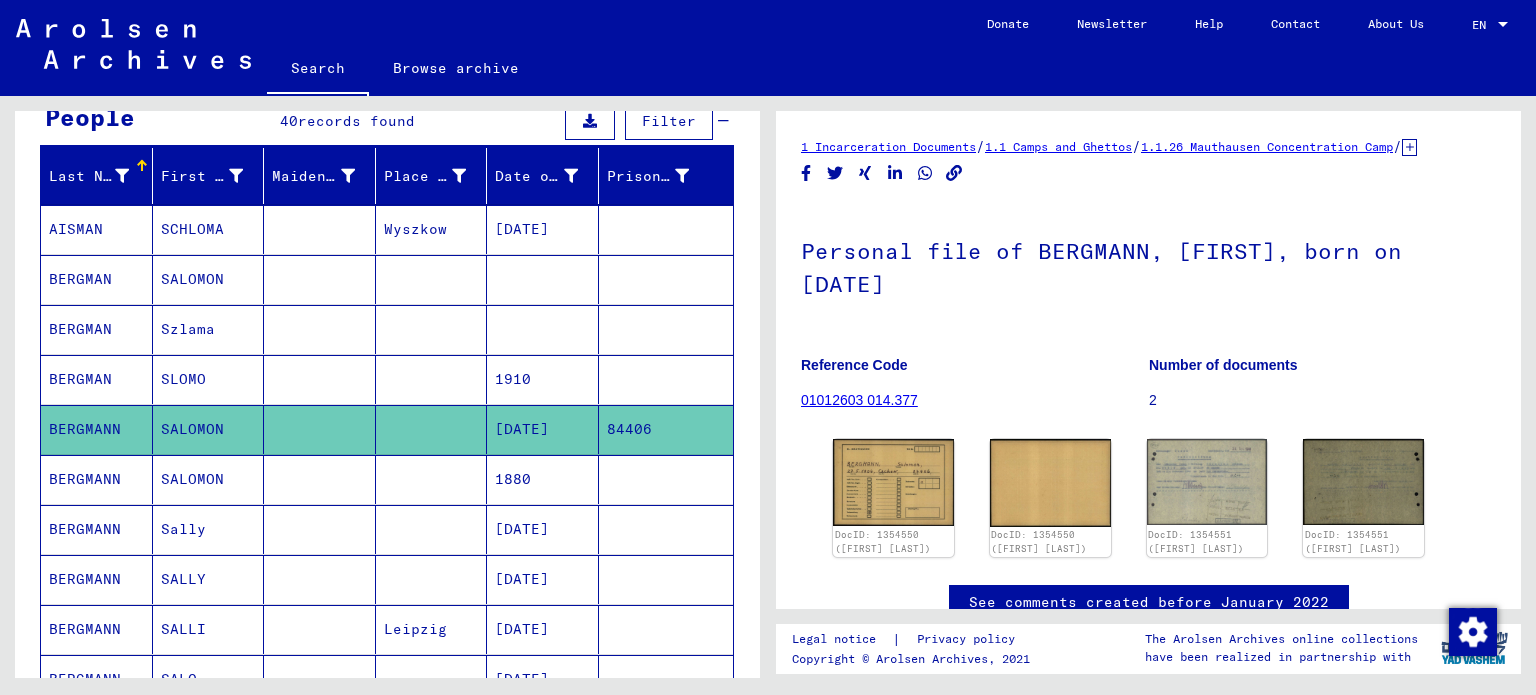 click on "BERGMANN" at bounding box center (97, 529) 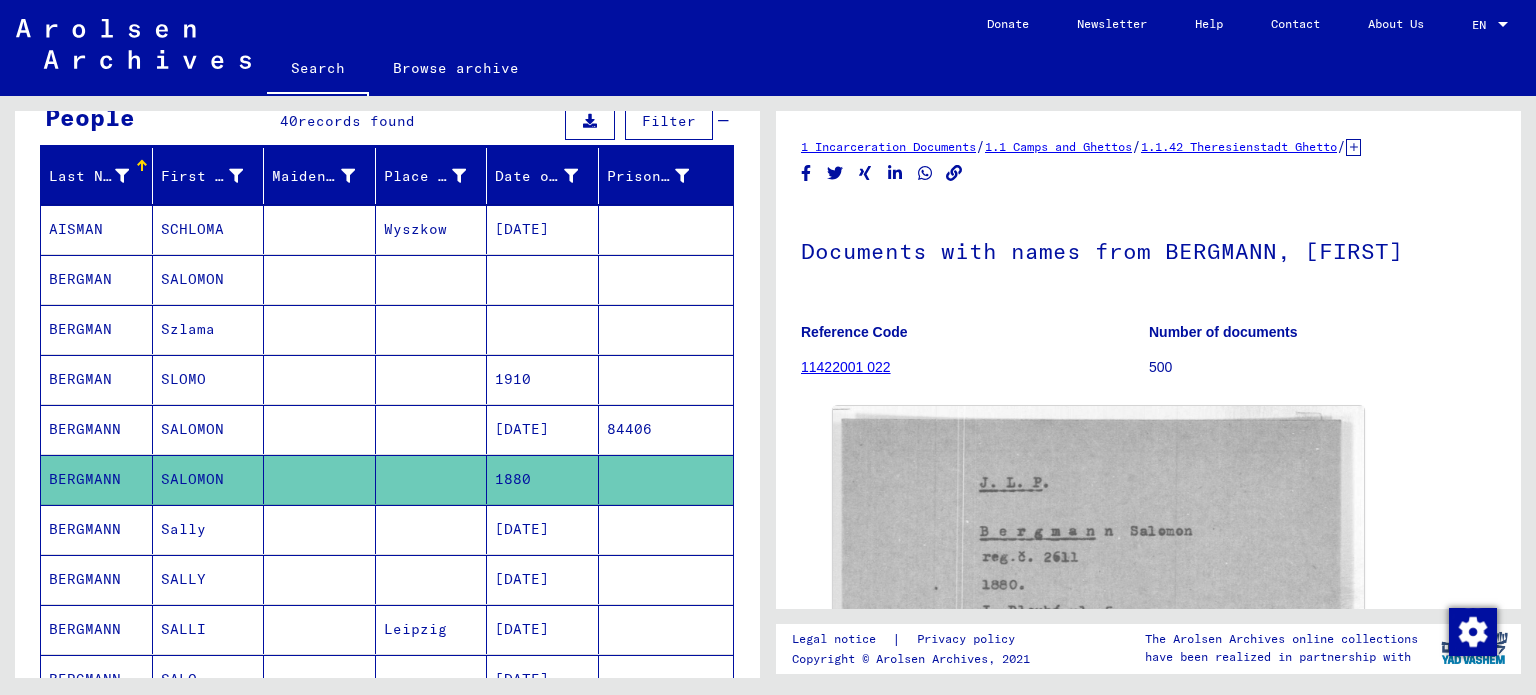 scroll, scrollTop: 0, scrollLeft: 0, axis: both 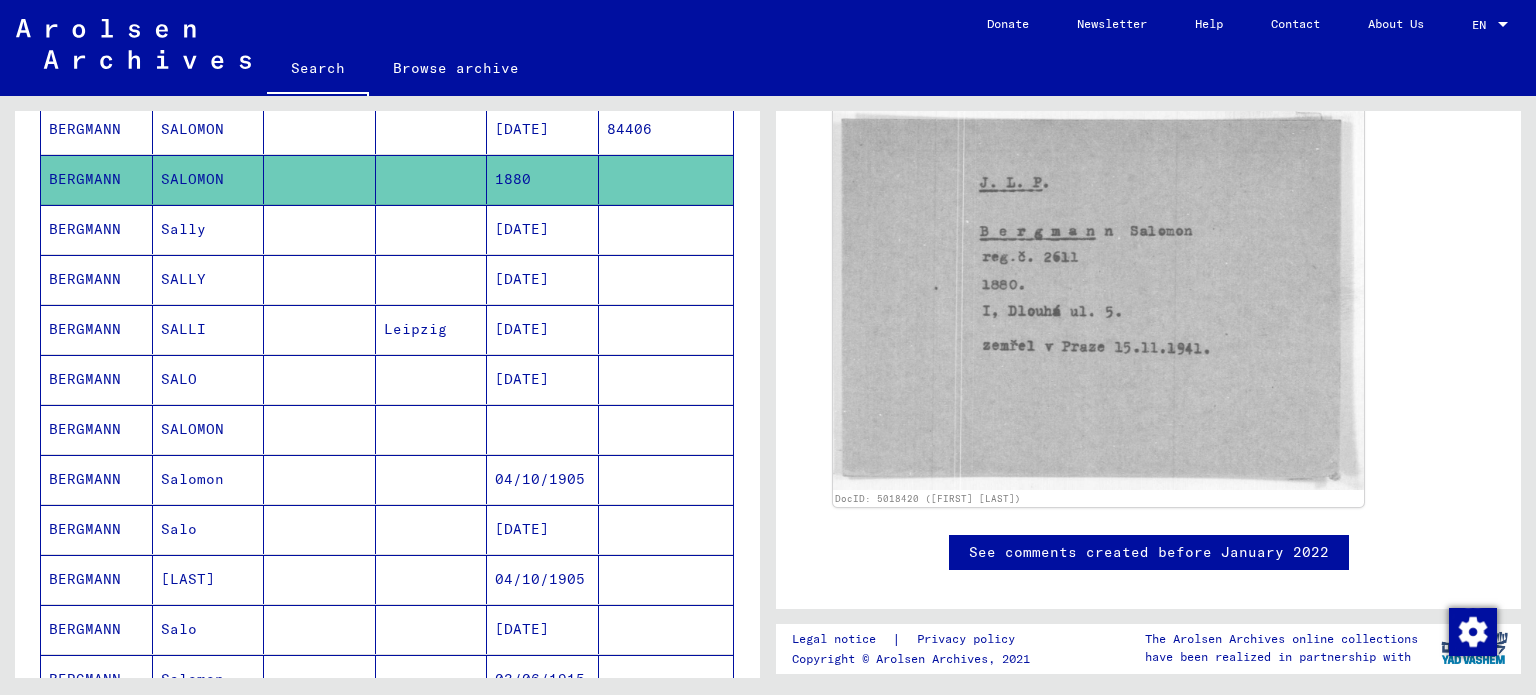 click on "BERGMANN" at bounding box center (97, 479) 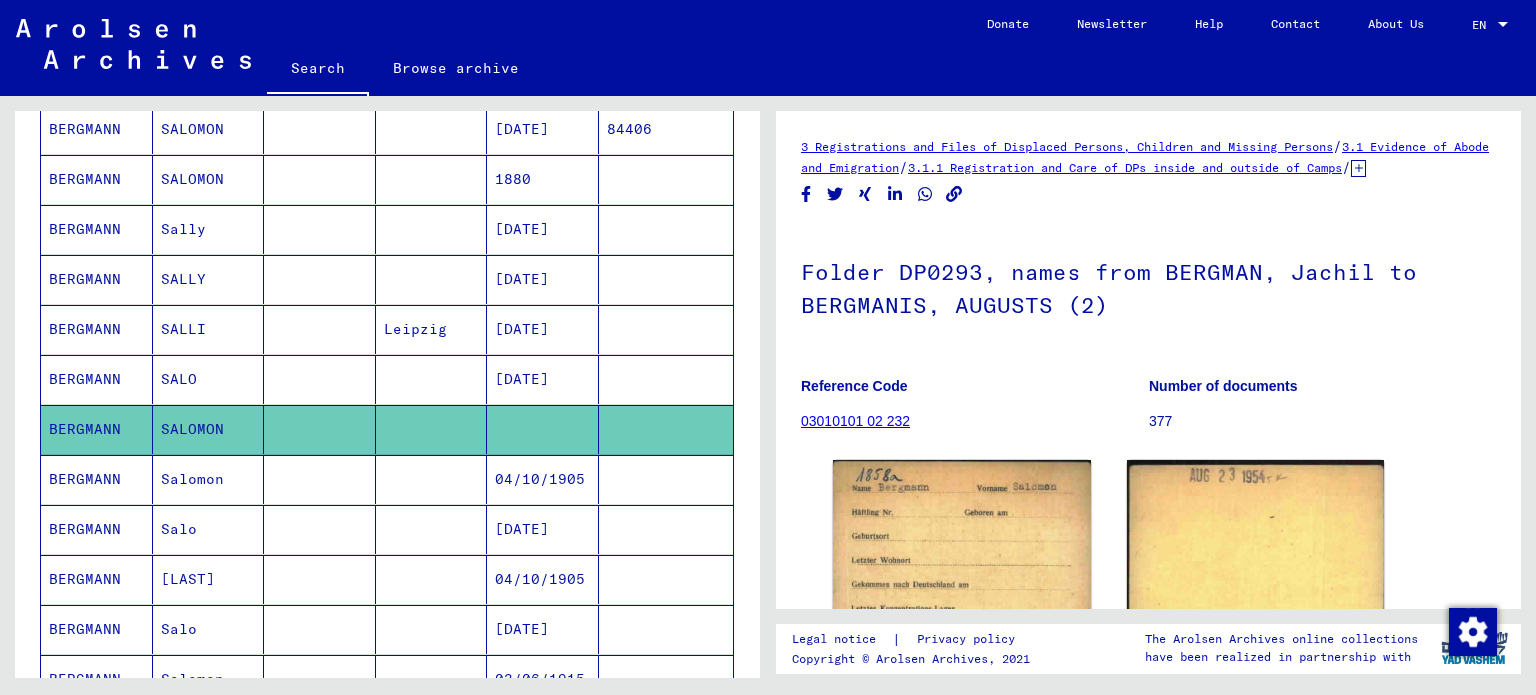 scroll, scrollTop: 0, scrollLeft: 0, axis: both 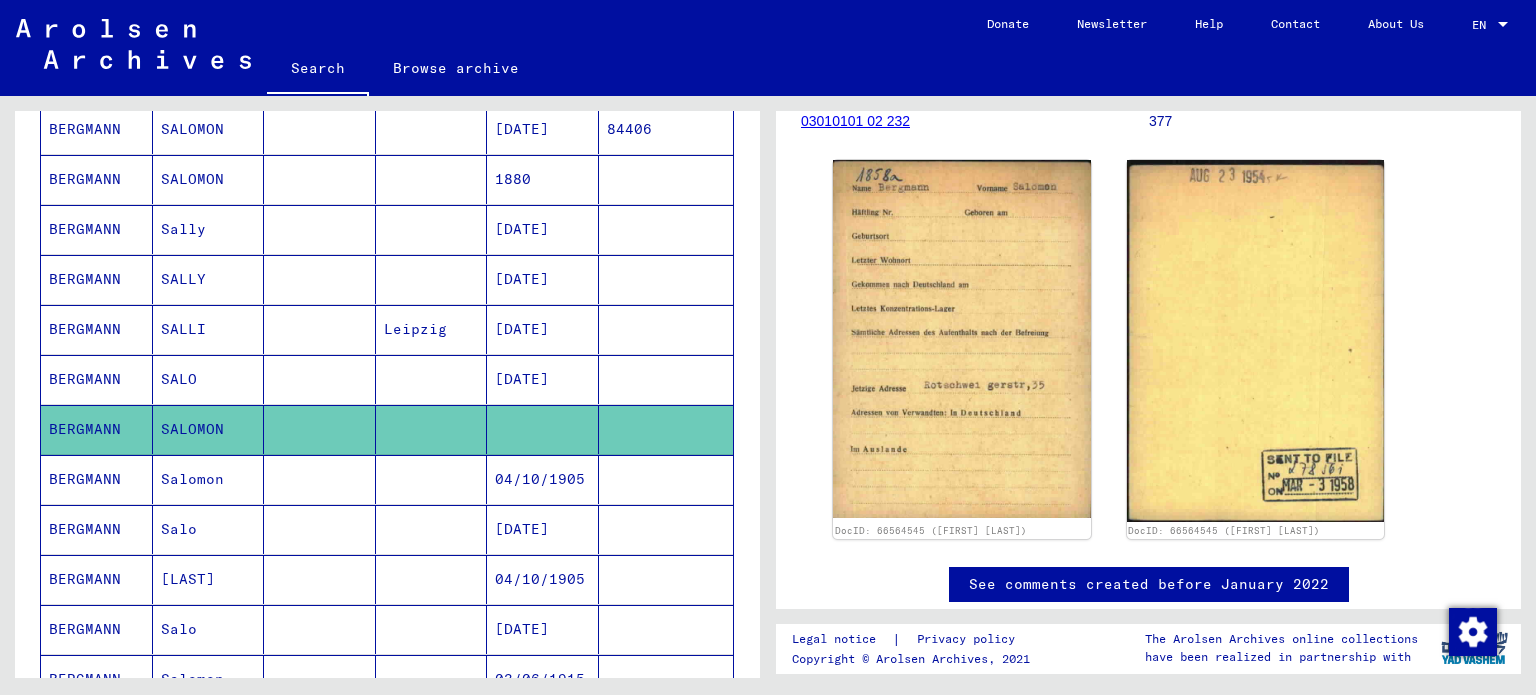 click on "BERGMANN" at bounding box center (97, 629) 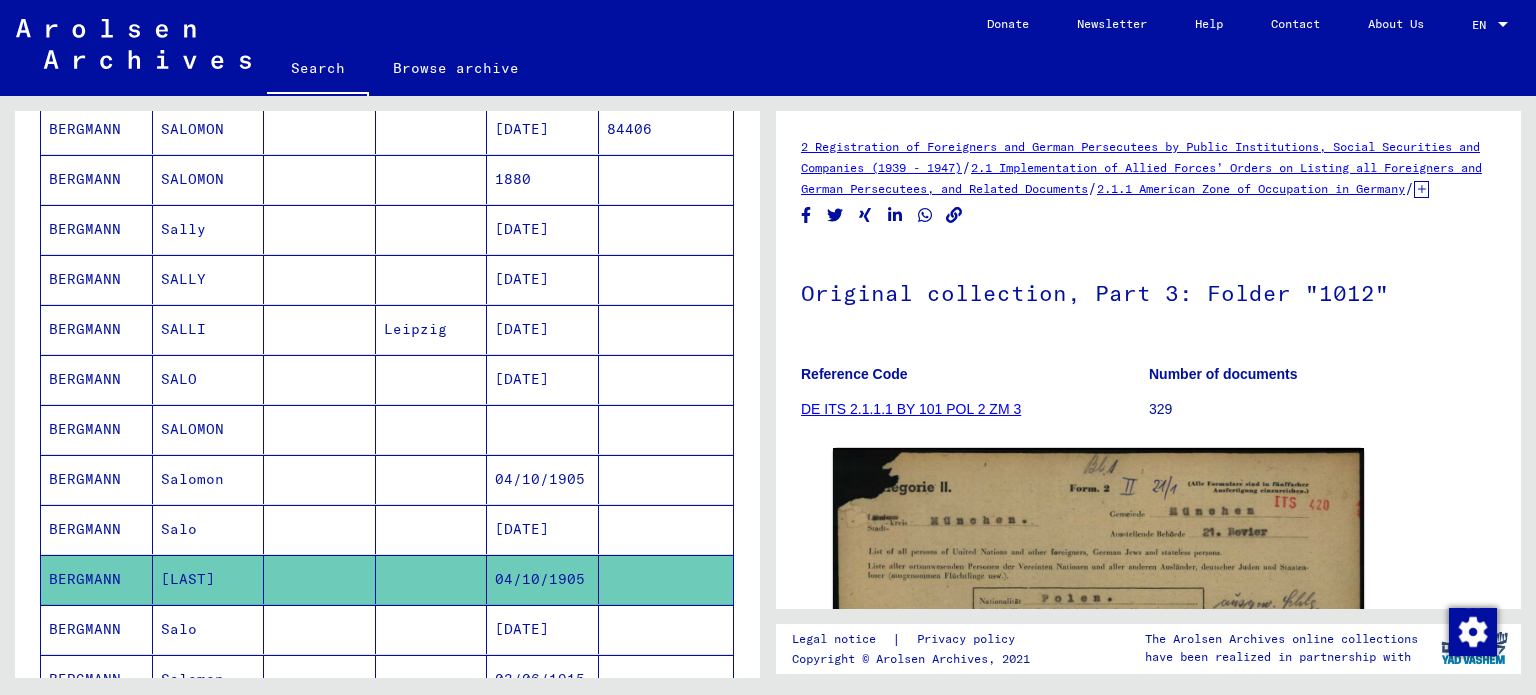scroll, scrollTop: 0, scrollLeft: 0, axis: both 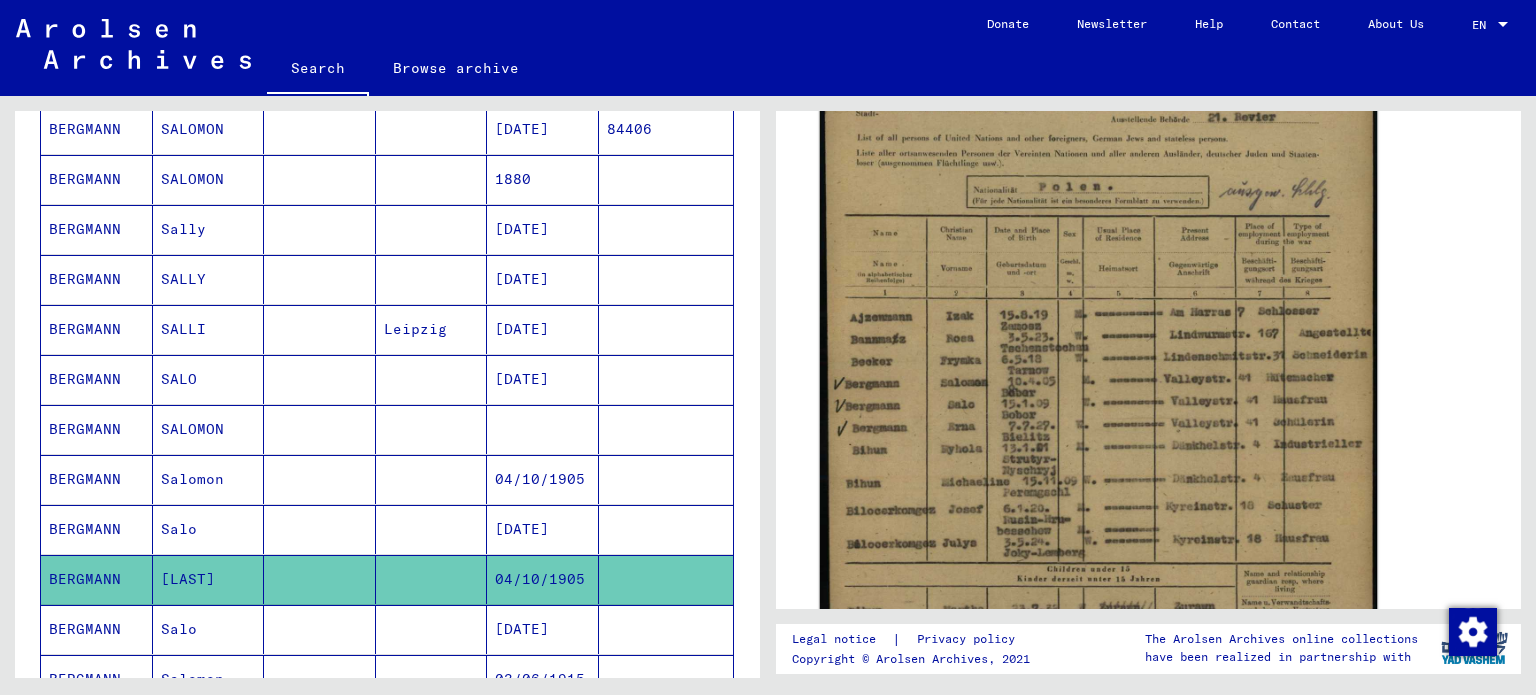 click 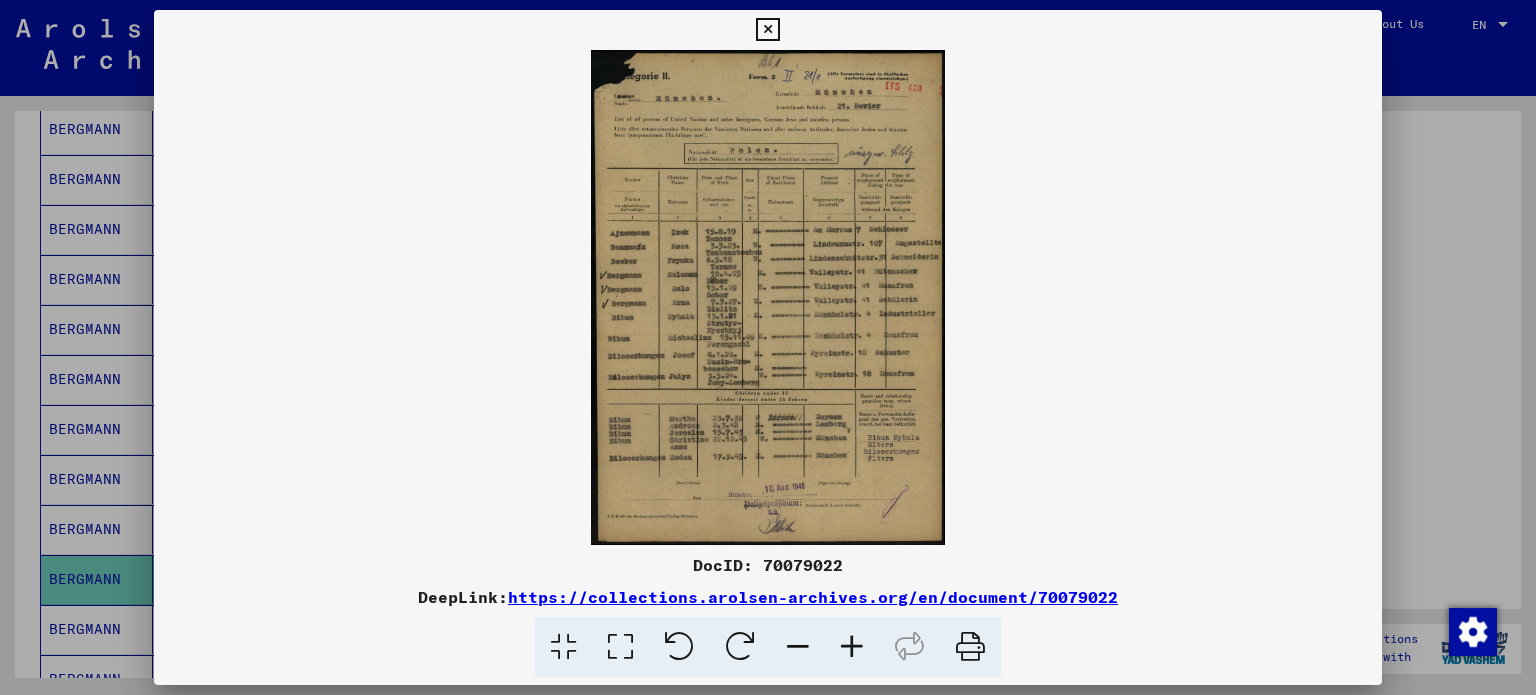 click at bounding box center (852, 647) 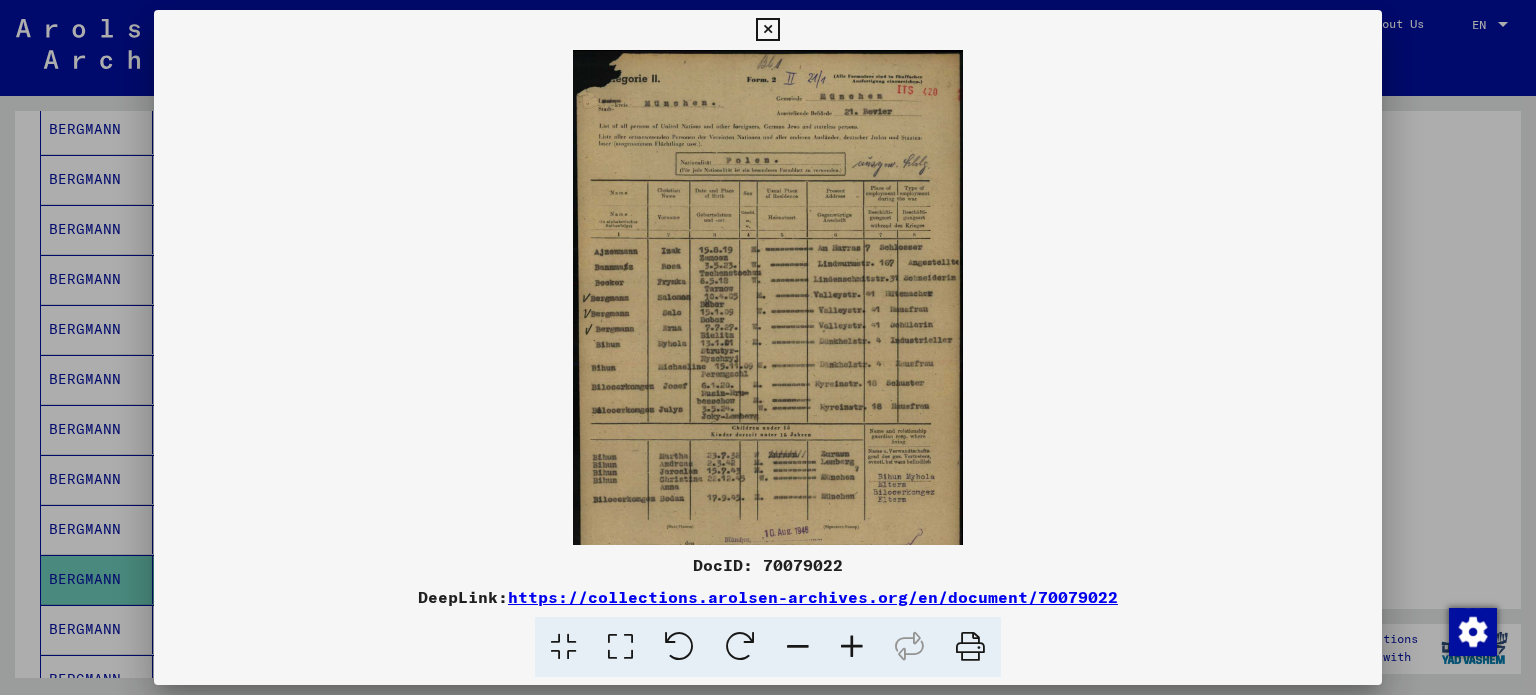 click at bounding box center (852, 647) 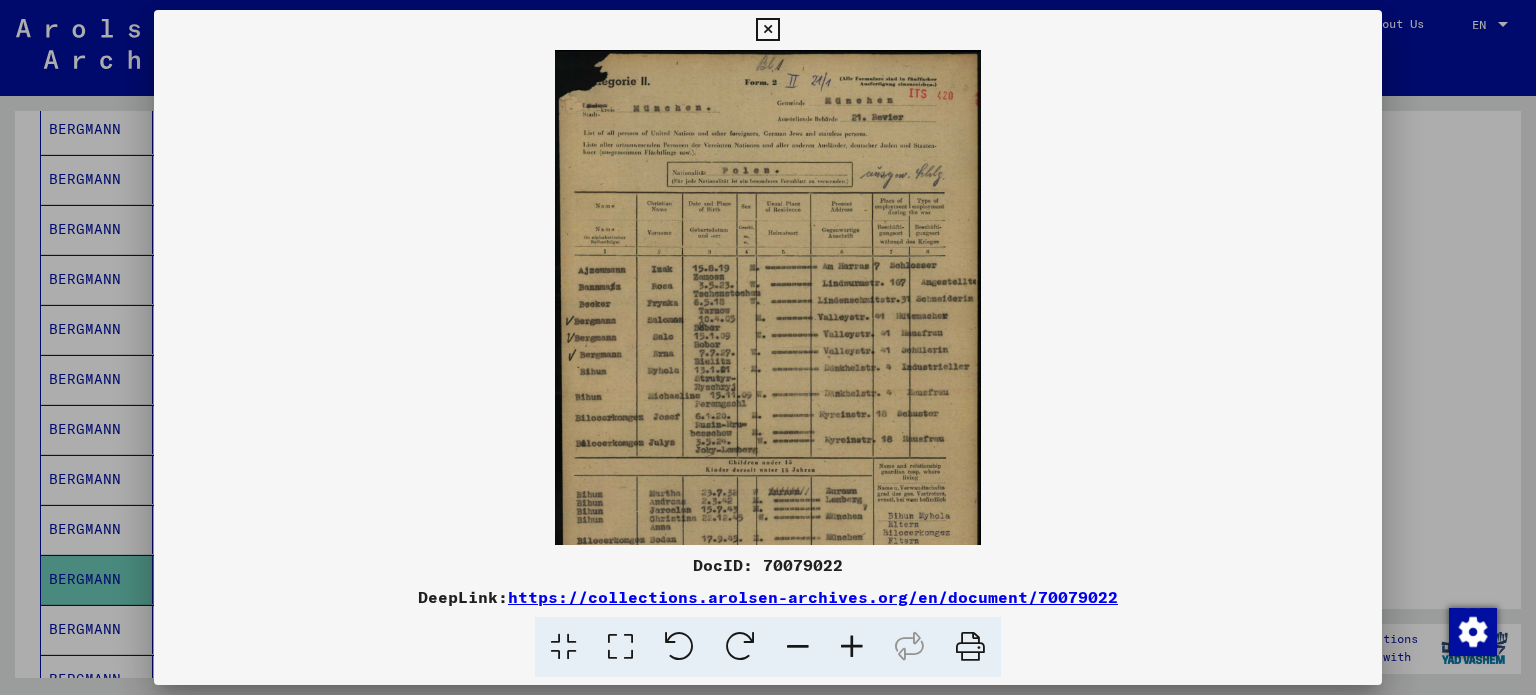 click at bounding box center (852, 647) 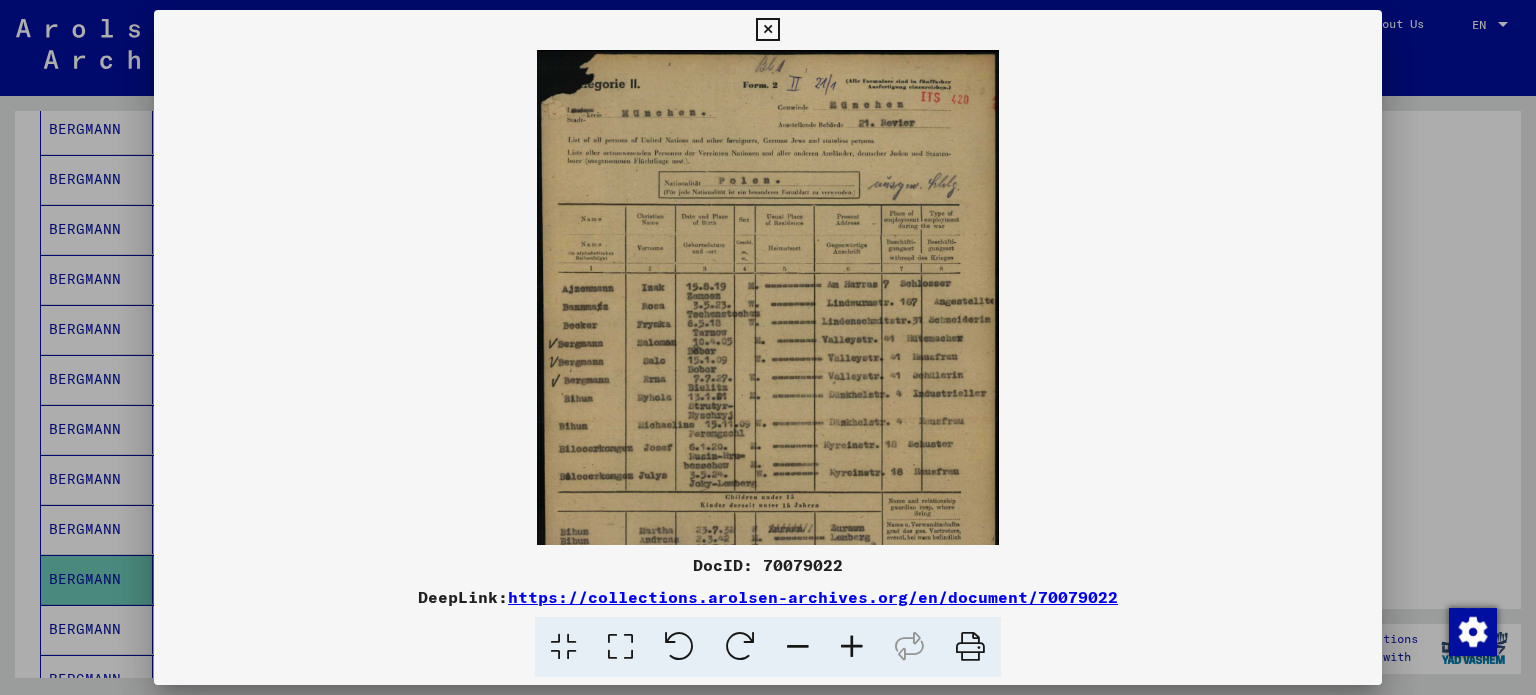 click at bounding box center (852, 647) 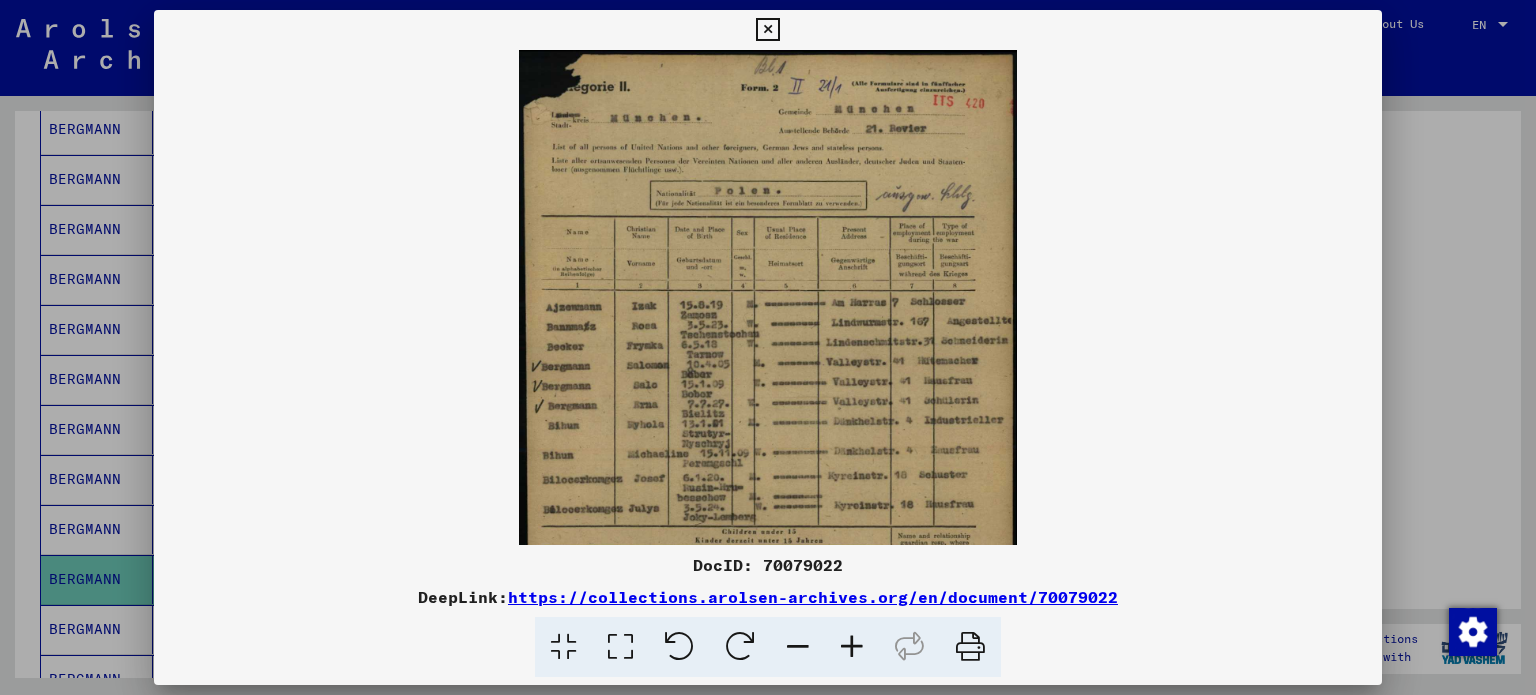 click at bounding box center (852, 647) 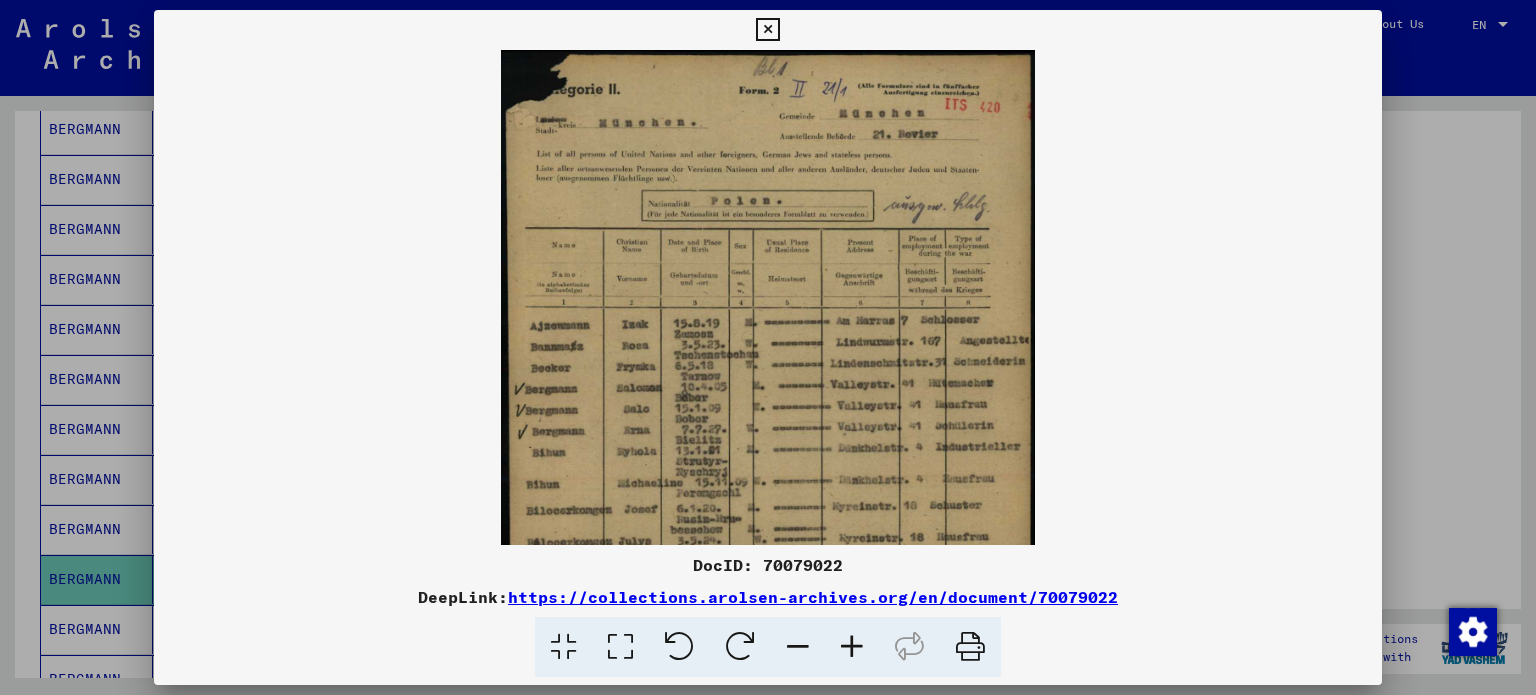 click at bounding box center [852, 647] 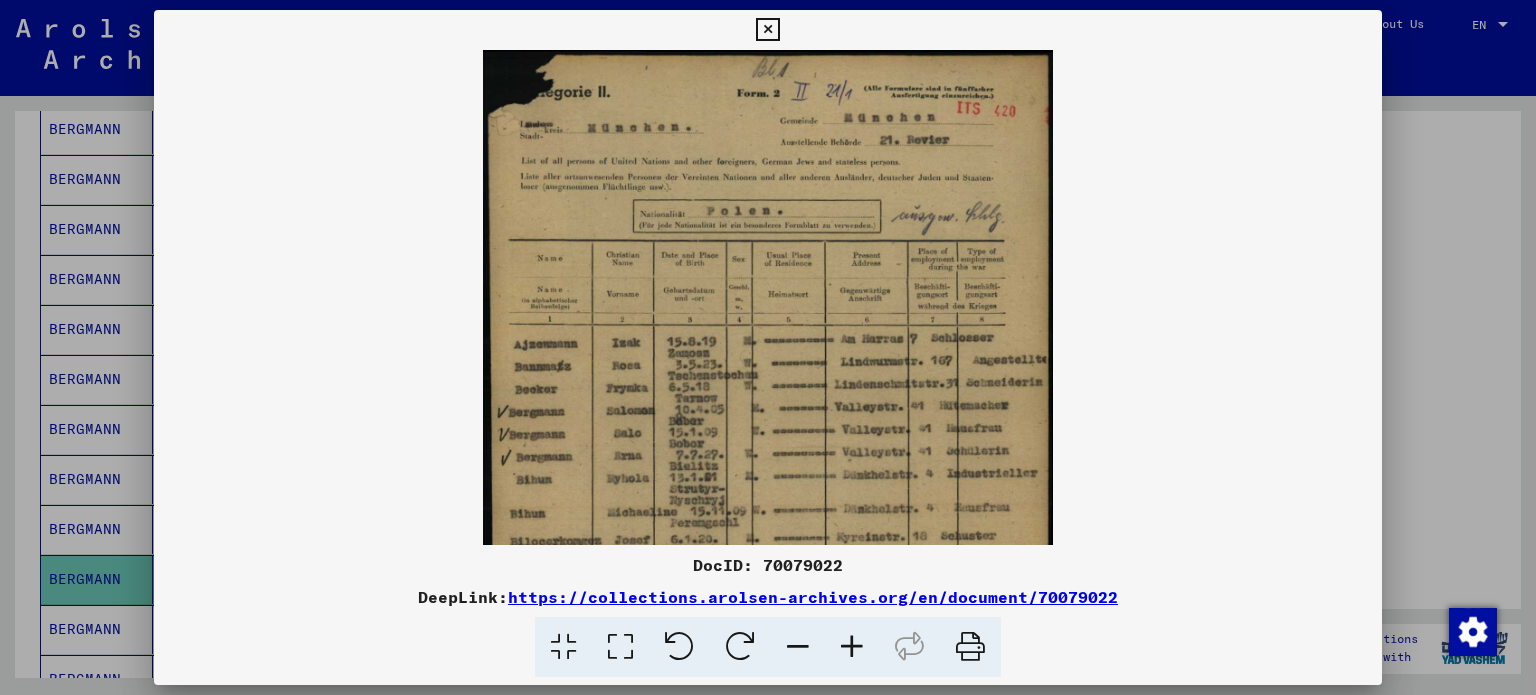 click at bounding box center (852, 647) 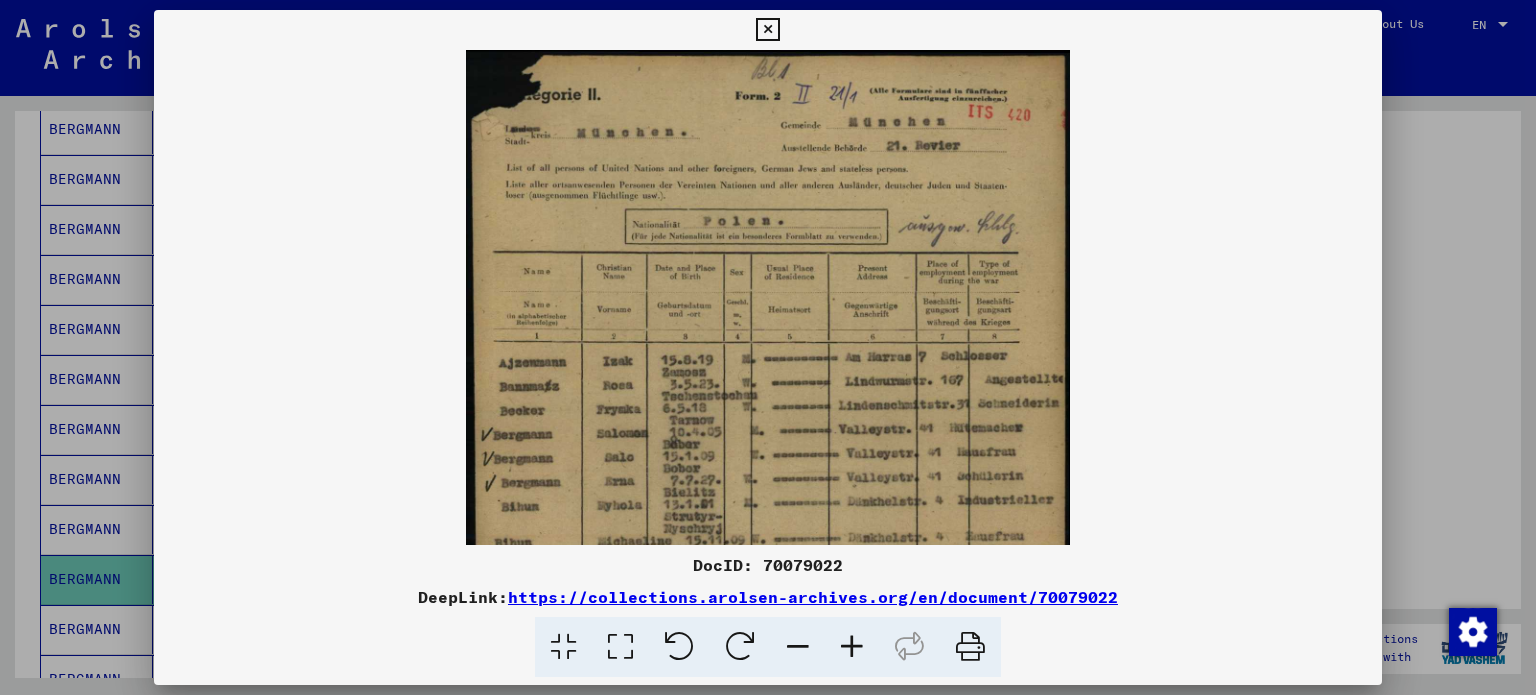 click at bounding box center (852, 647) 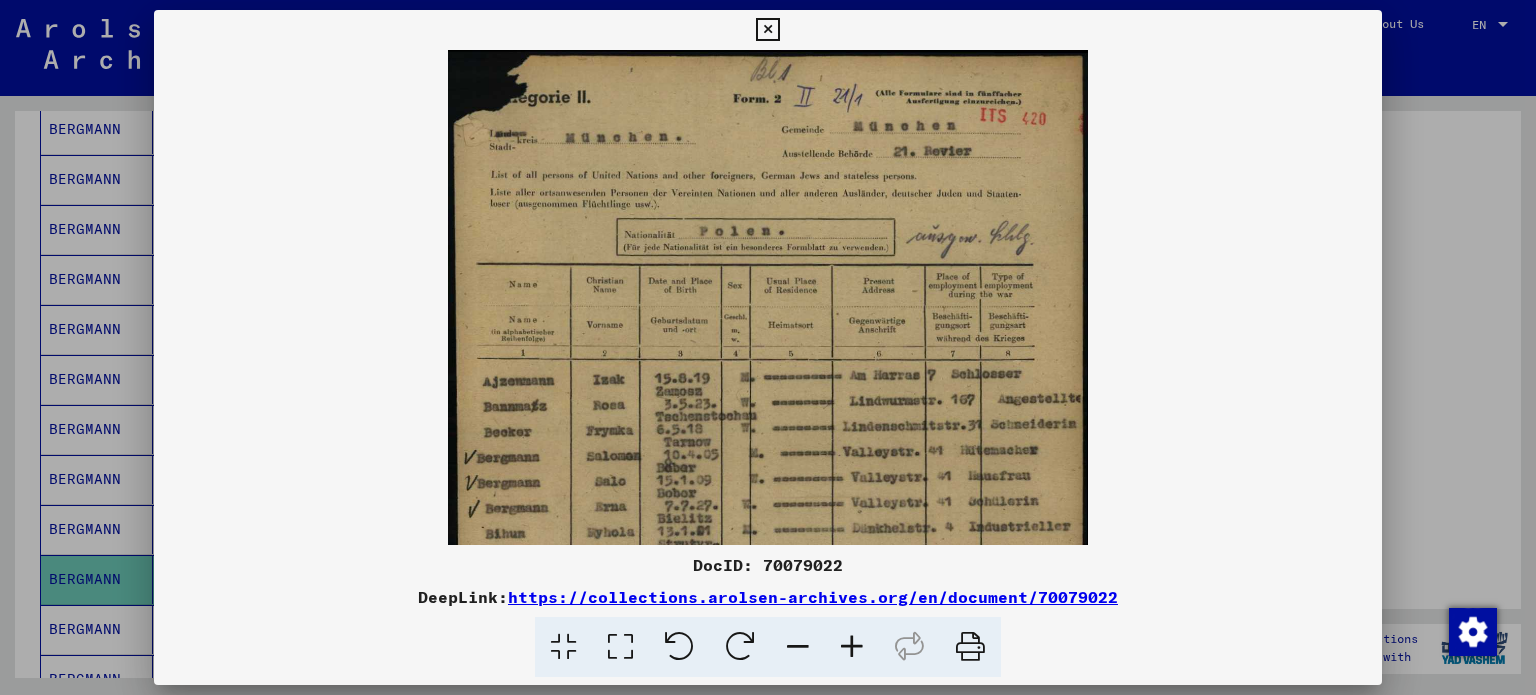 click at bounding box center [852, 647] 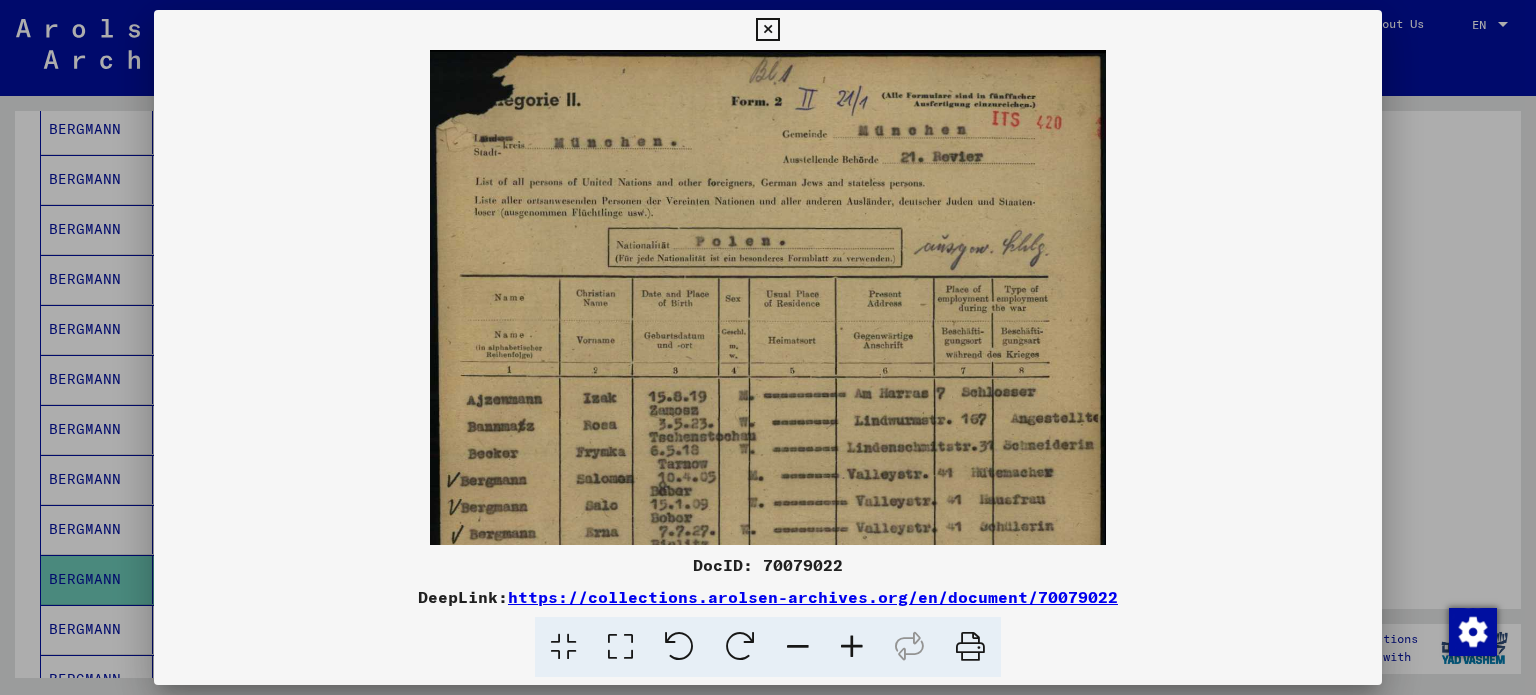 click at bounding box center (767, 30) 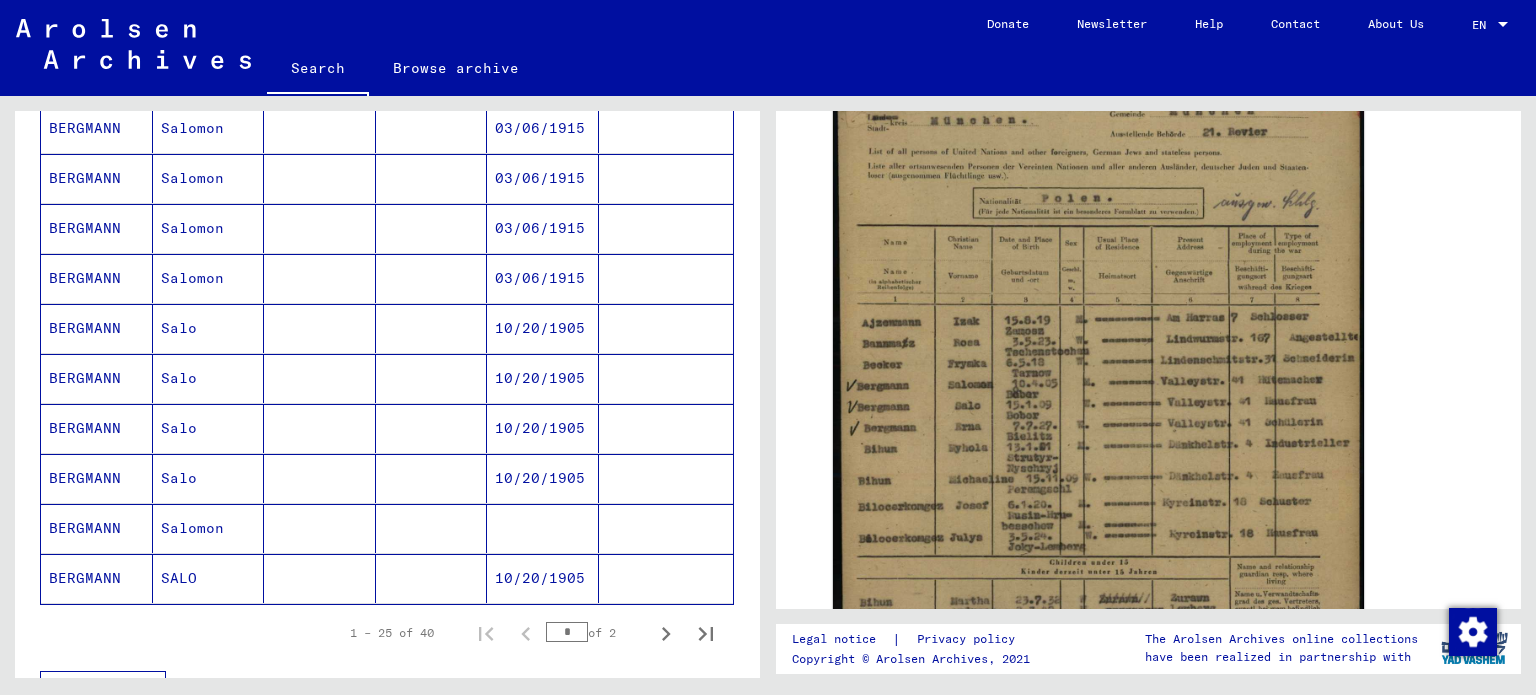 scroll, scrollTop: 1100, scrollLeft: 0, axis: vertical 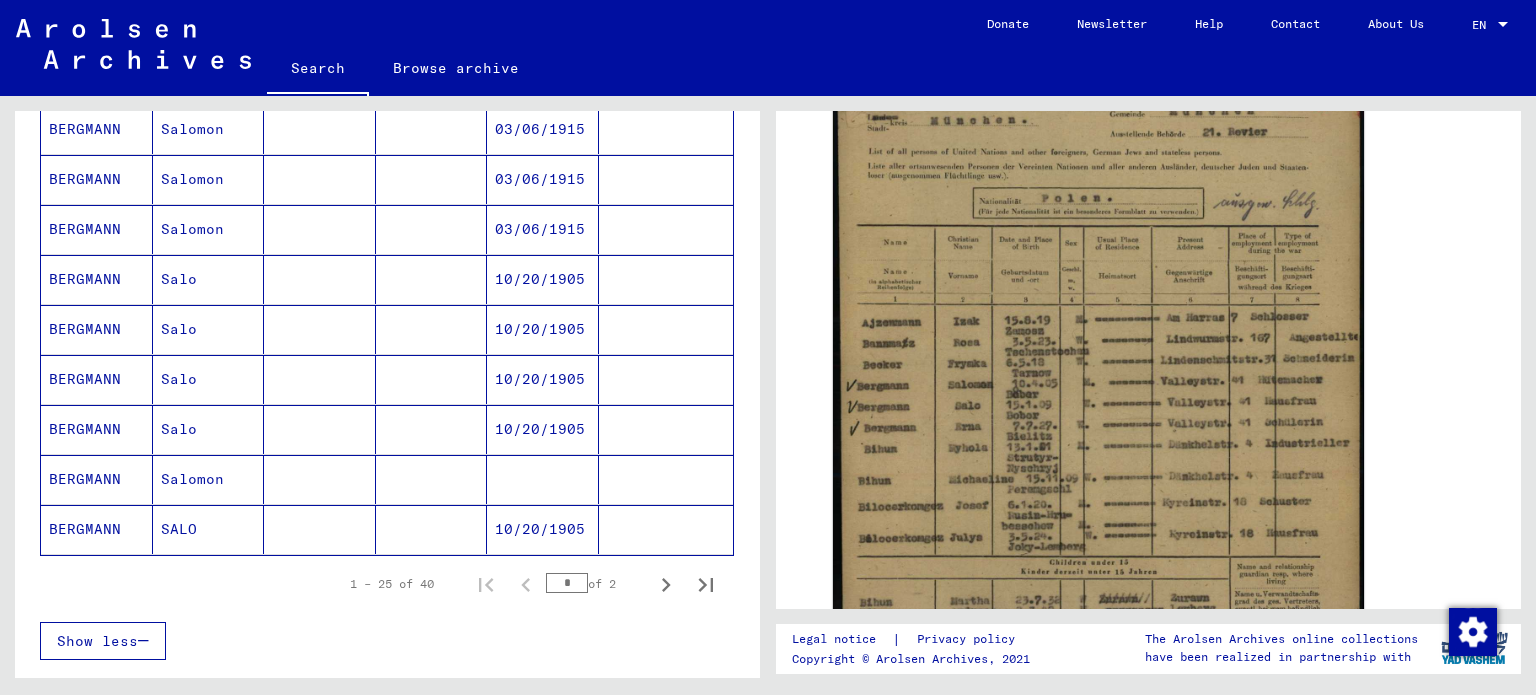 click on "BERGMANN" at bounding box center [97, 479] 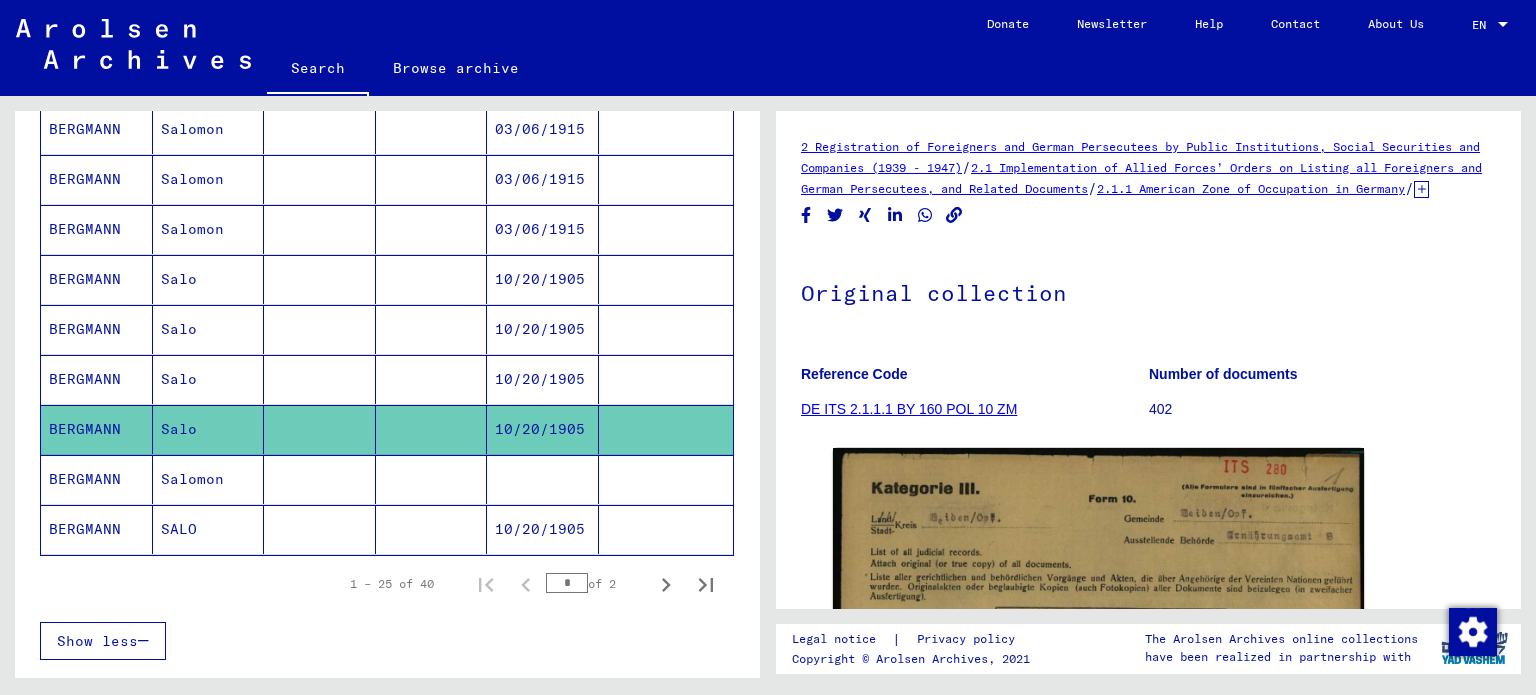 scroll, scrollTop: 0, scrollLeft: 0, axis: both 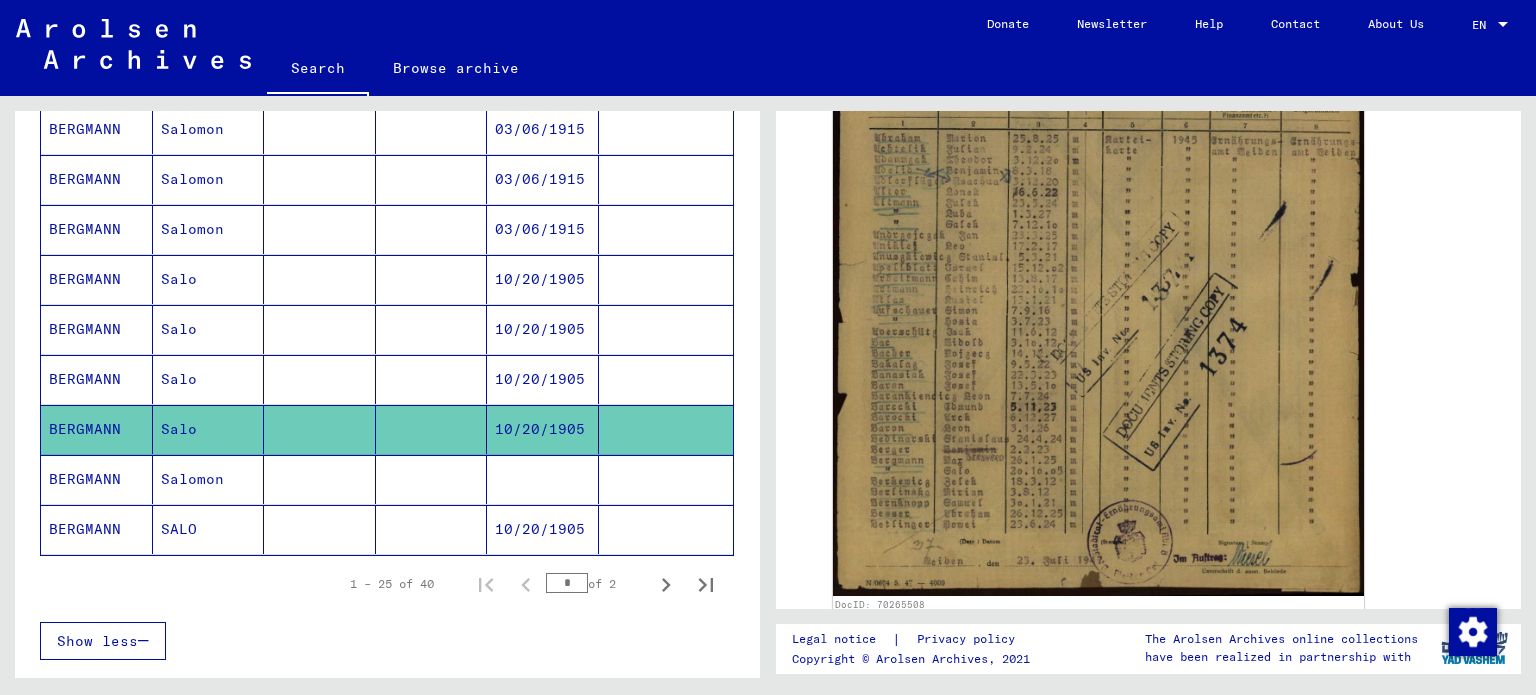click on "BERGMANN" at bounding box center (97, 429) 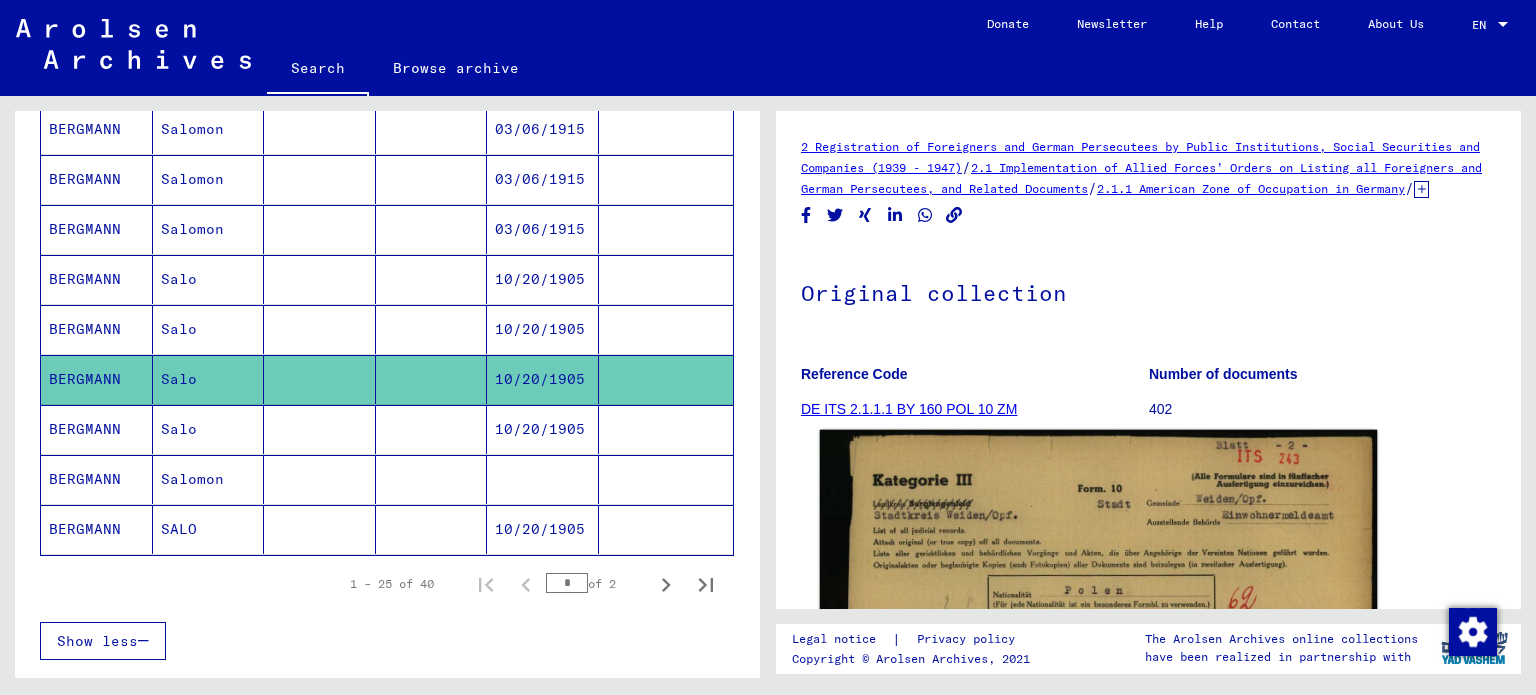 scroll, scrollTop: 400, scrollLeft: 0, axis: vertical 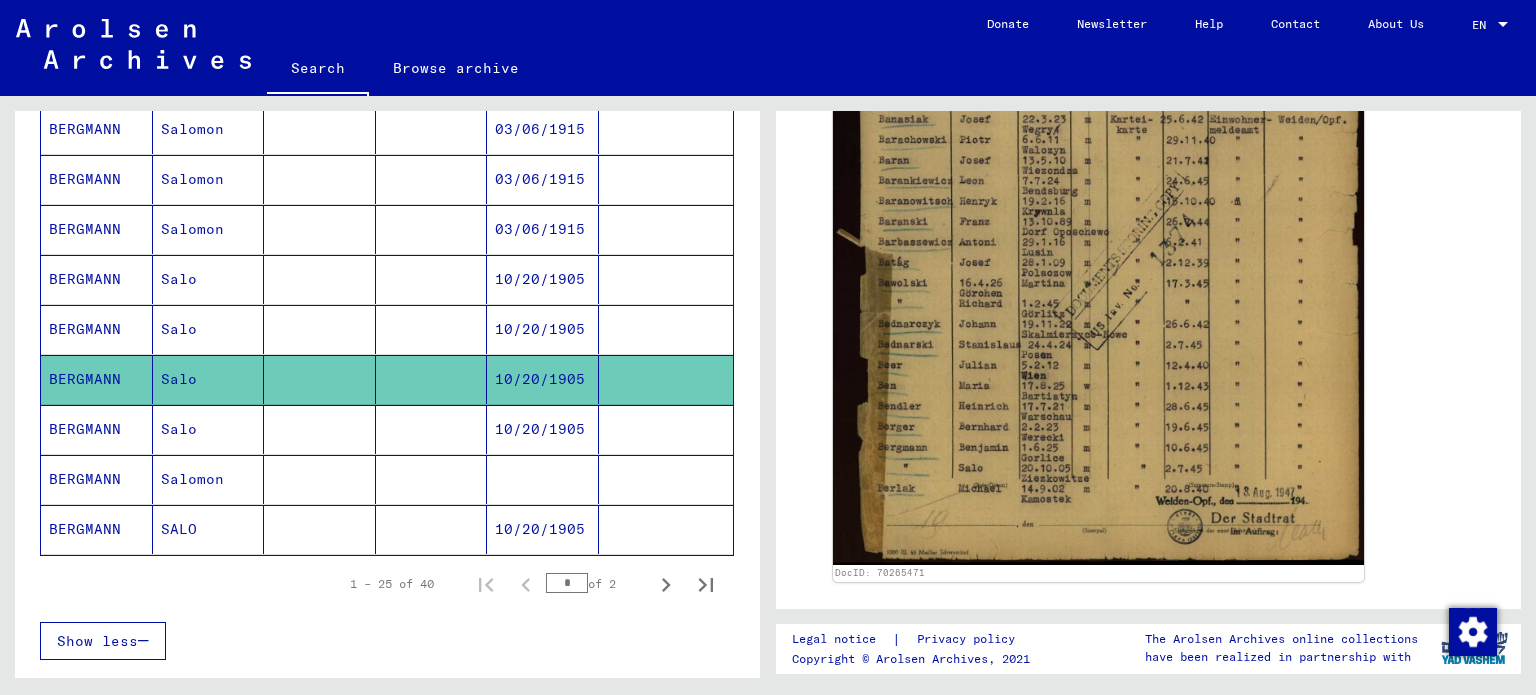click on "BERGMANN" at bounding box center (97, 379) 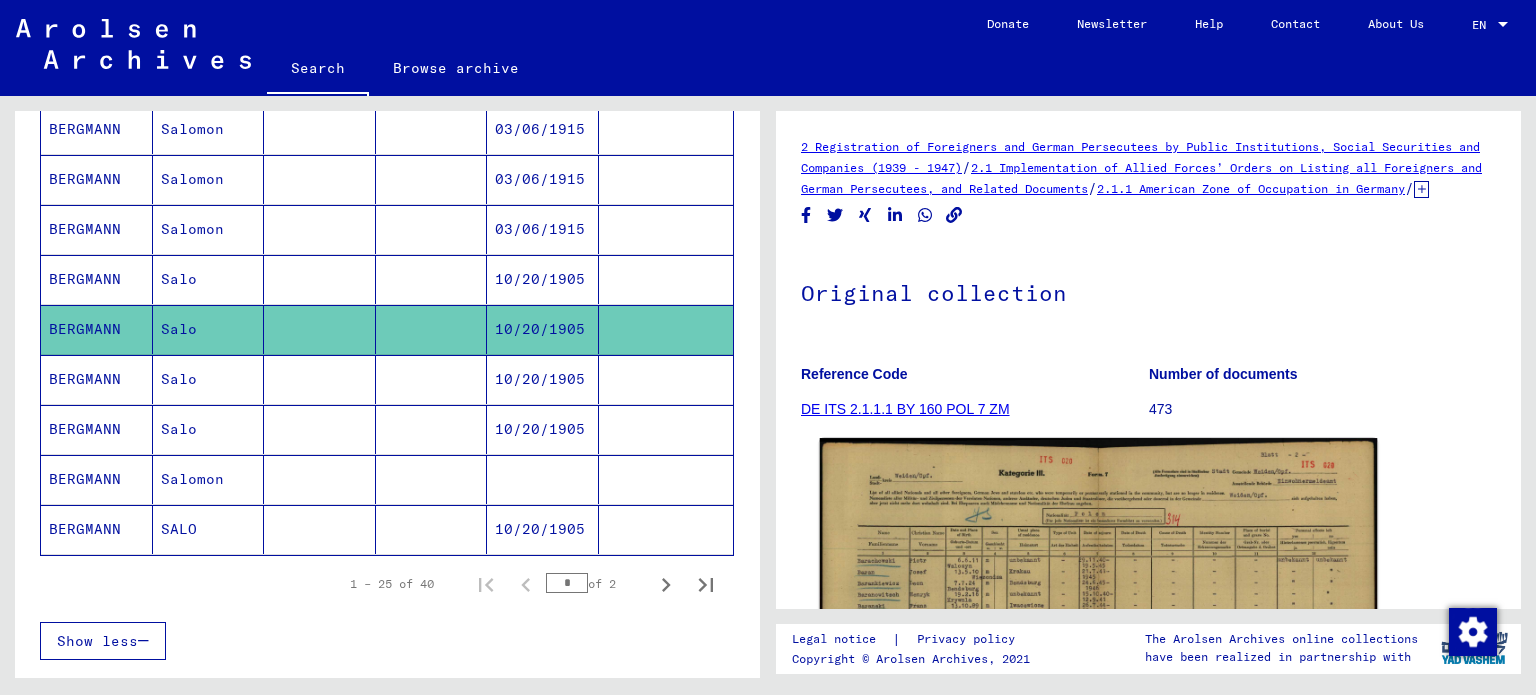 scroll, scrollTop: 0, scrollLeft: 0, axis: both 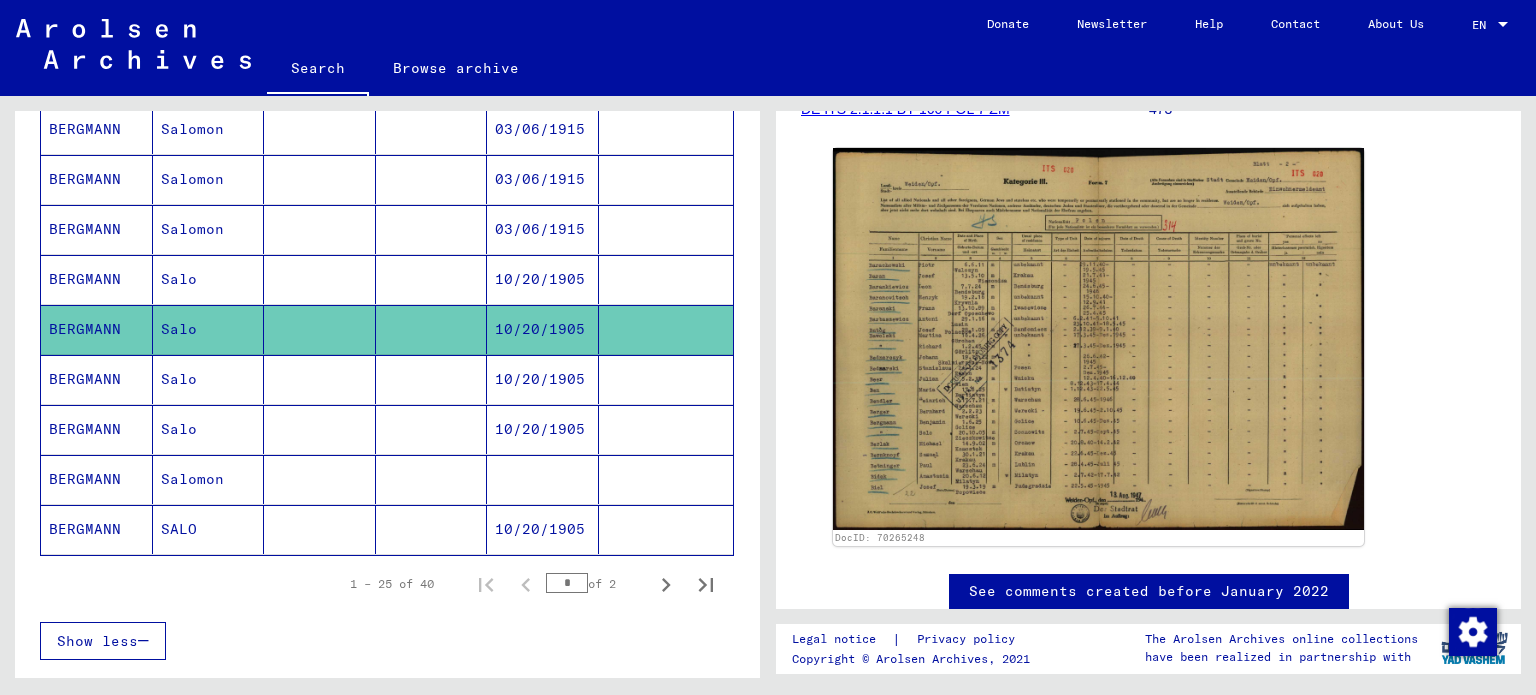 click on "BERGMANN" at bounding box center (97, 279) 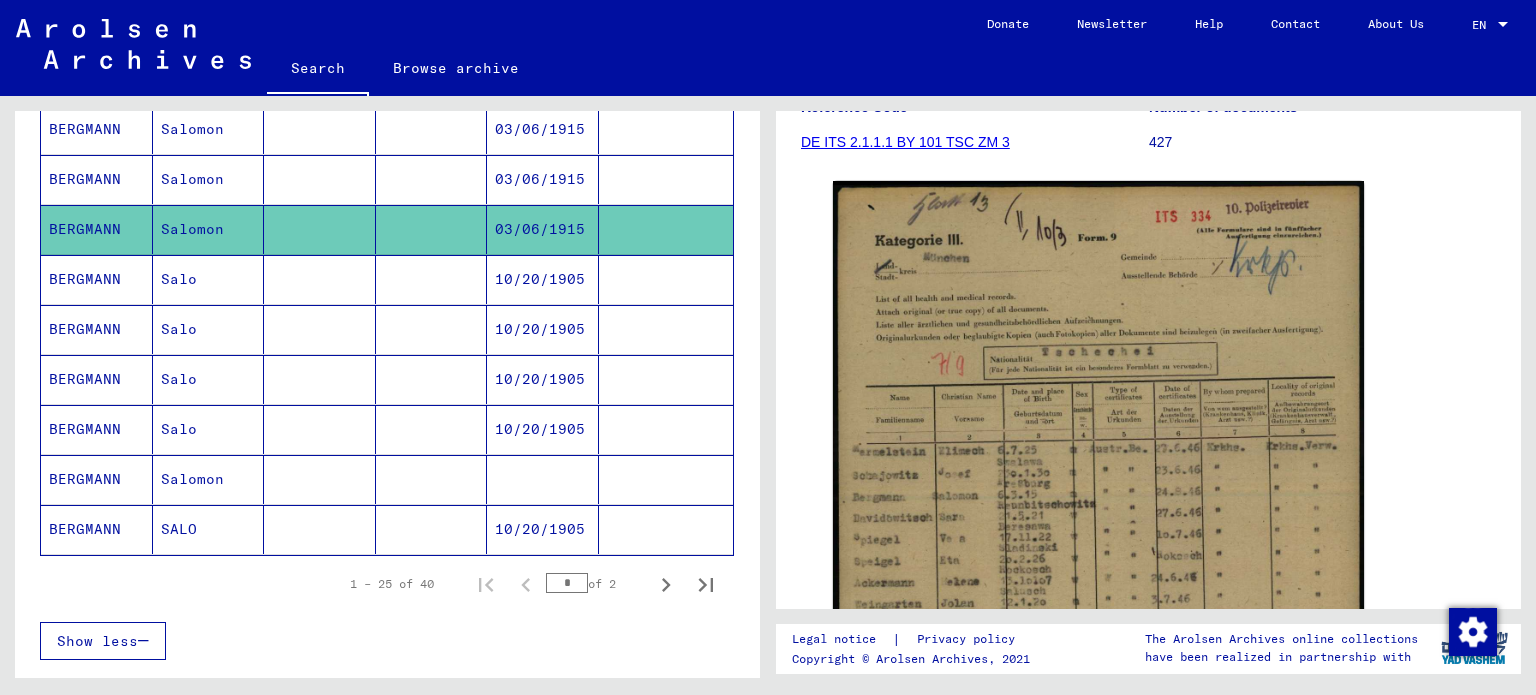 scroll, scrollTop: 0, scrollLeft: 0, axis: both 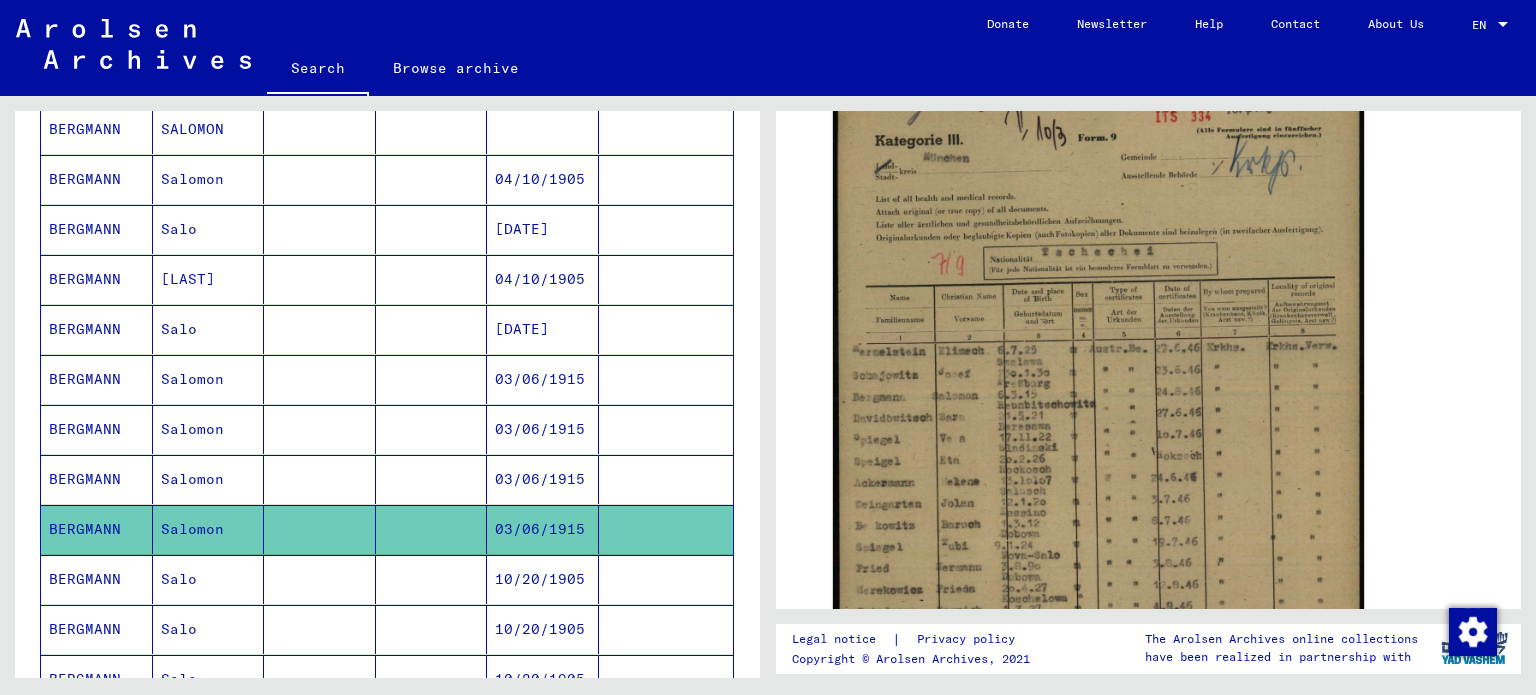 click on "BERGMANN" at bounding box center [97, 479] 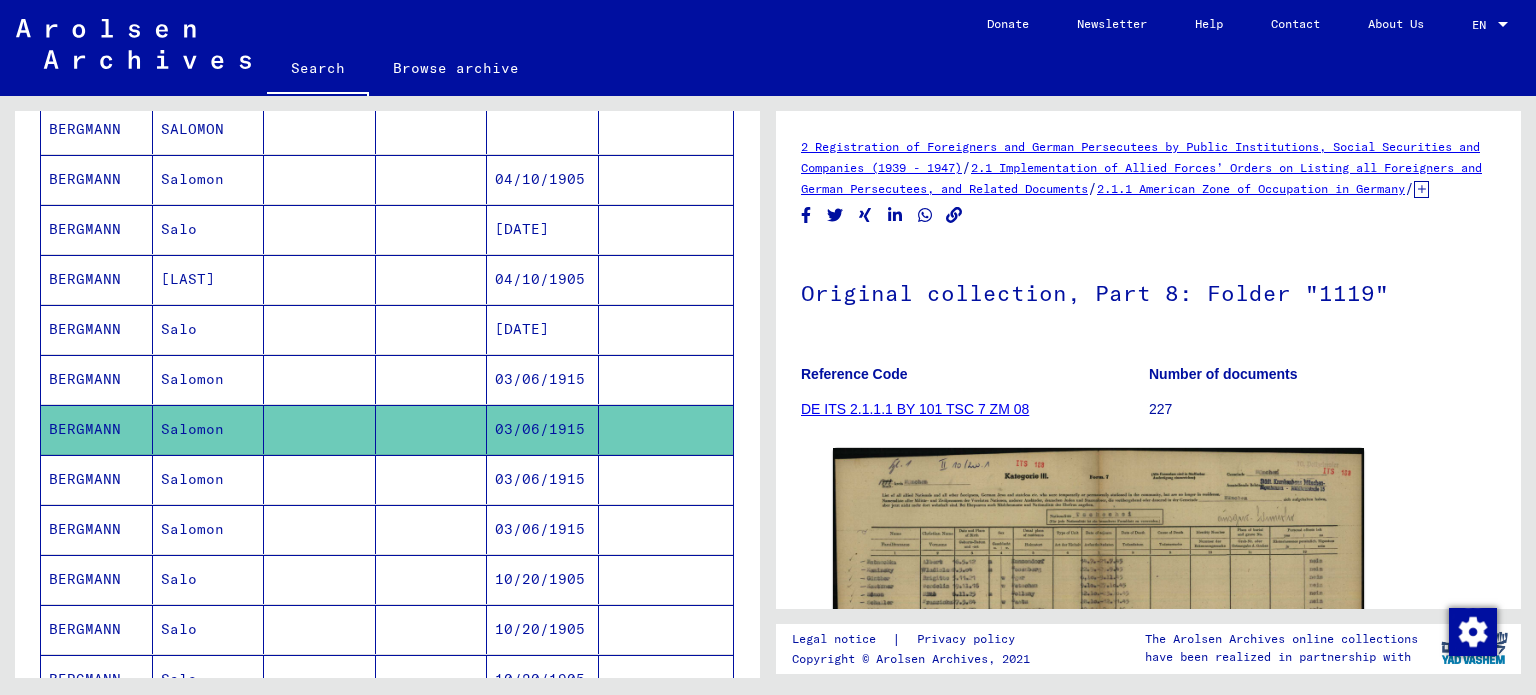 scroll, scrollTop: 0, scrollLeft: 0, axis: both 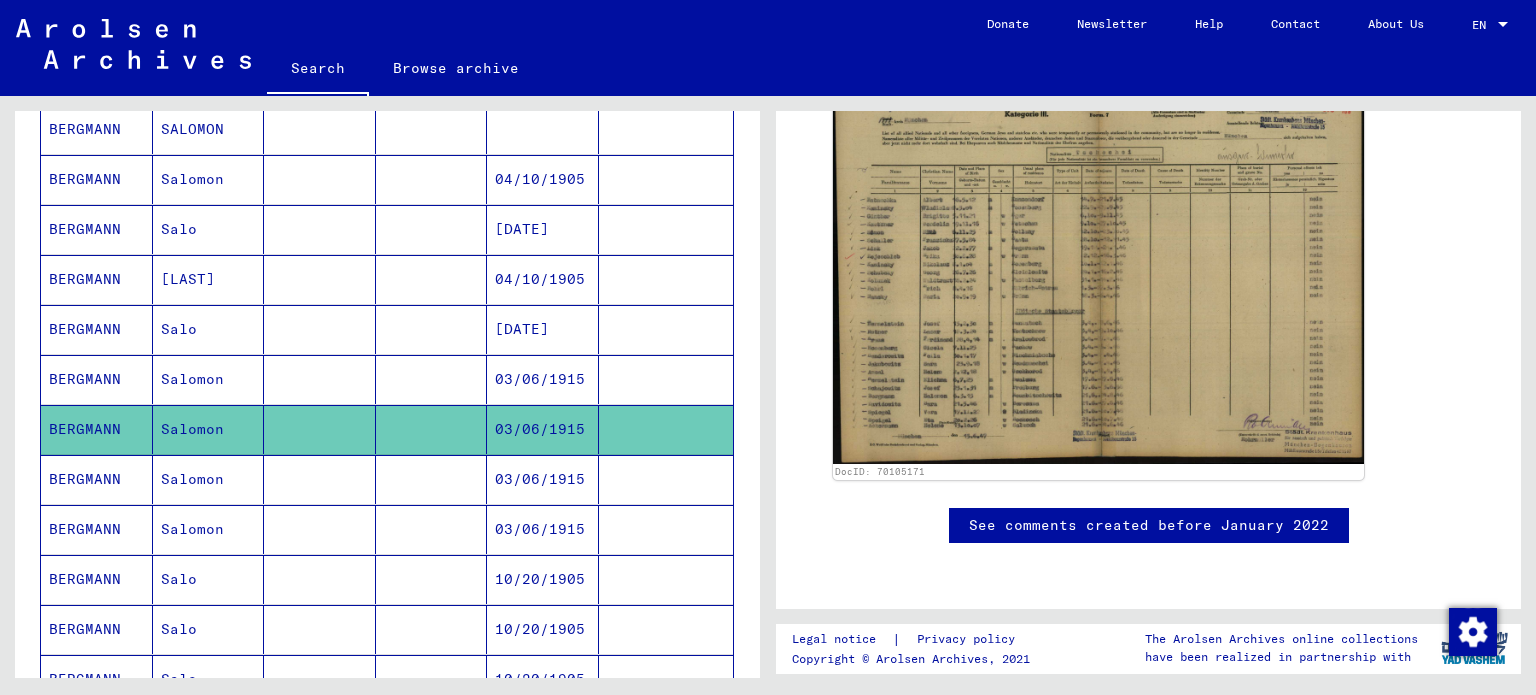 click on "BERGMANN" at bounding box center (97, 529) 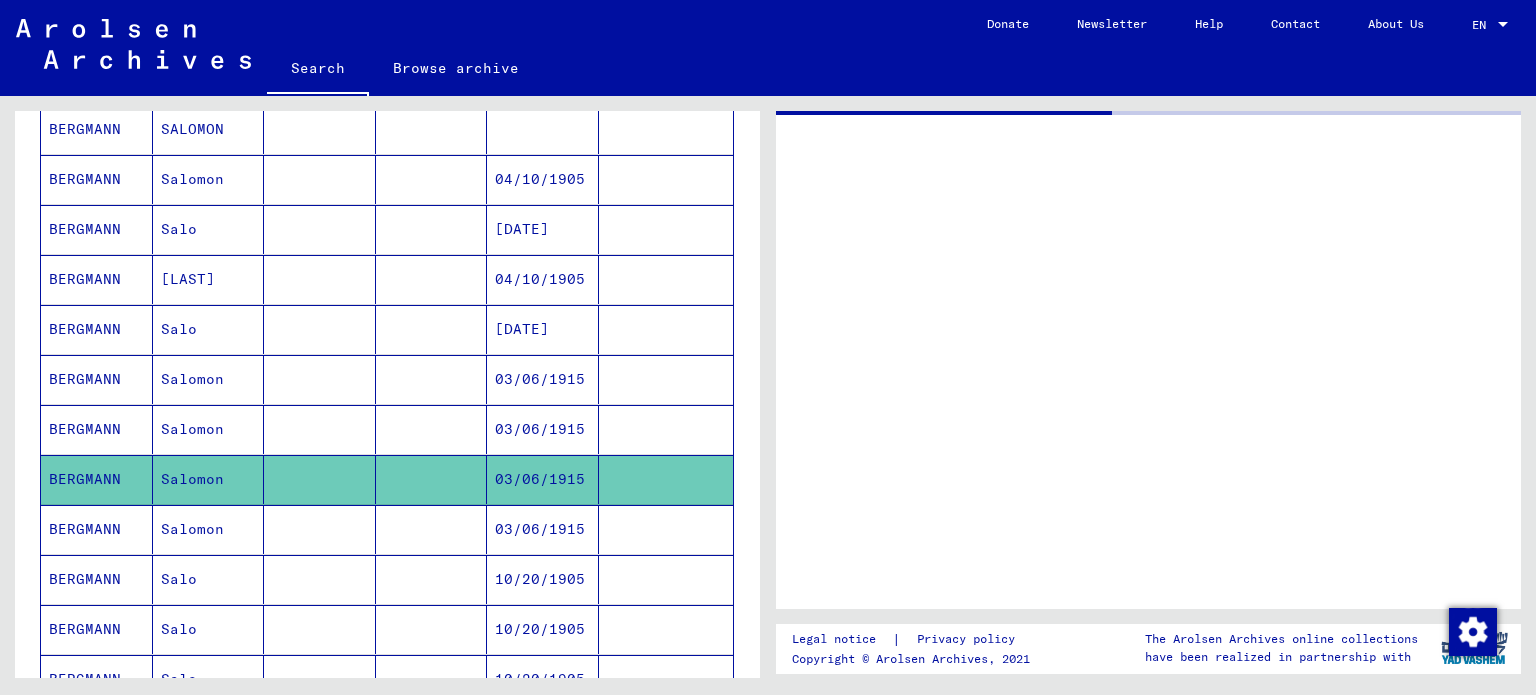 scroll, scrollTop: 0, scrollLeft: 0, axis: both 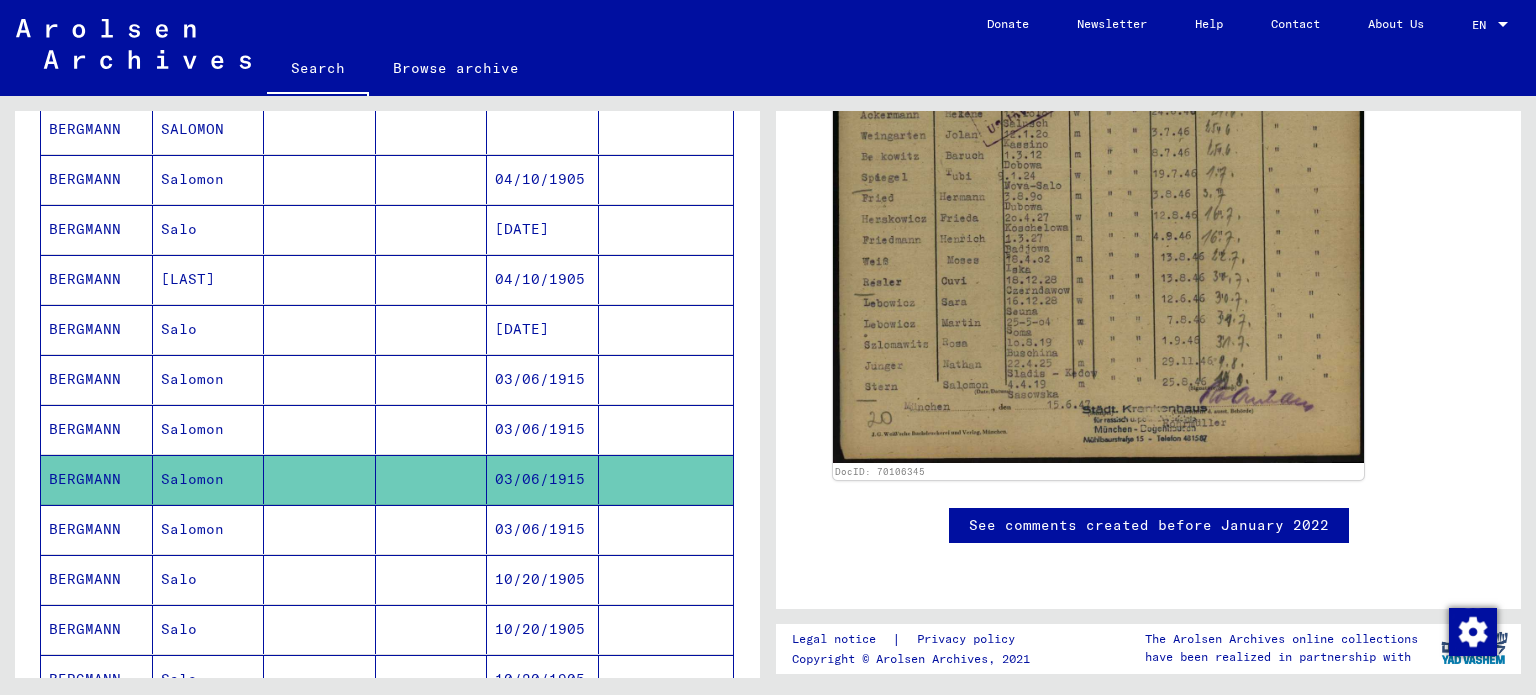 click 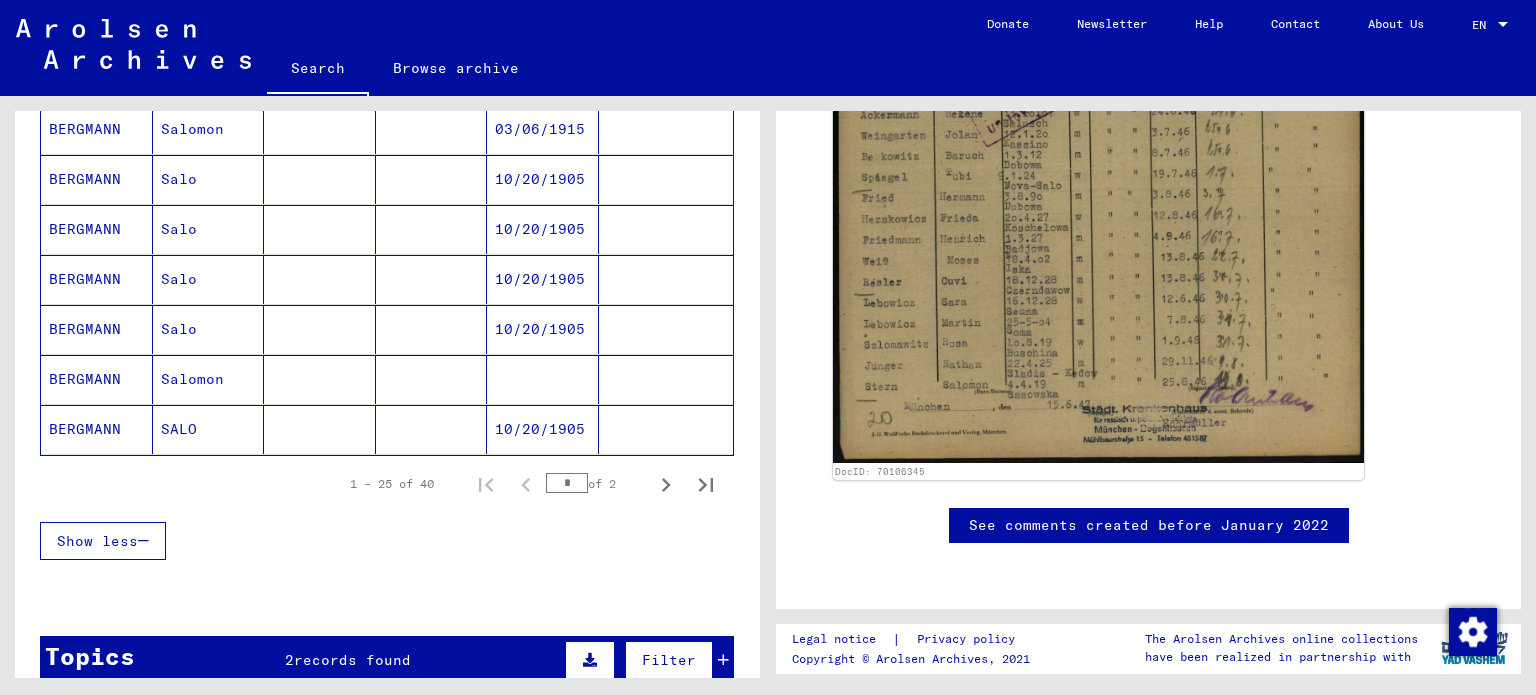 click on "BERGMANN" 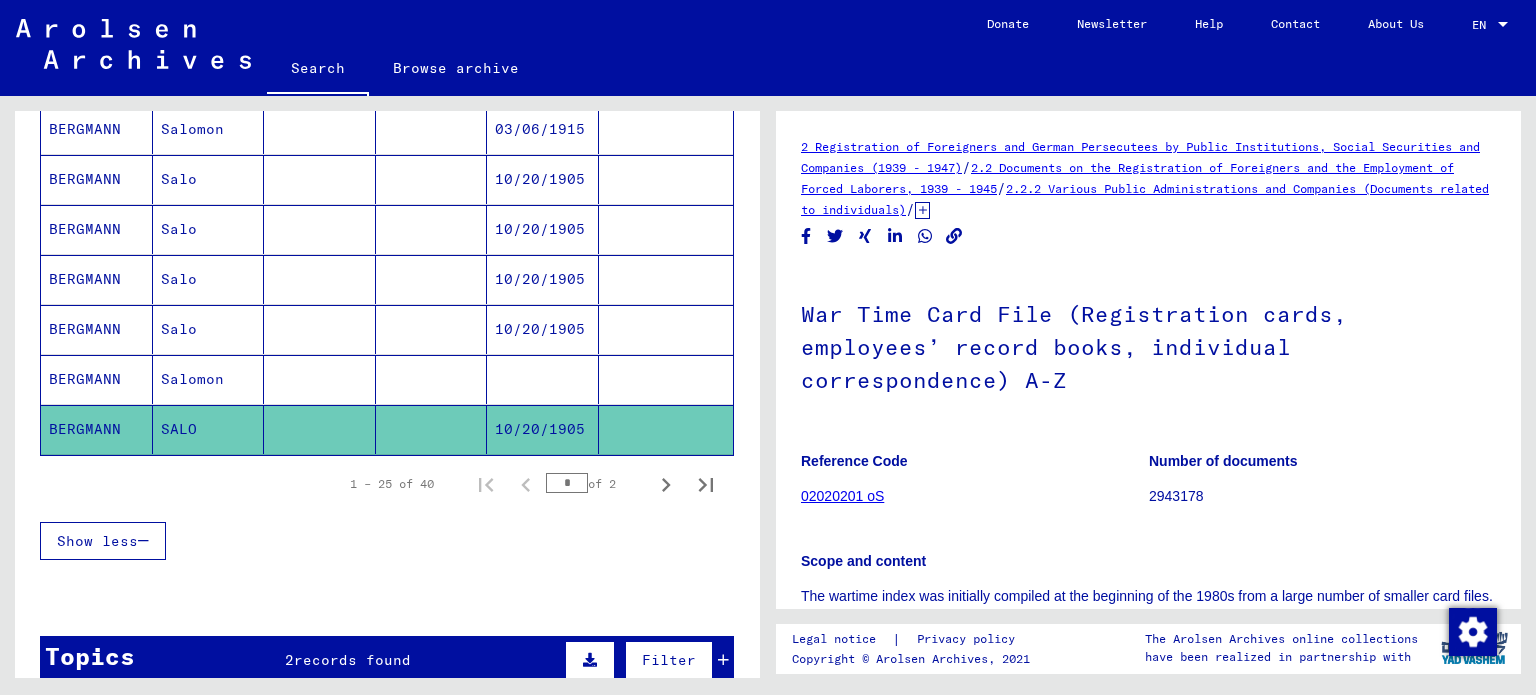 click on "BERGMANN" at bounding box center (97, 429) 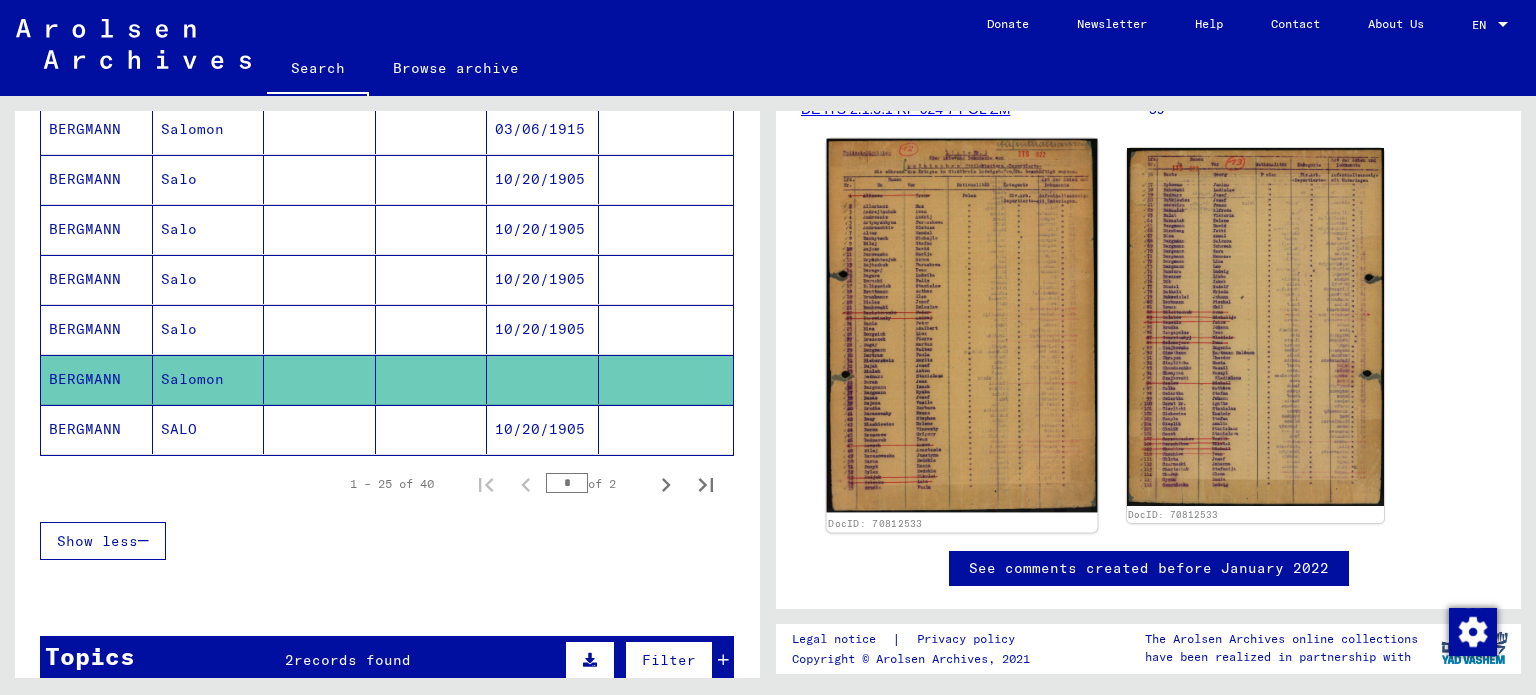 click 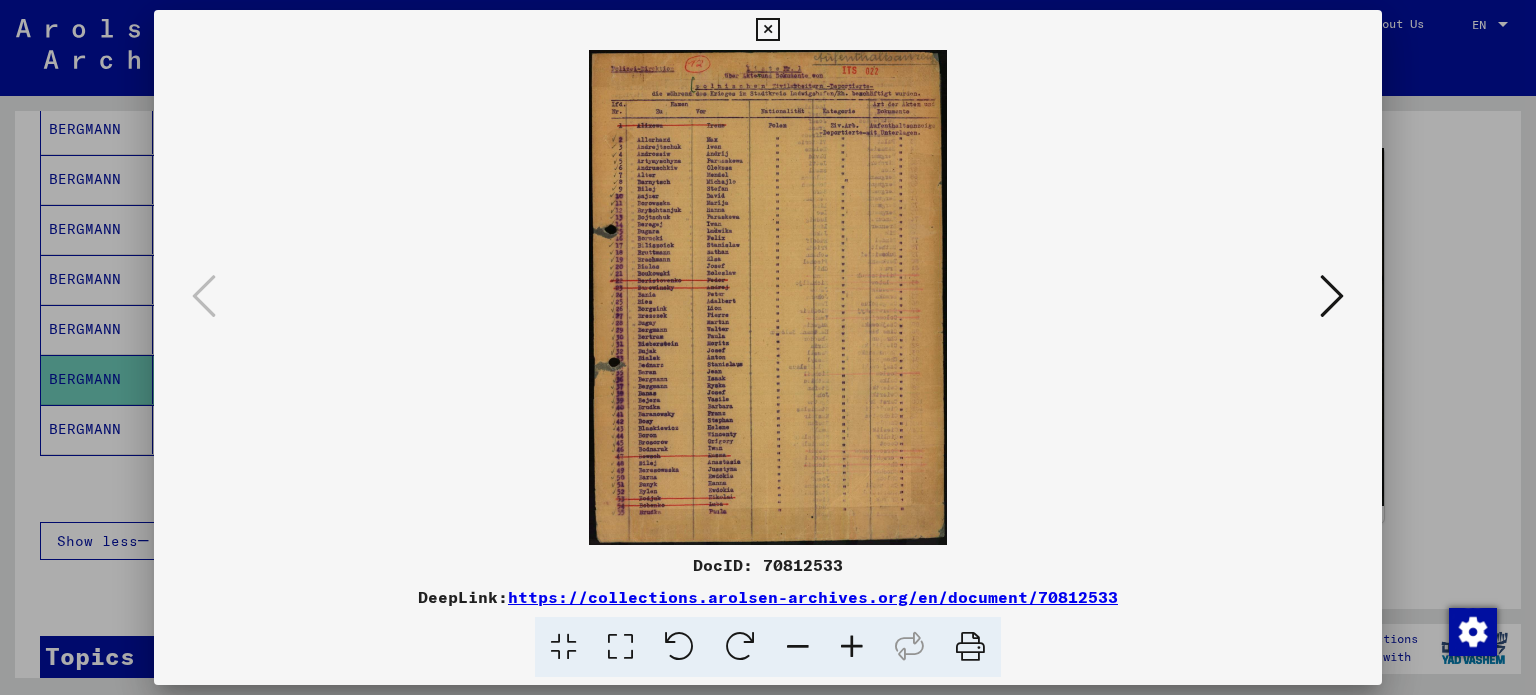 click at bounding box center (852, 647) 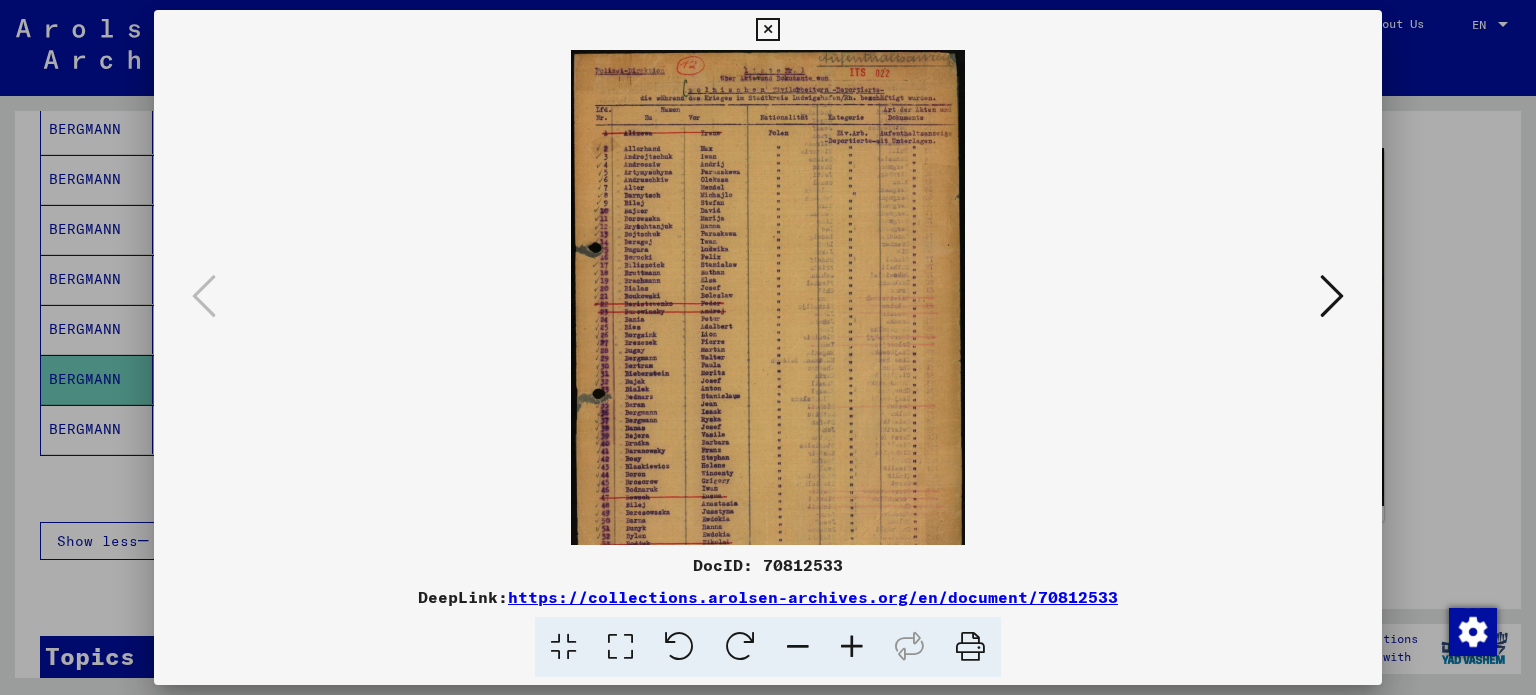 click at bounding box center (852, 647) 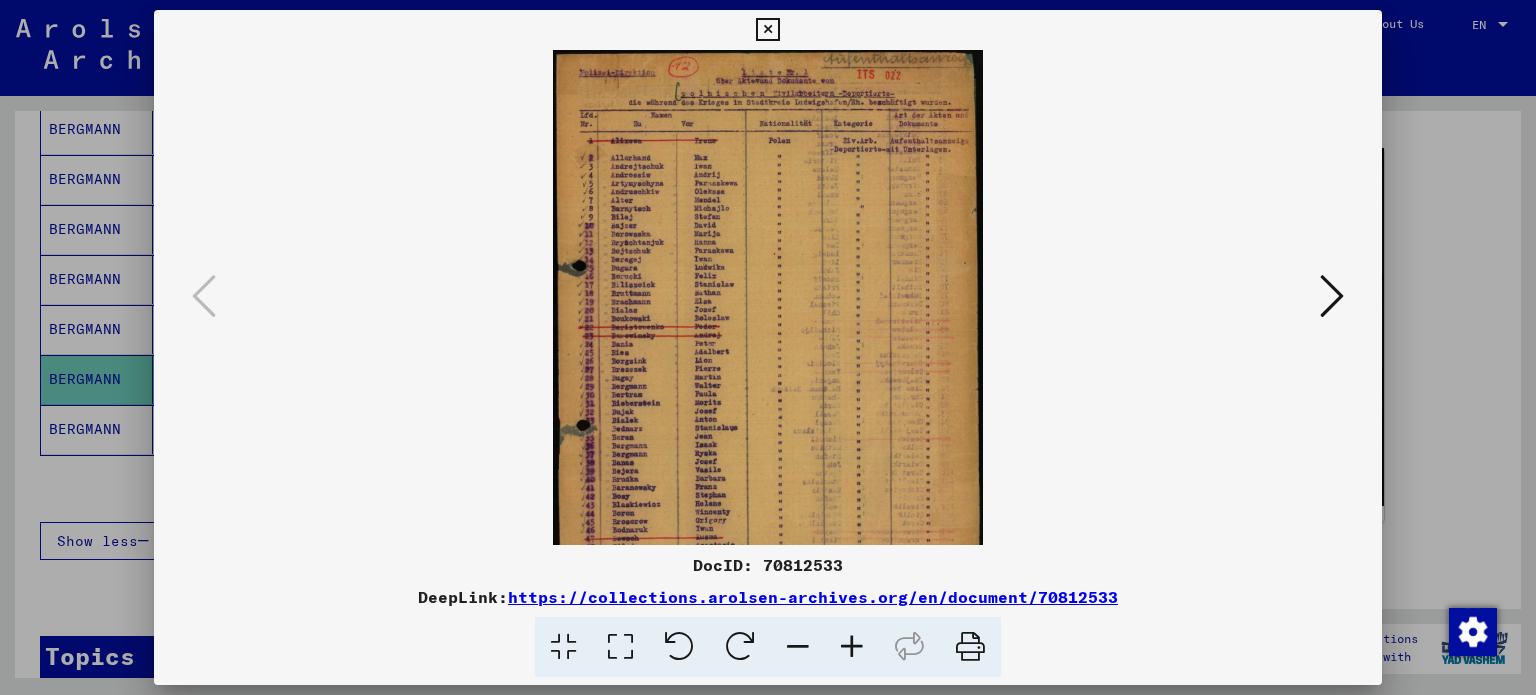 click at bounding box center [852, 647] 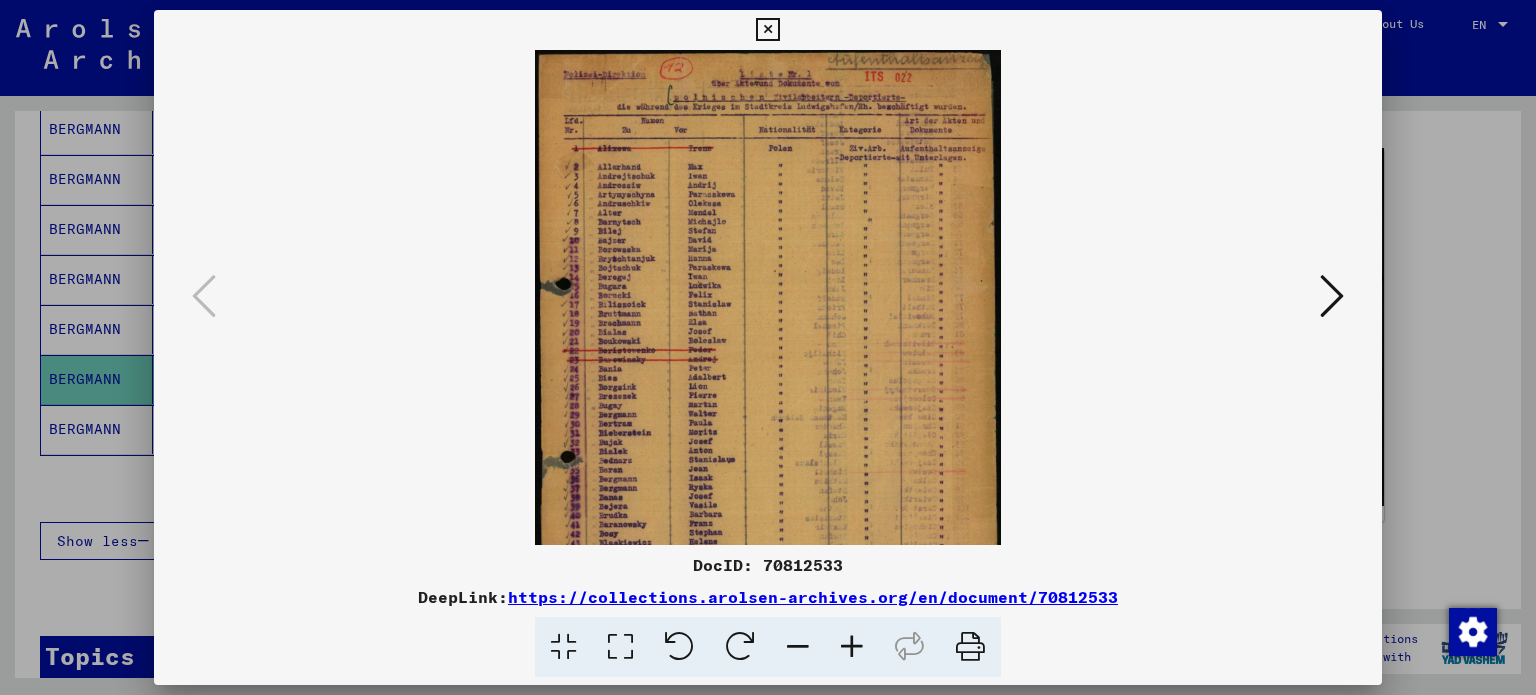 click at bounding box center [852, 647] 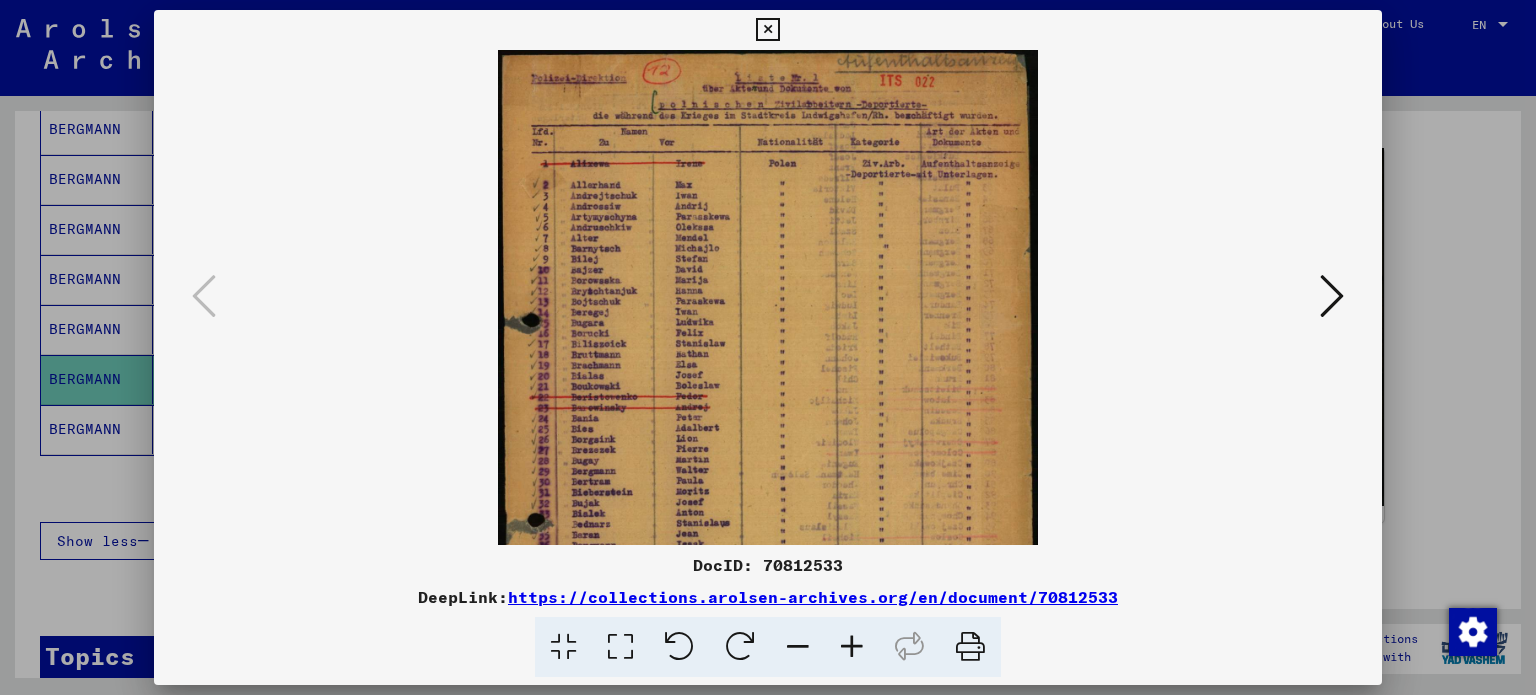 click at bounding box center (852, 647) 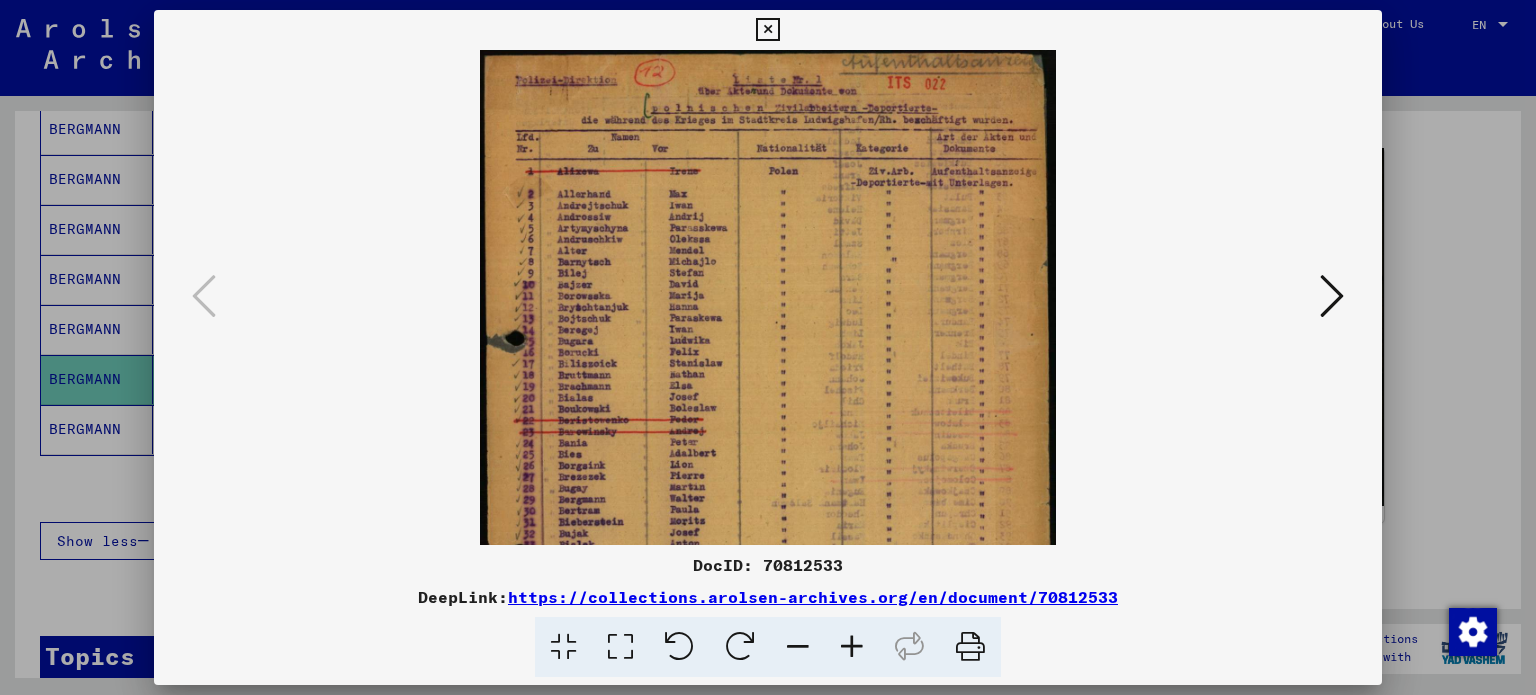 click at bounding box center [852, 647] 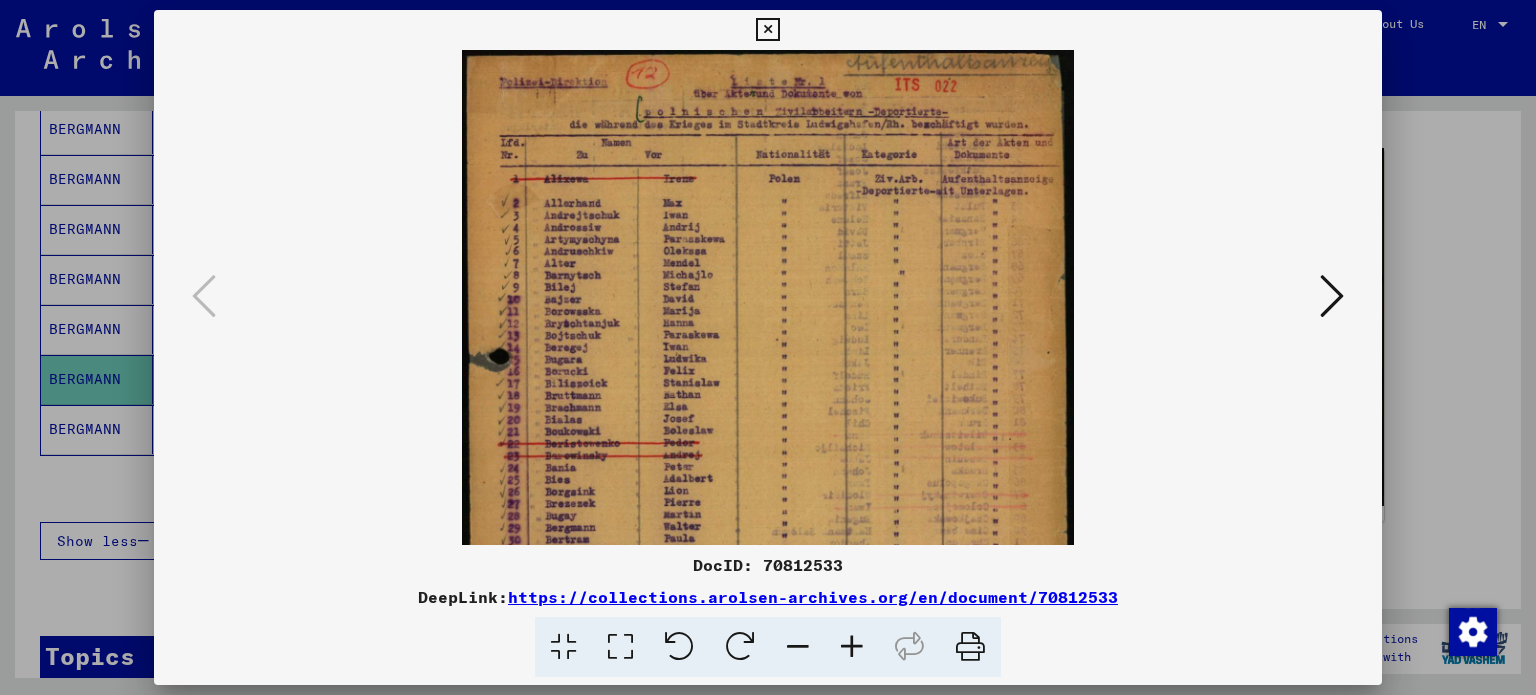 click at bounding box center [852, 647] 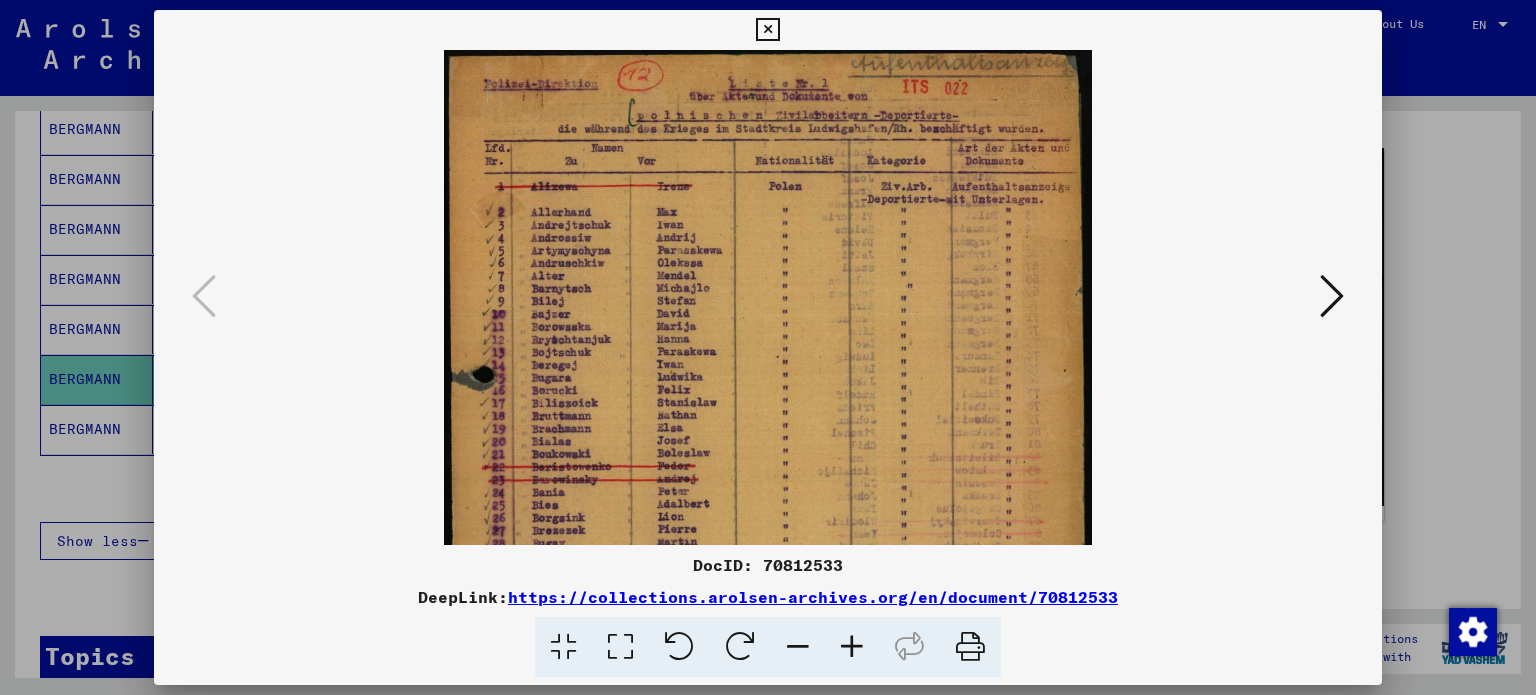 click at bounding box center (852, 647) 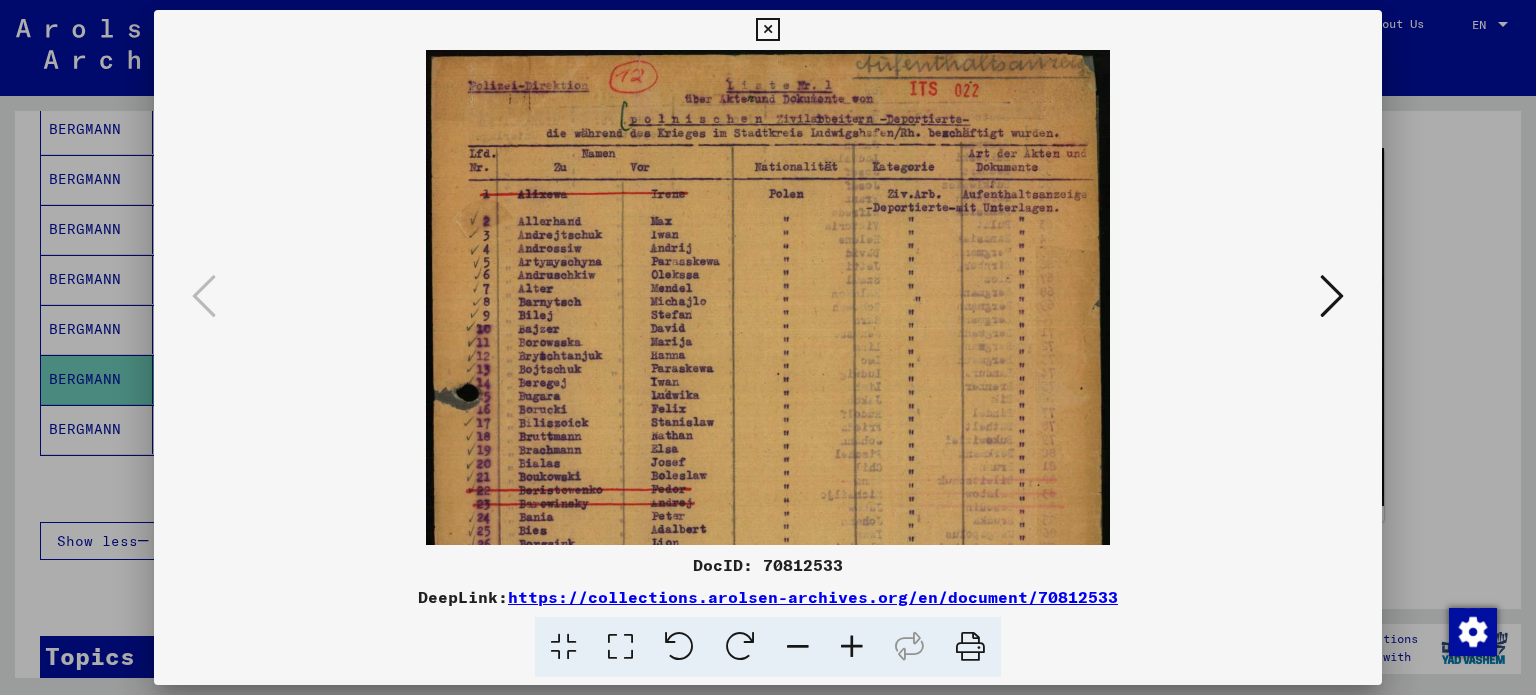 click at bounding box center [852, 647] 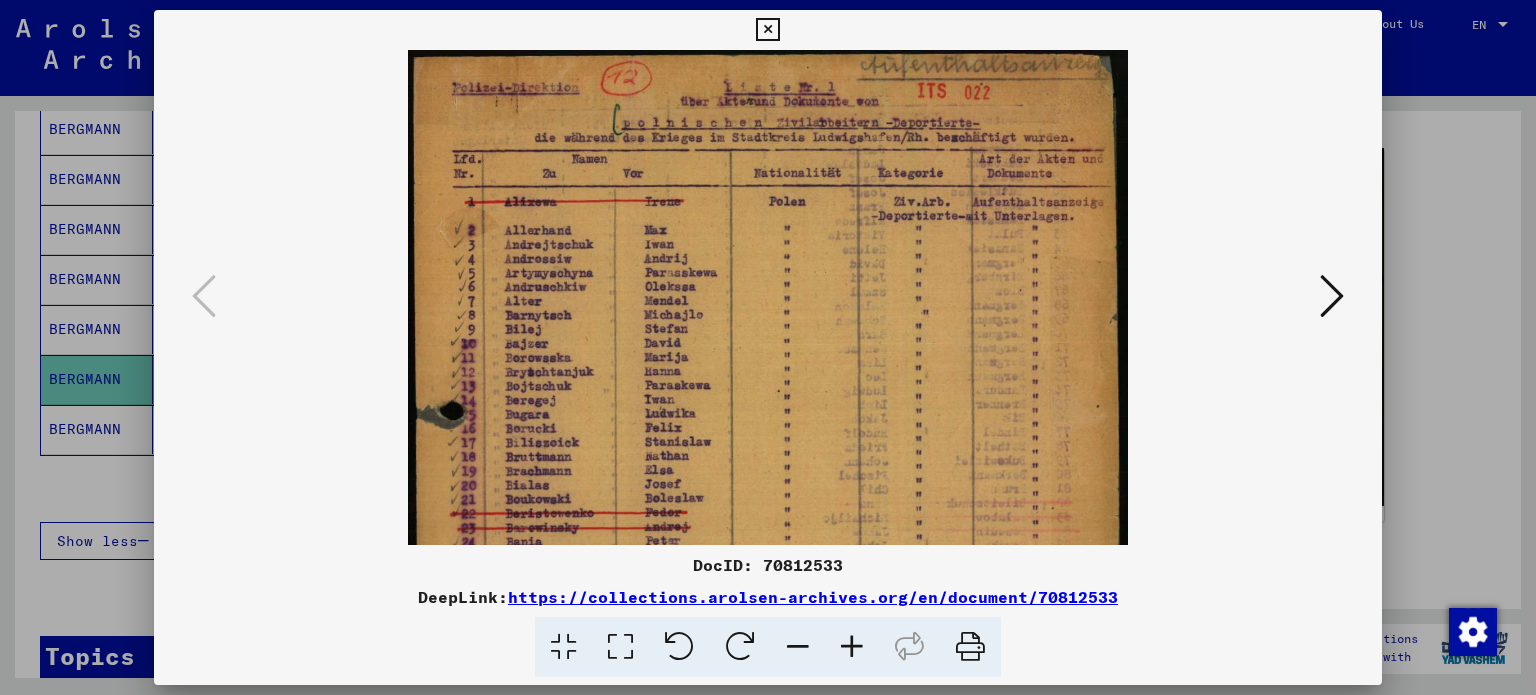 click at bounding box center (767, 30) 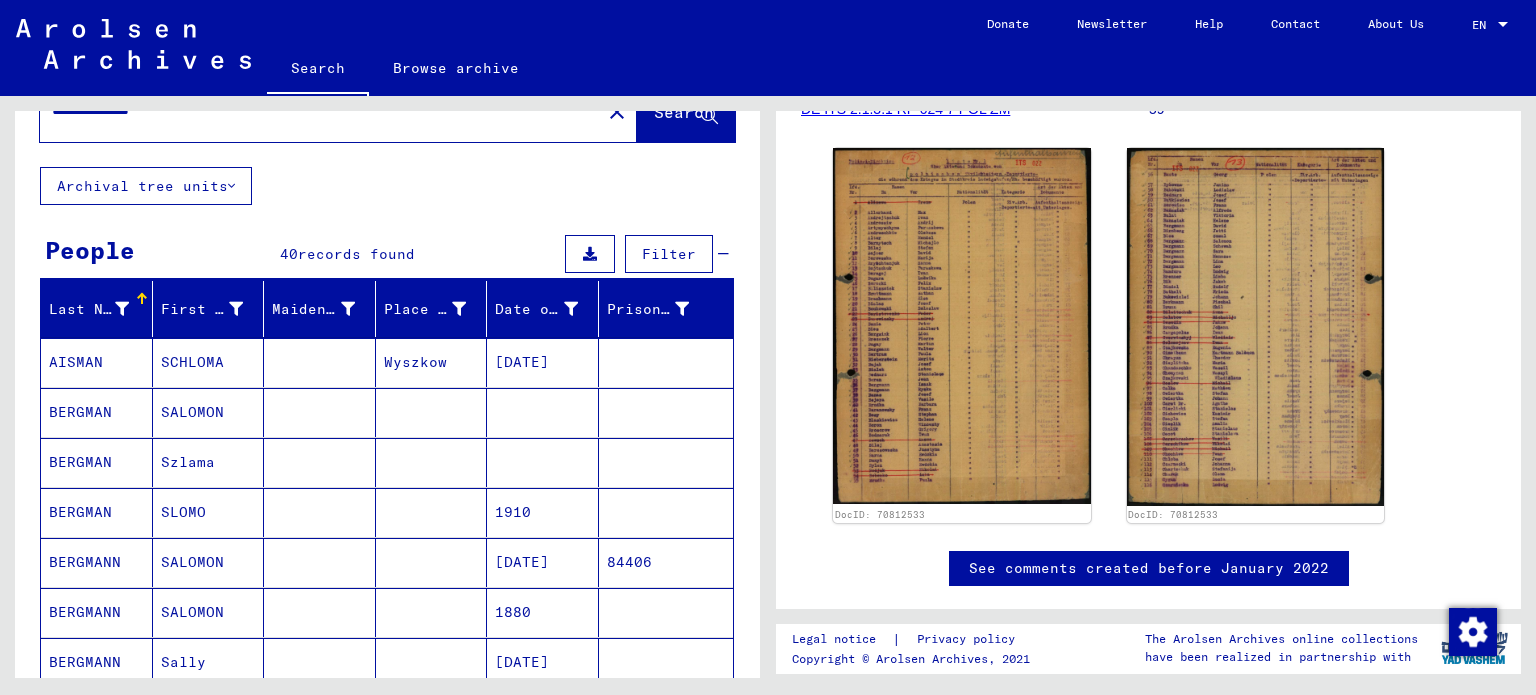 scroll, scrollTop: 0, scrollLeft: 0, axis: both 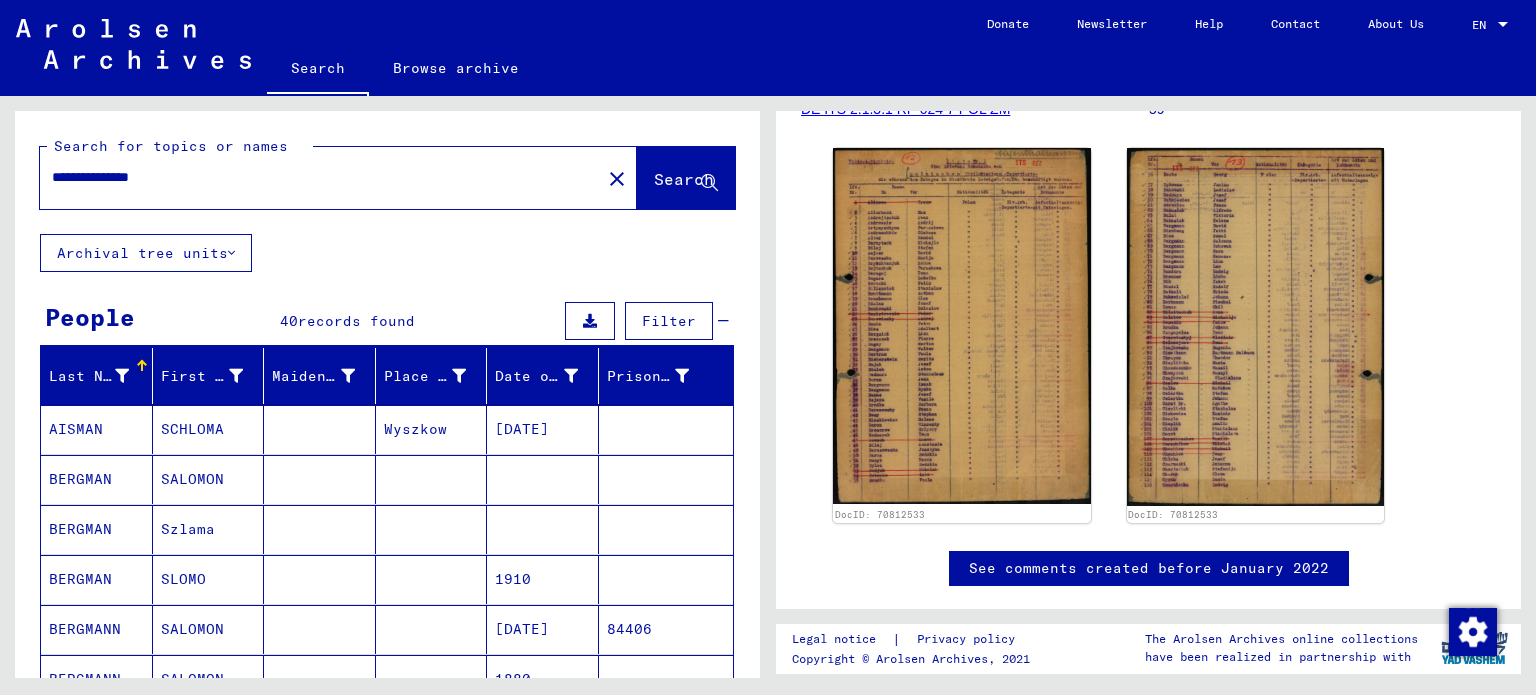 click on "close" 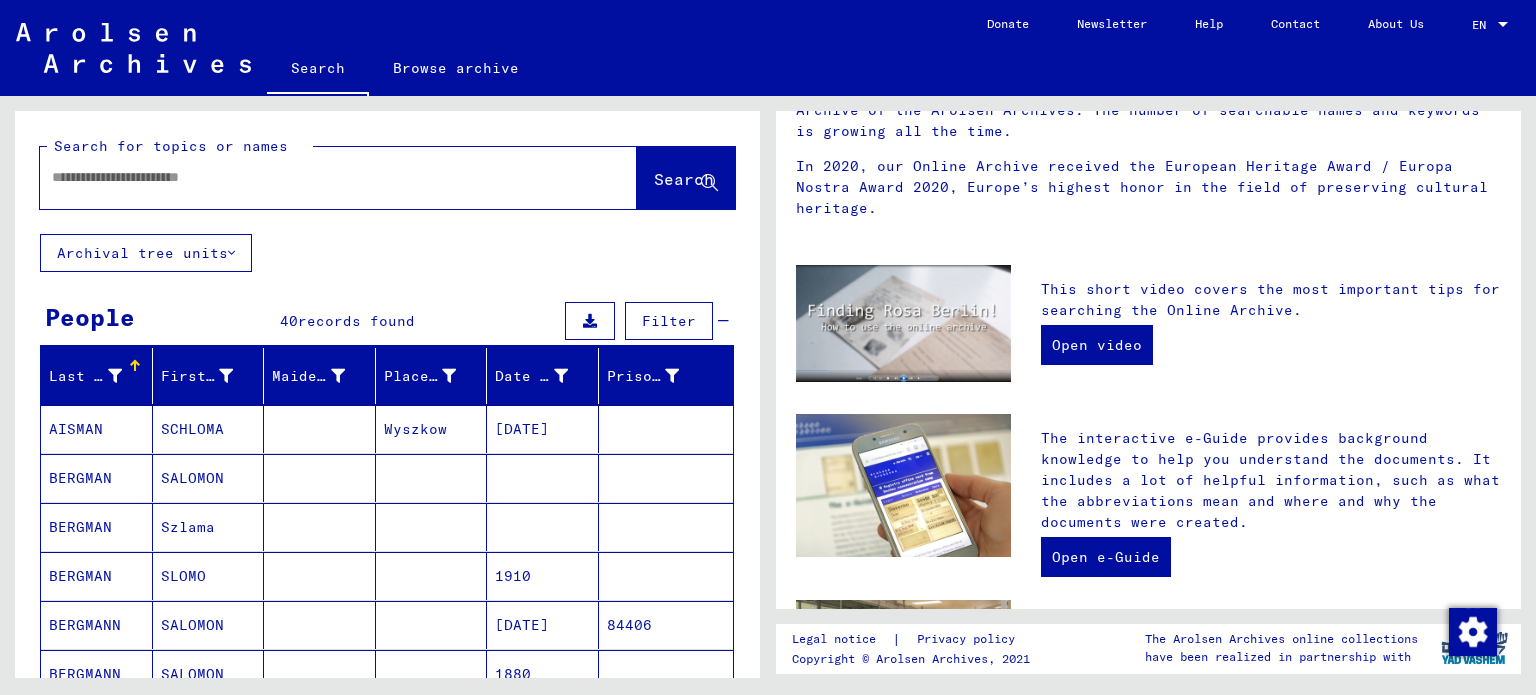 scroll, scrollTop: 0, scrollLeft: 0, axis: both 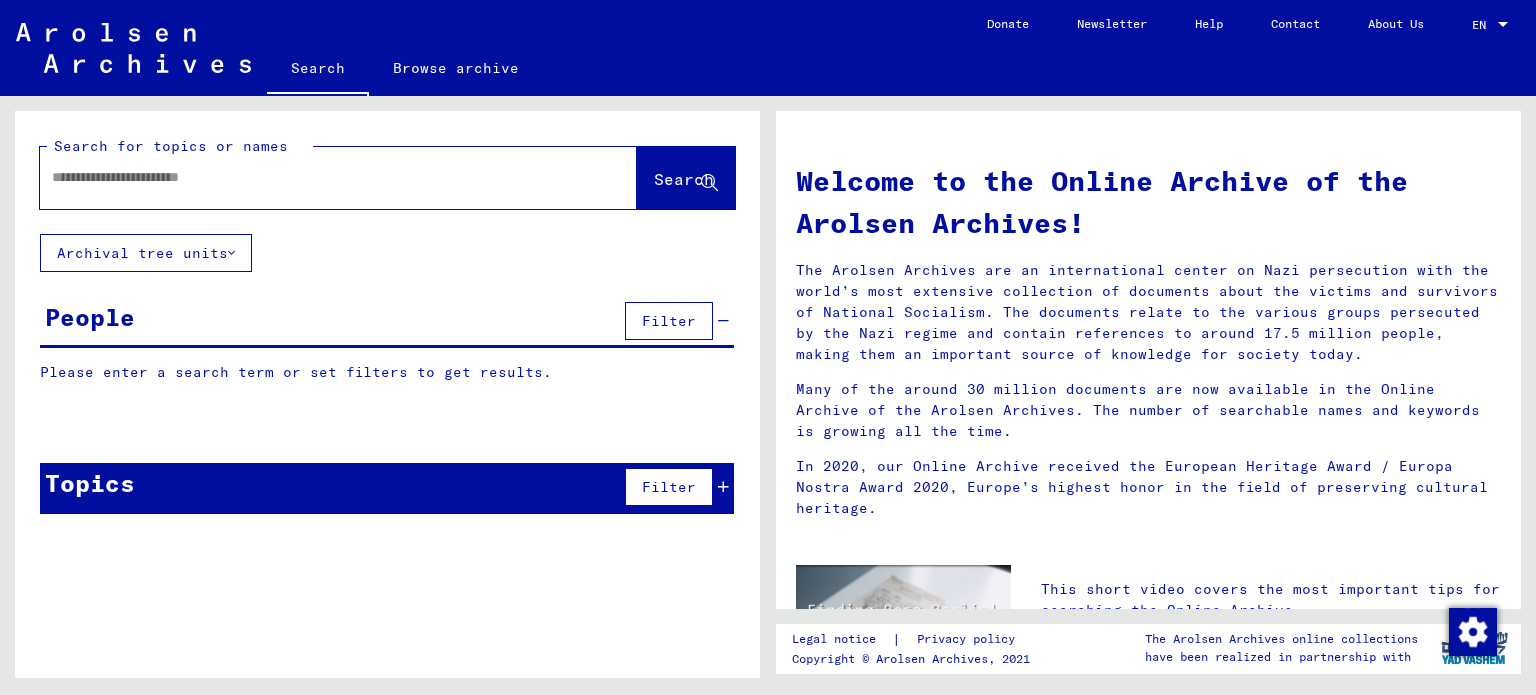 click at bounding box center [314, 177] 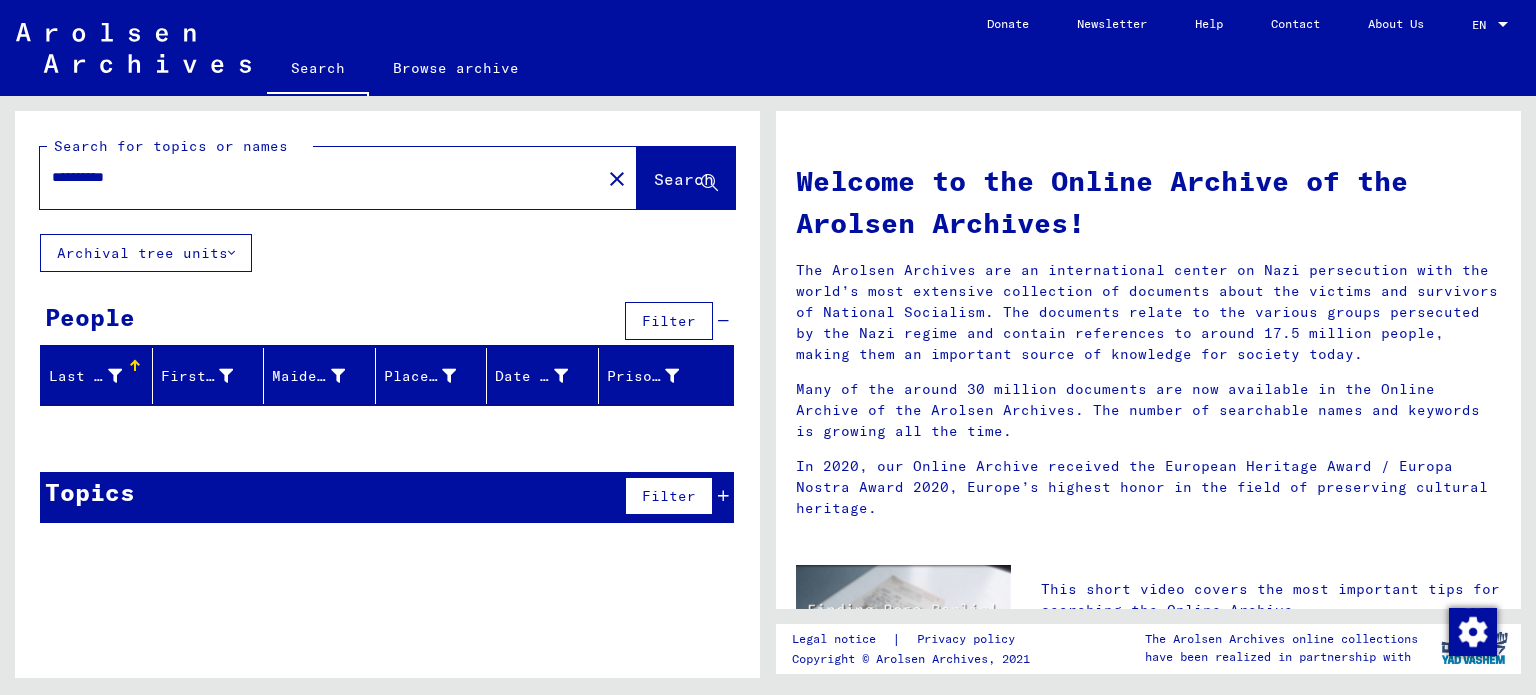 click on "Search" 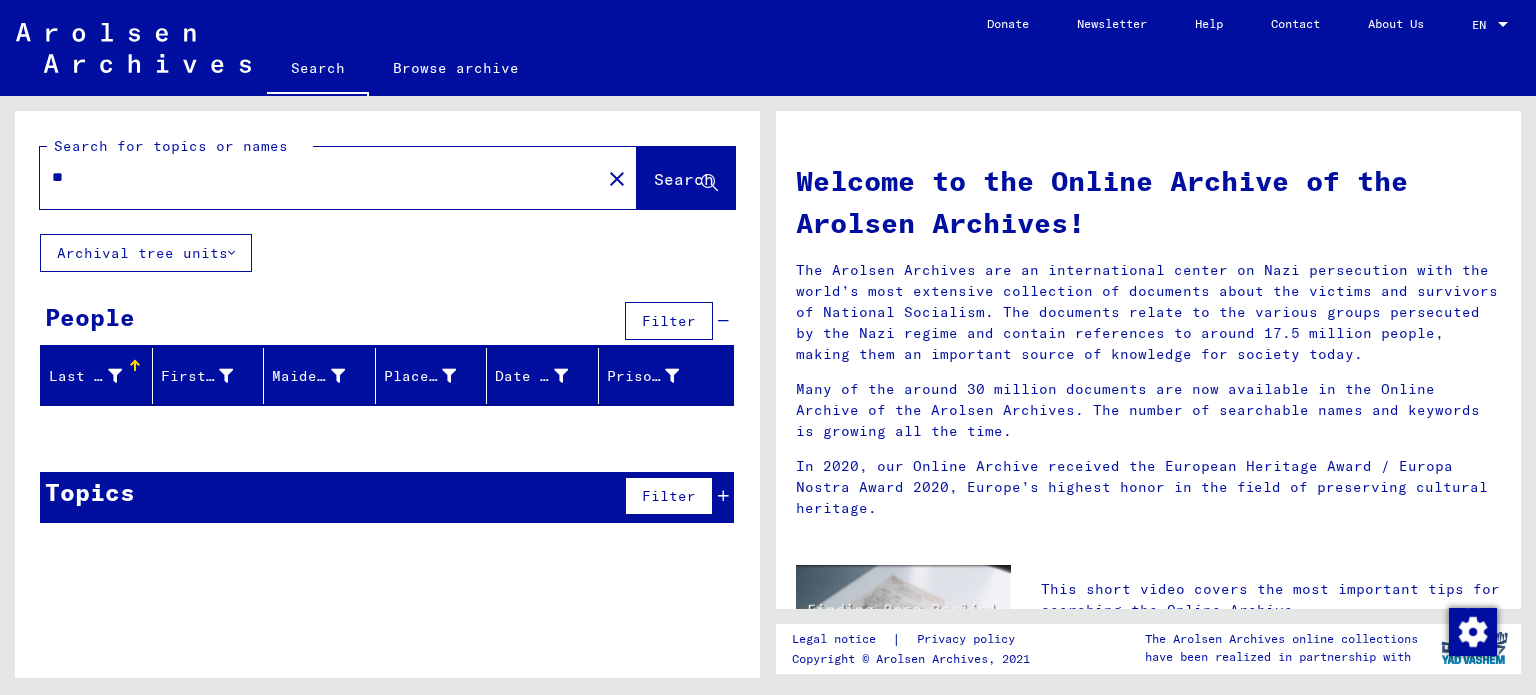 type on "*" 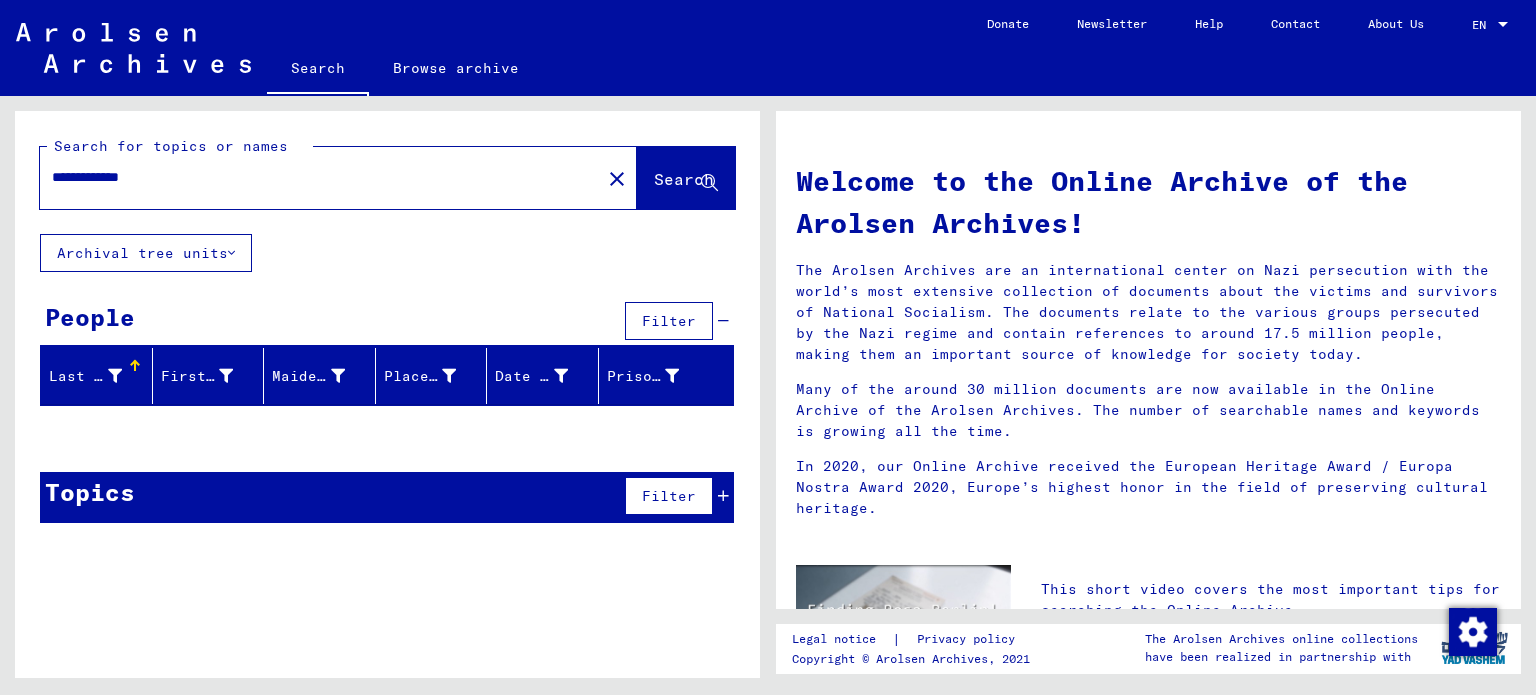 type on "**********" 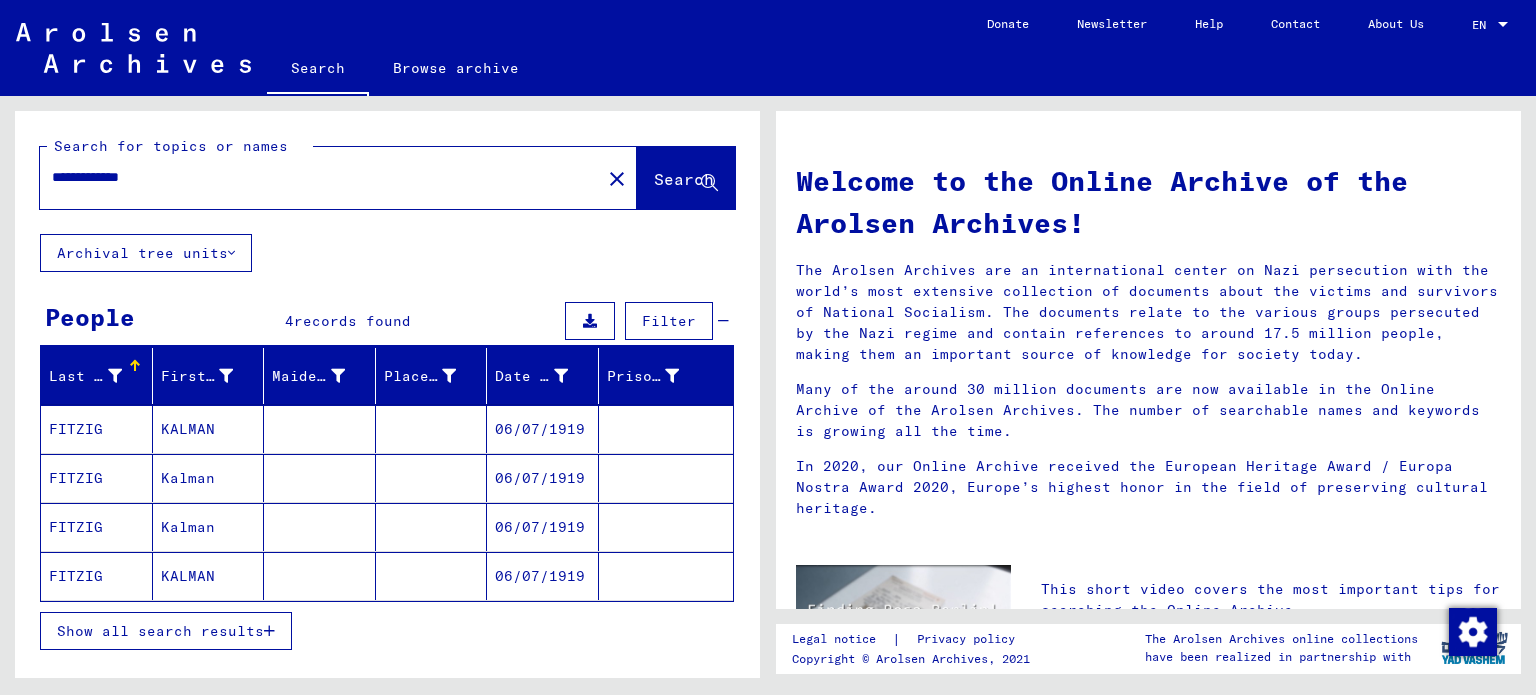 click on "FITZIG" at bounding box center [97, 478] 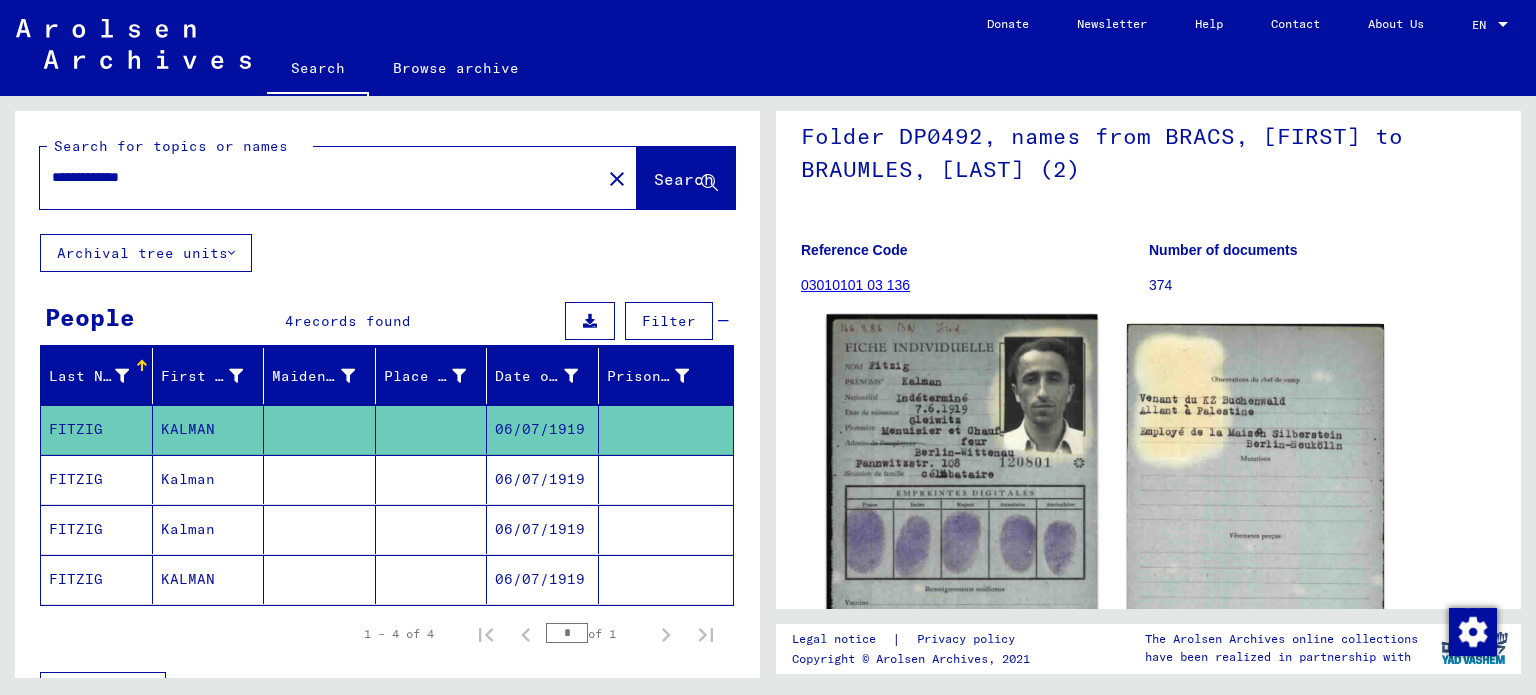 scroll, scrollTop: 200, scrollLeft: 0, axis: vertical 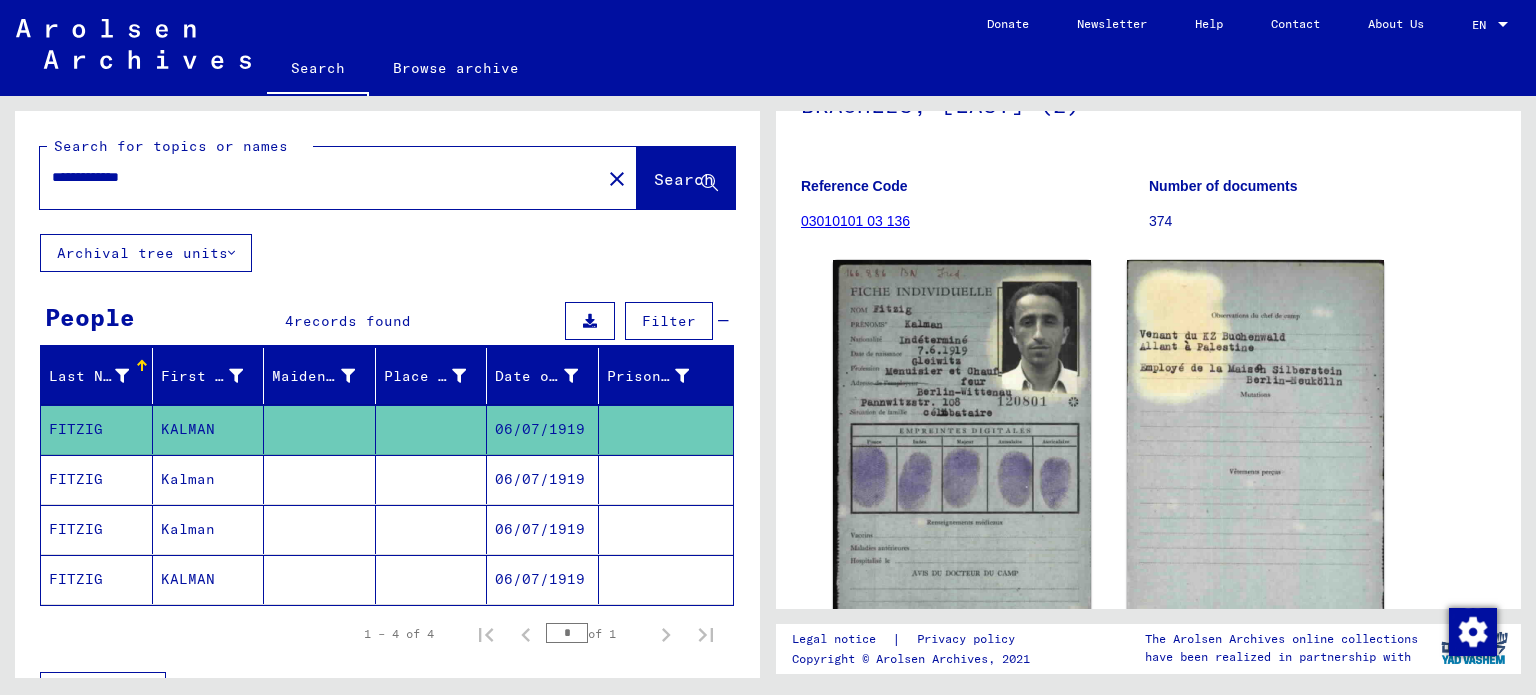 click on "FITZIG" at bounding box center (97, 529) 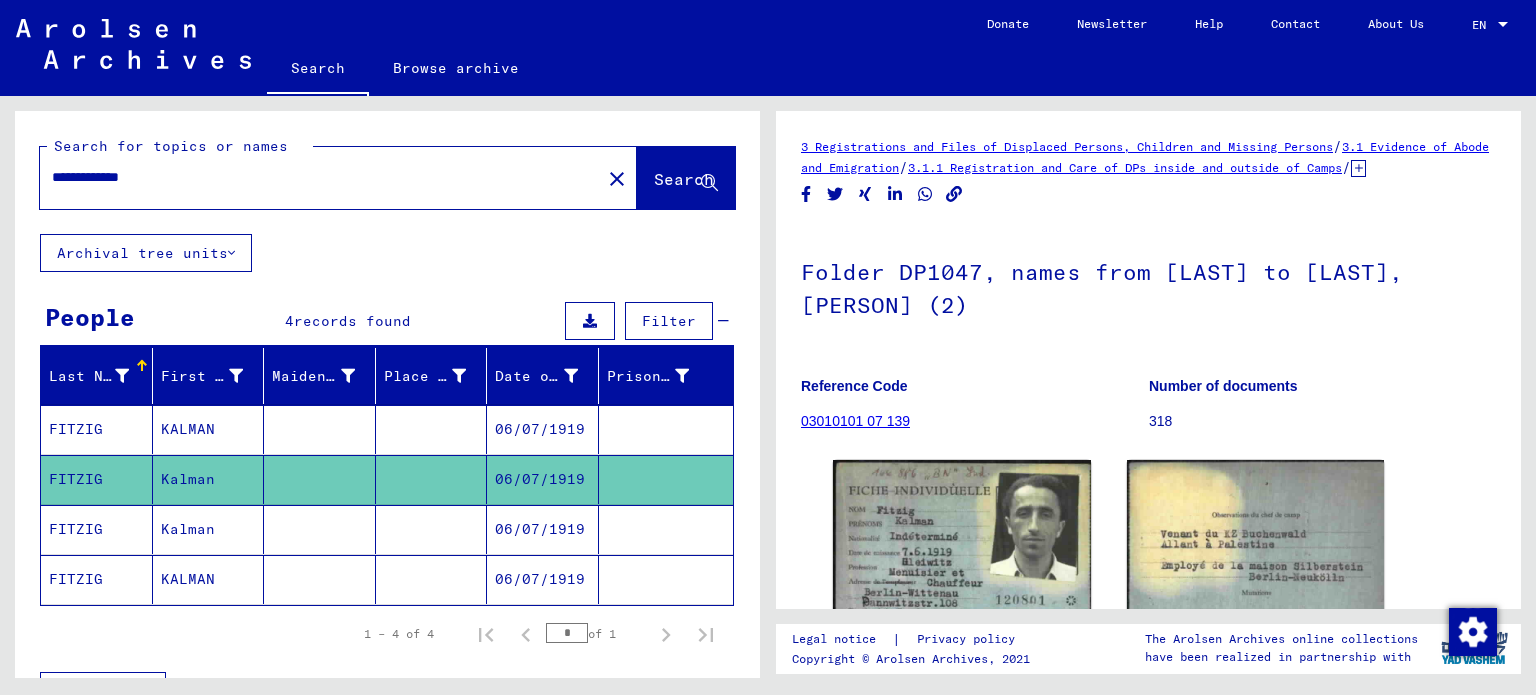 click on "FITZIG" at bounding box center [97, 579] 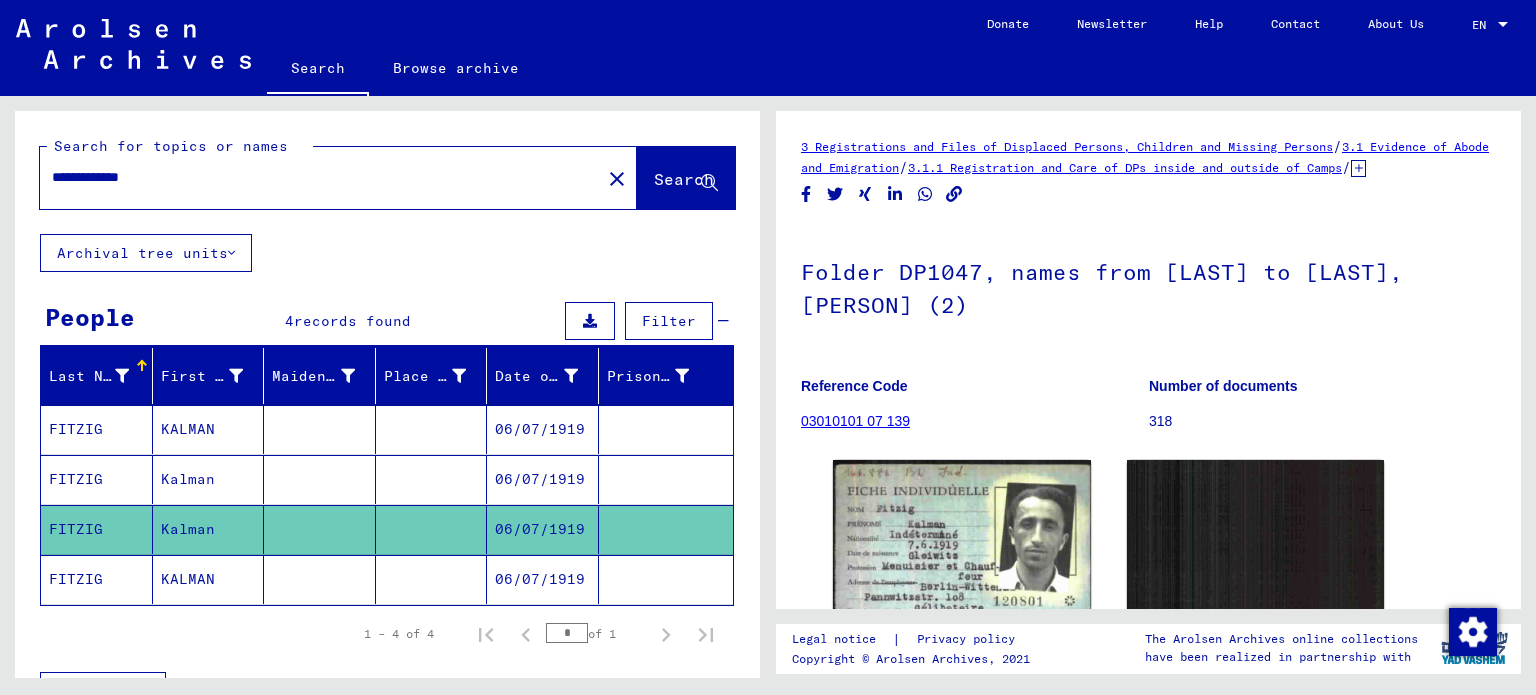 click on "FITZIG" 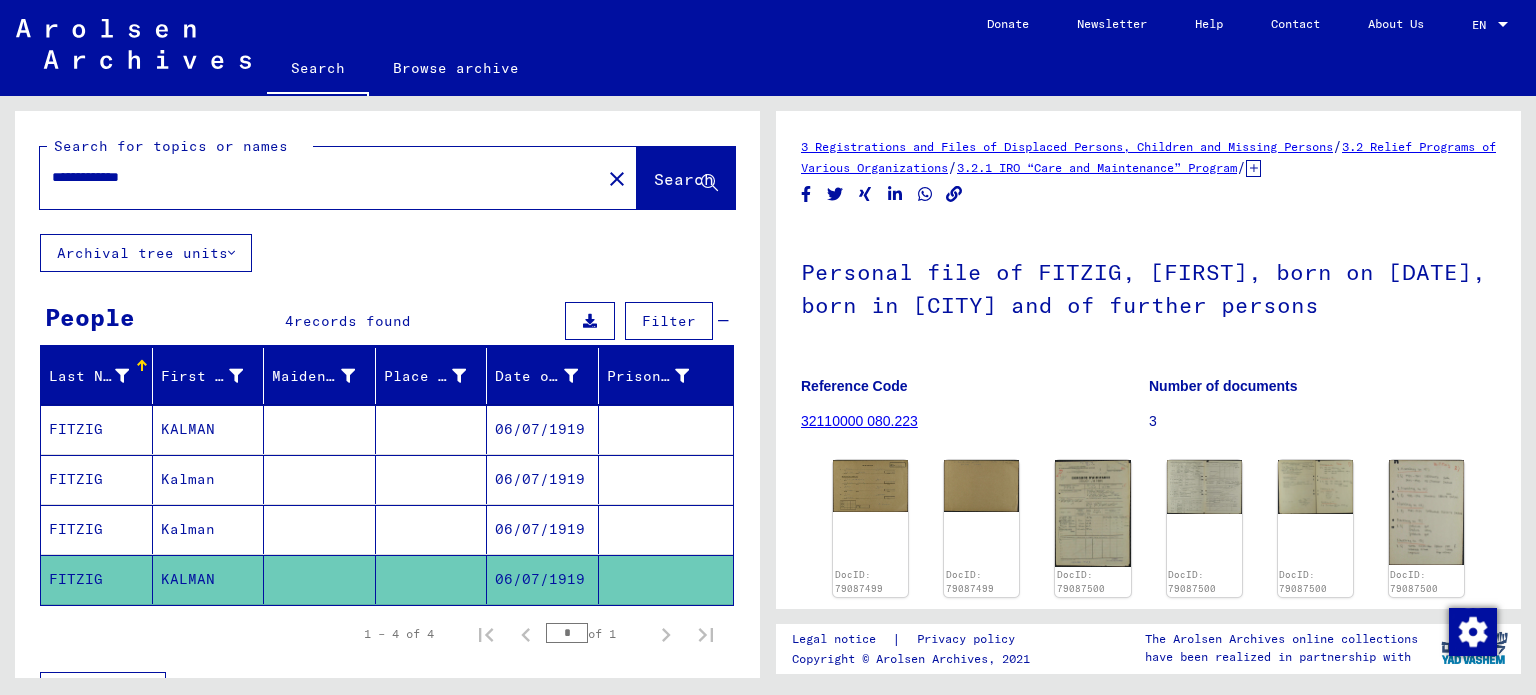 click on "FITZIG" at bounding box center [97, 479] 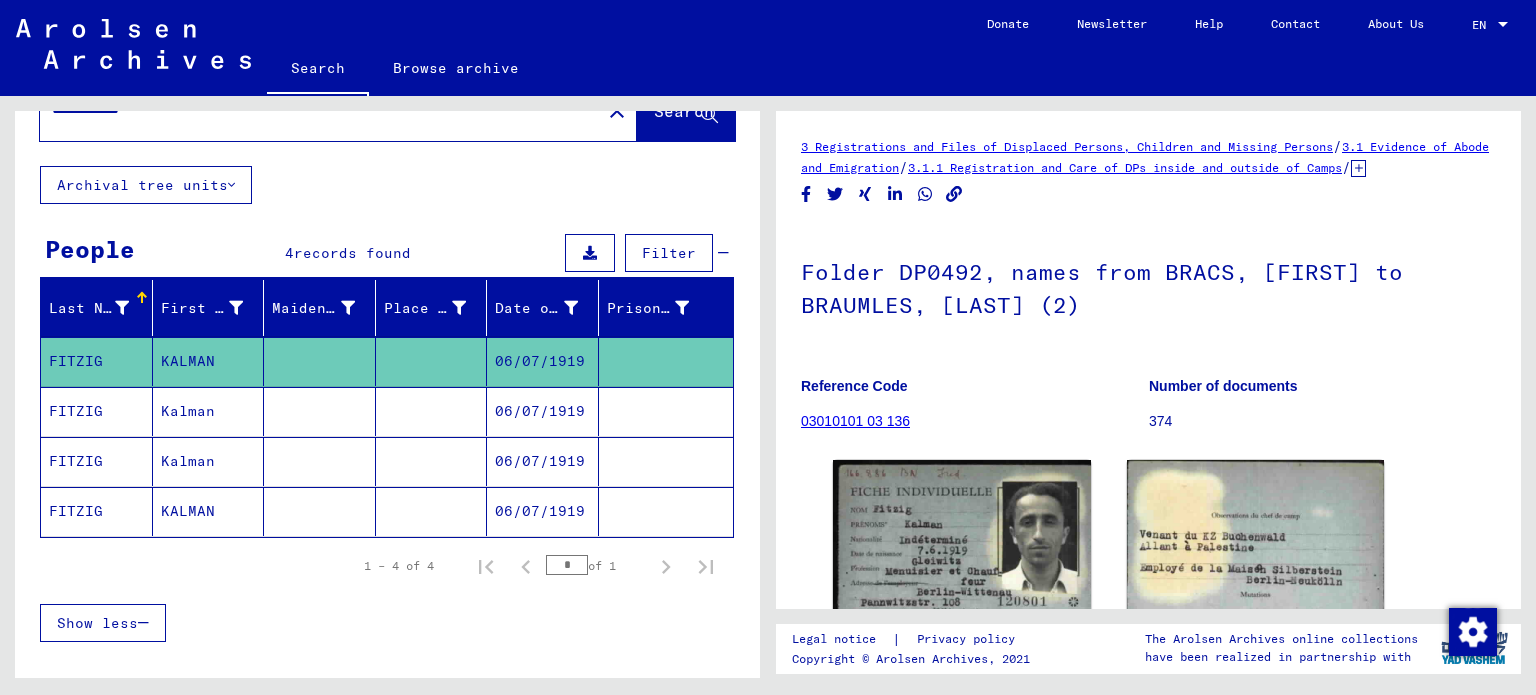 scroll, scrollTop: 100, scrollLeft: 0, axis: vertical 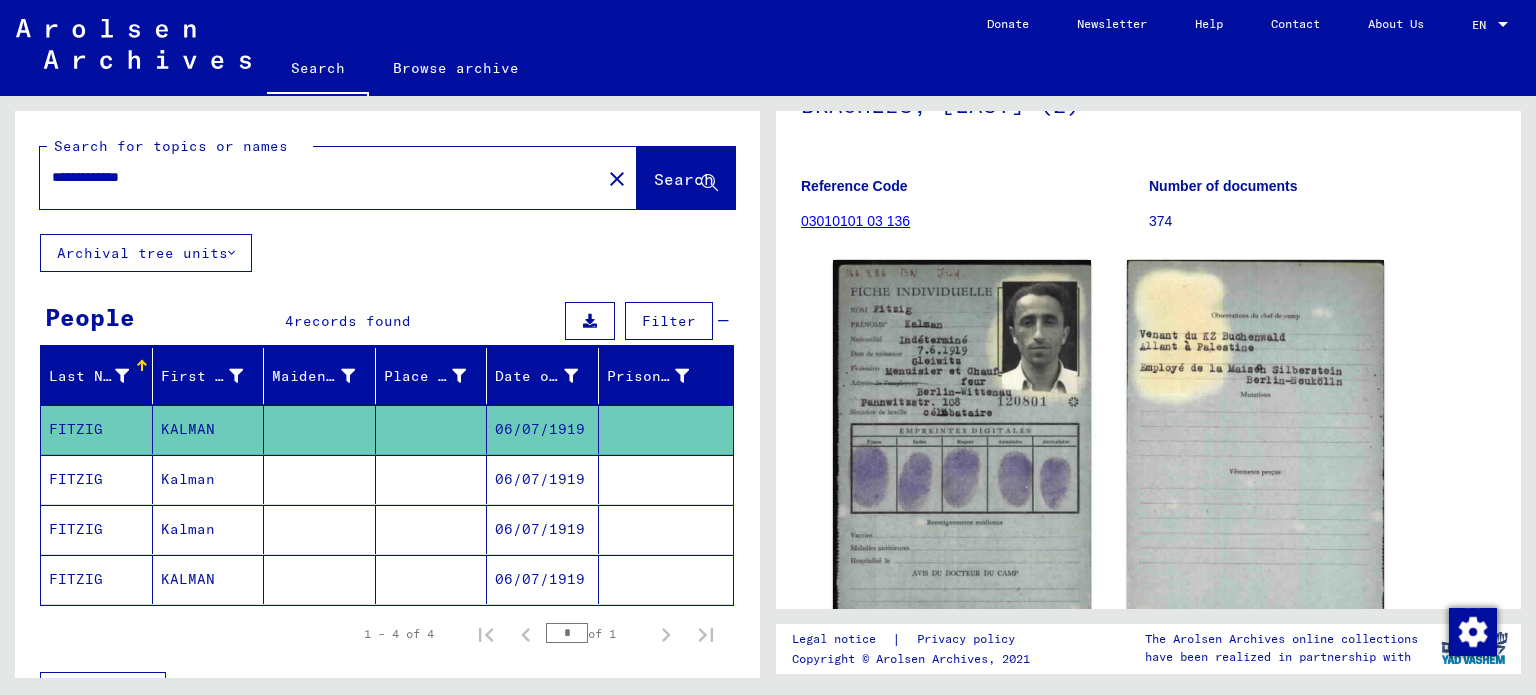 click on "**********" at bounding box center (320, 177) 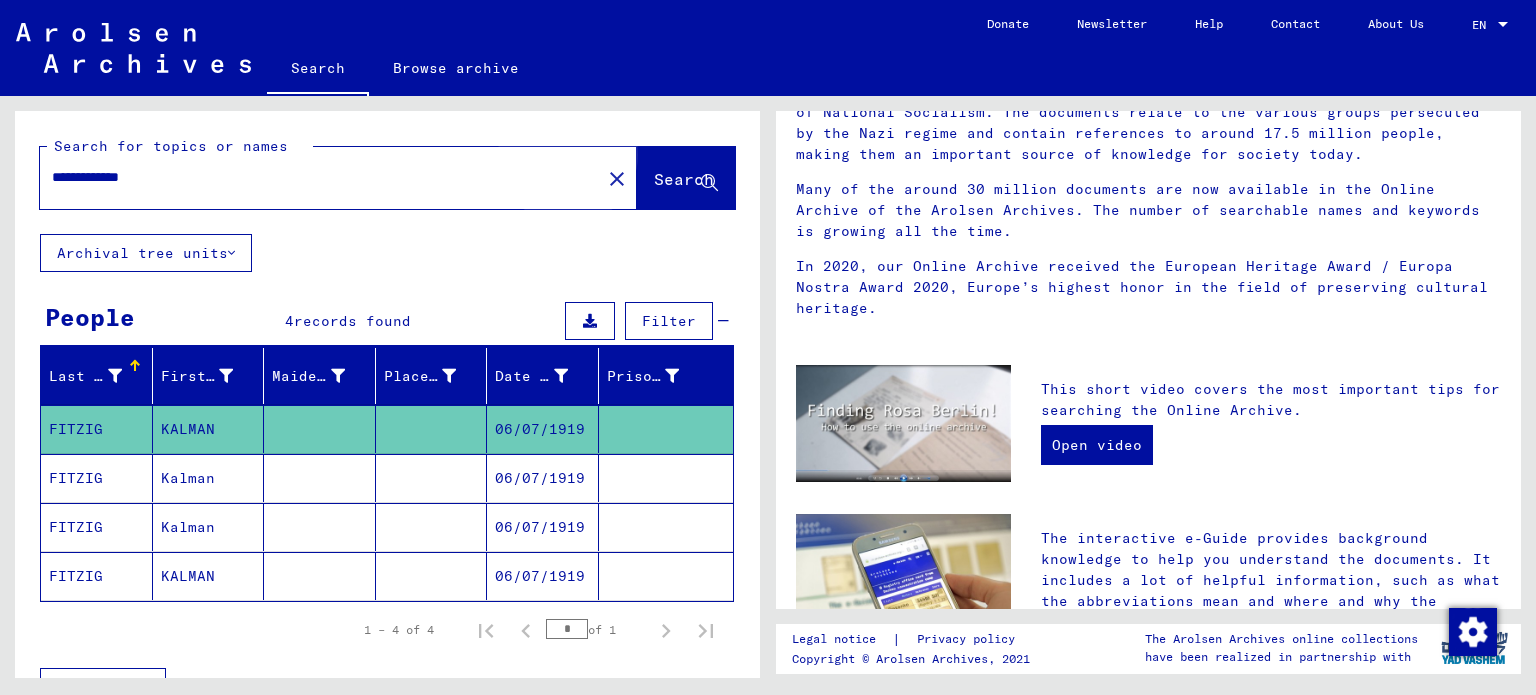 scroll, scrollTop: 0, scrollLeft: 0, axis: both 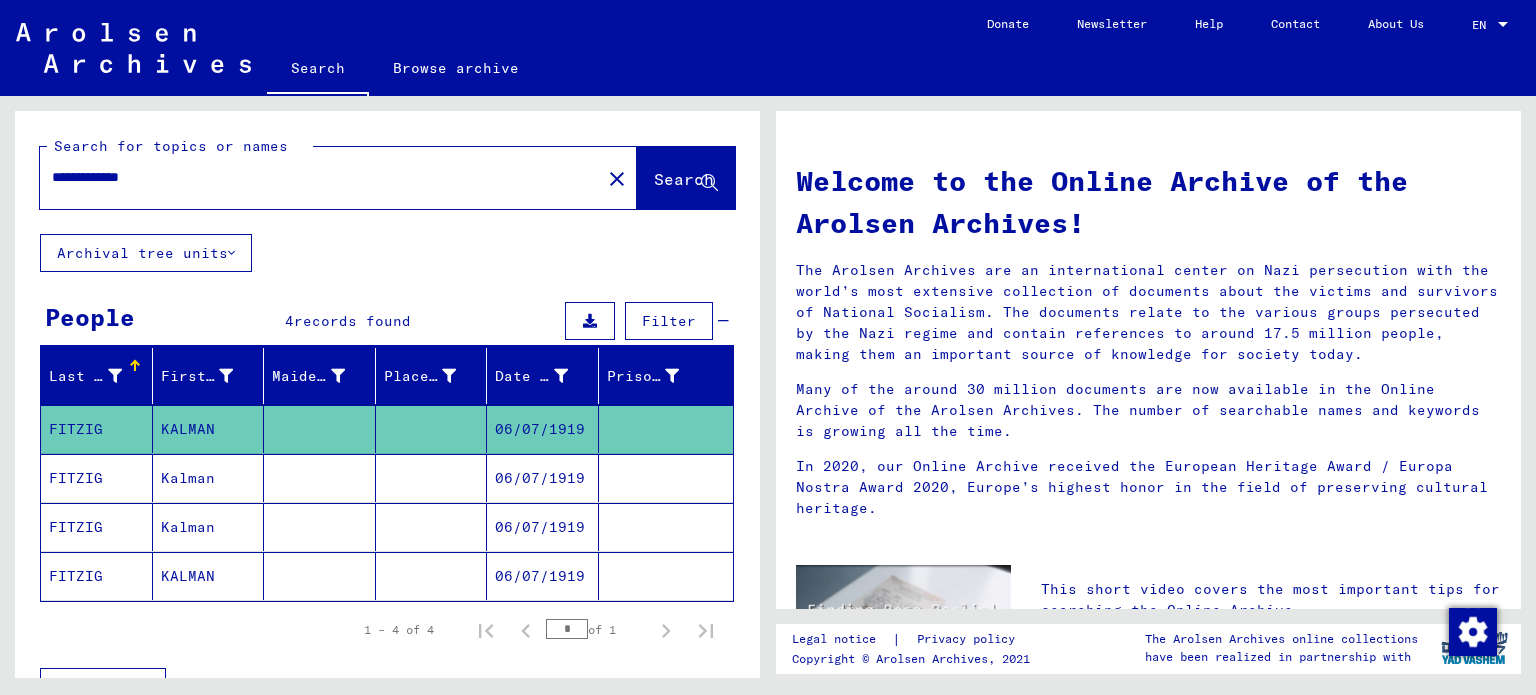 click on "FITZIG" 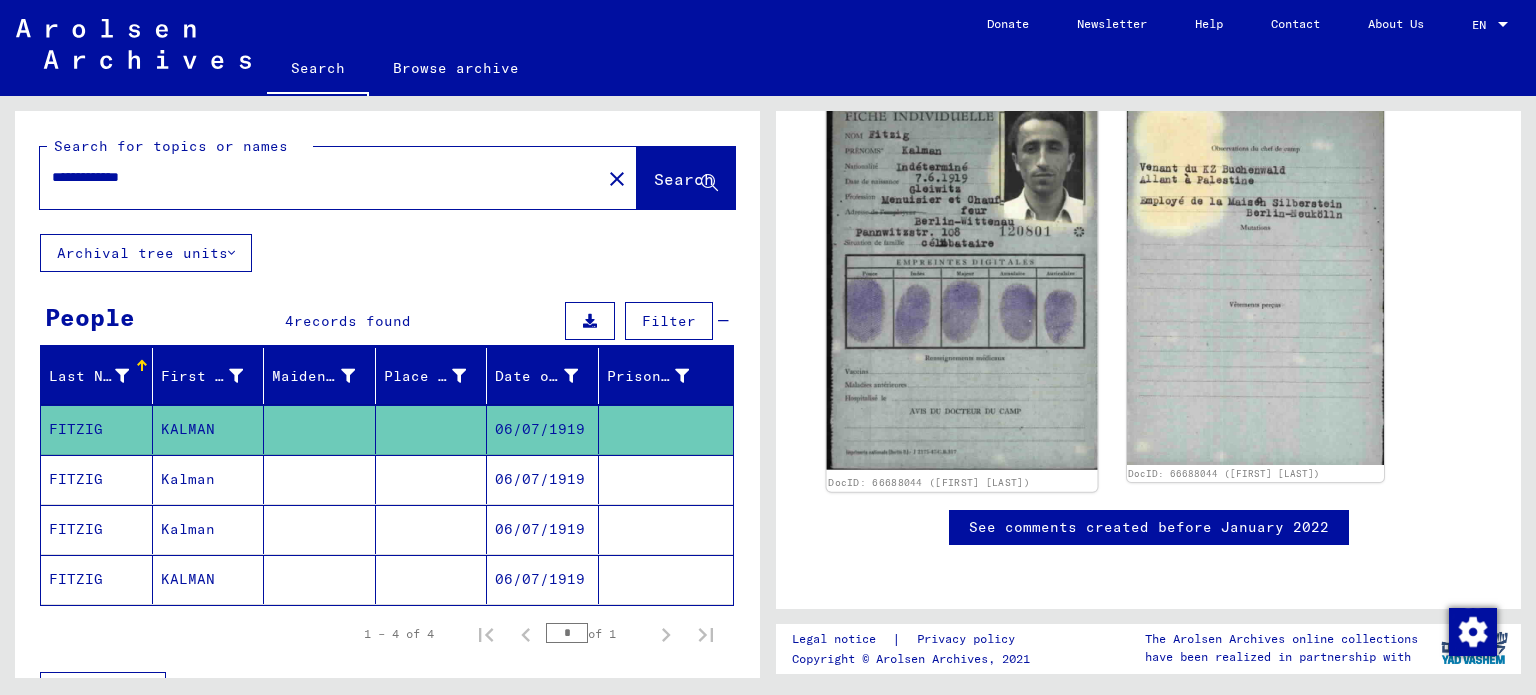 scroll, scrollTop: 411, scrollLeft: 0, axis: vertical 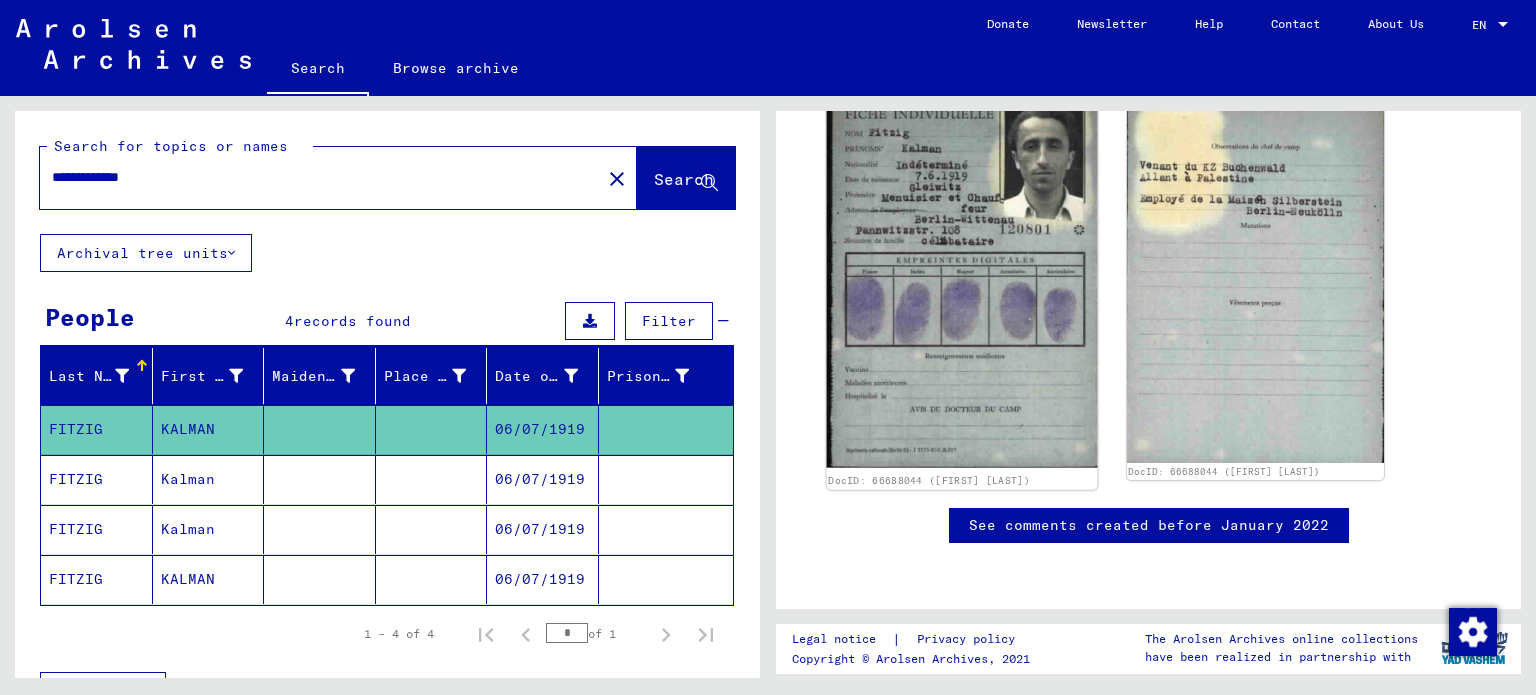 click 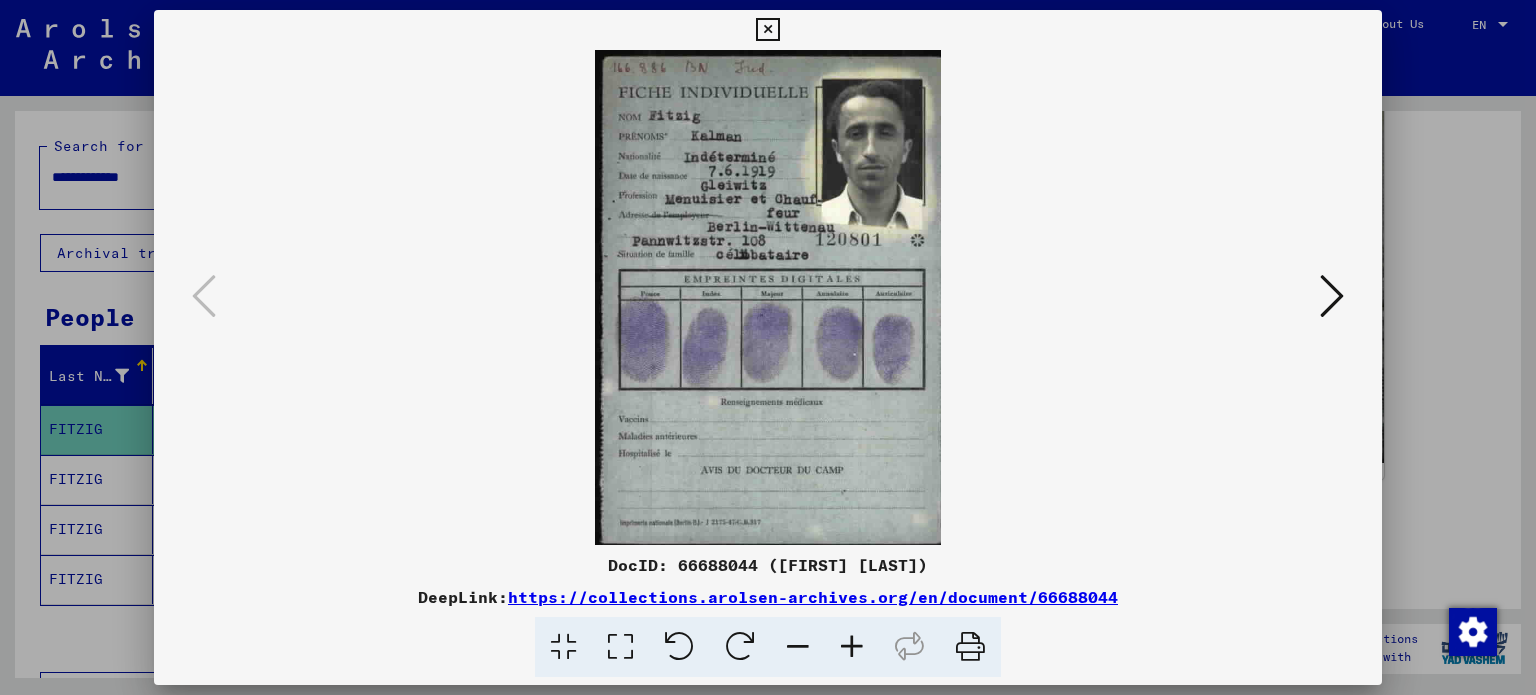 scroll, scrollTop: 406, scrollLeft: 0, axis: vertical 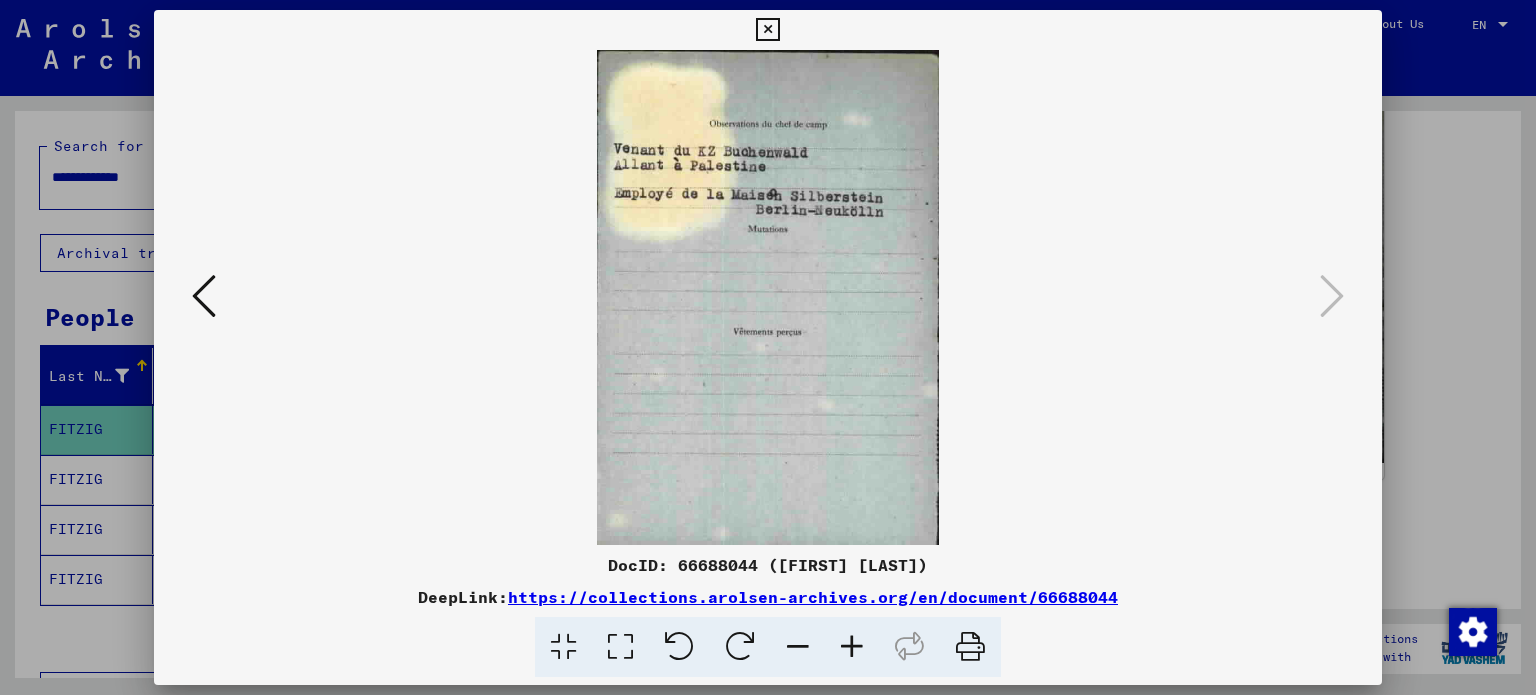 click at bounding box center [970, 647] 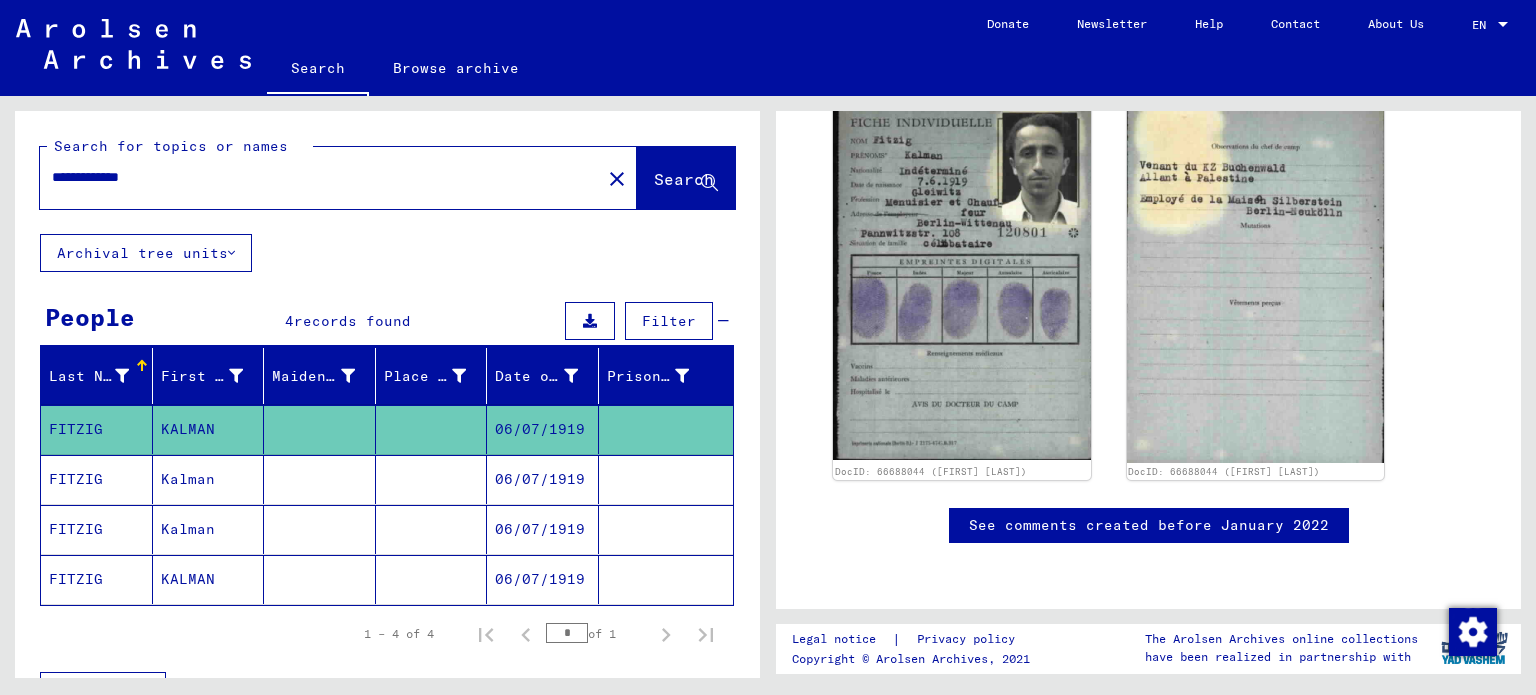 click on "FITZIG" at bounding box center (97, 529) 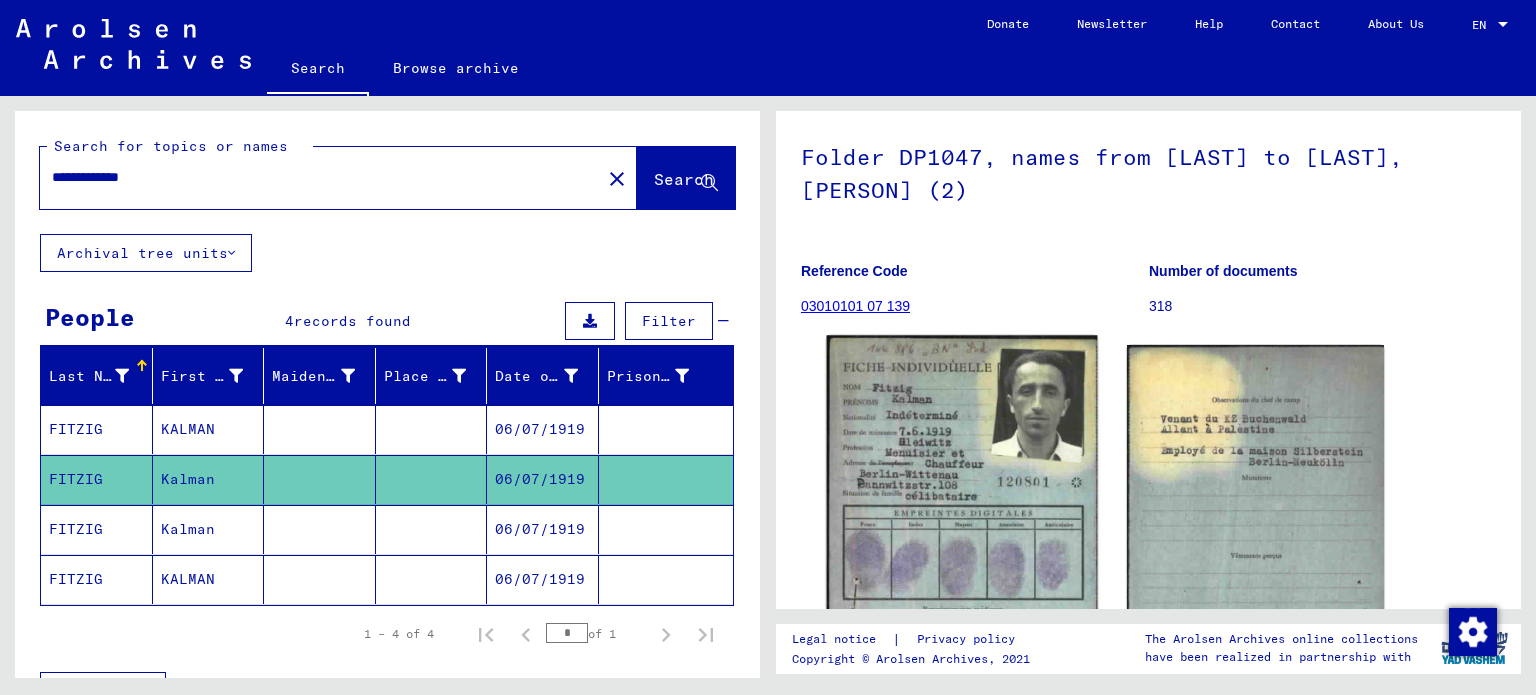 scroll, scrollTop: 200, scrollLeft: 0, axis: vertical 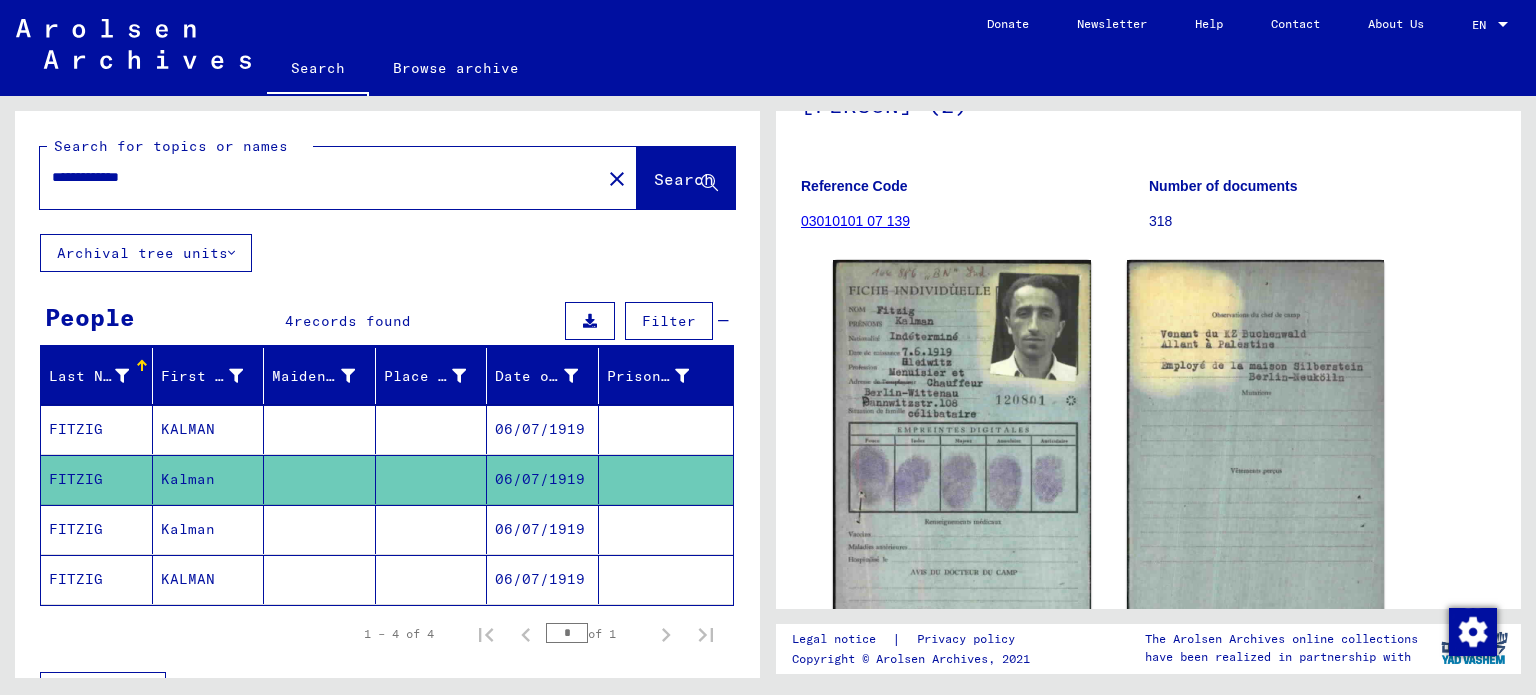 click on "KALMAN" at bounding box center (209, 479) 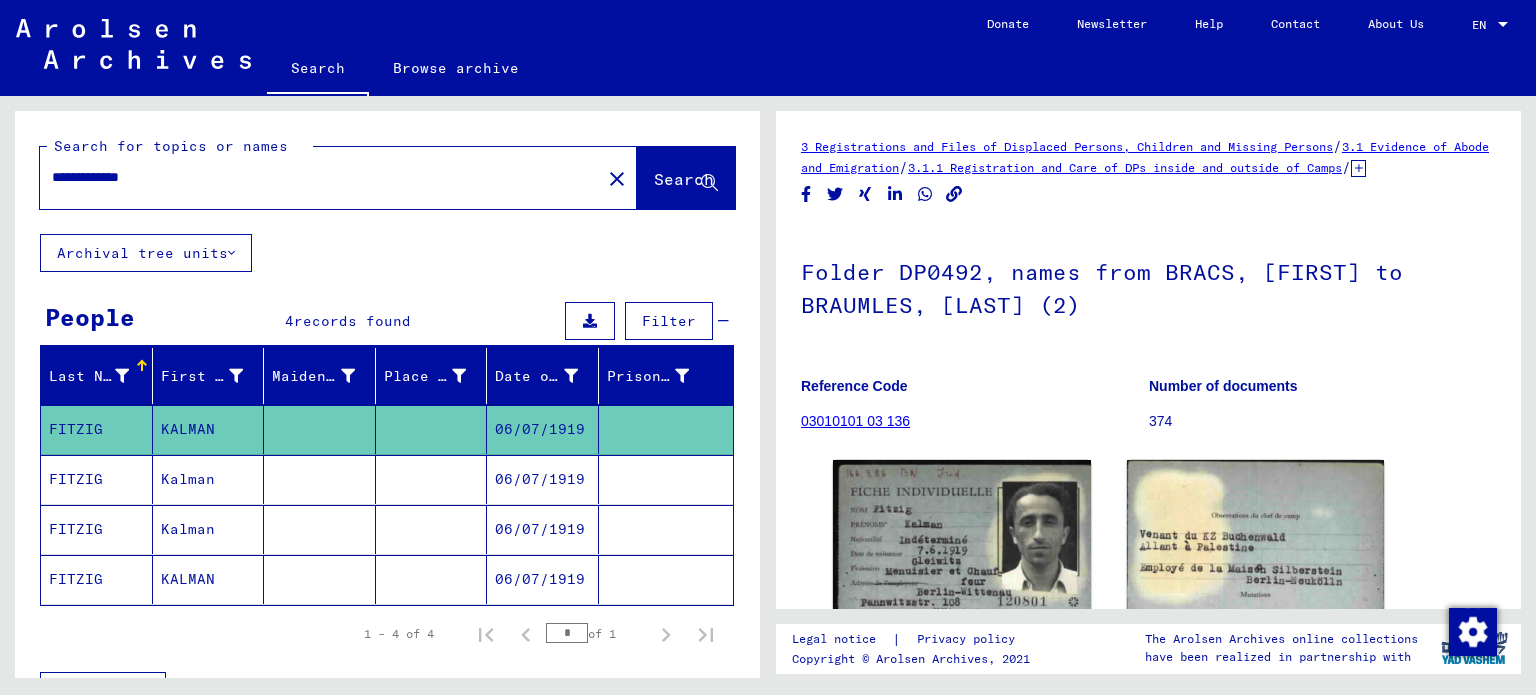 scroll, scrollTop: 200, scrollLeft: 0, axis: vertical 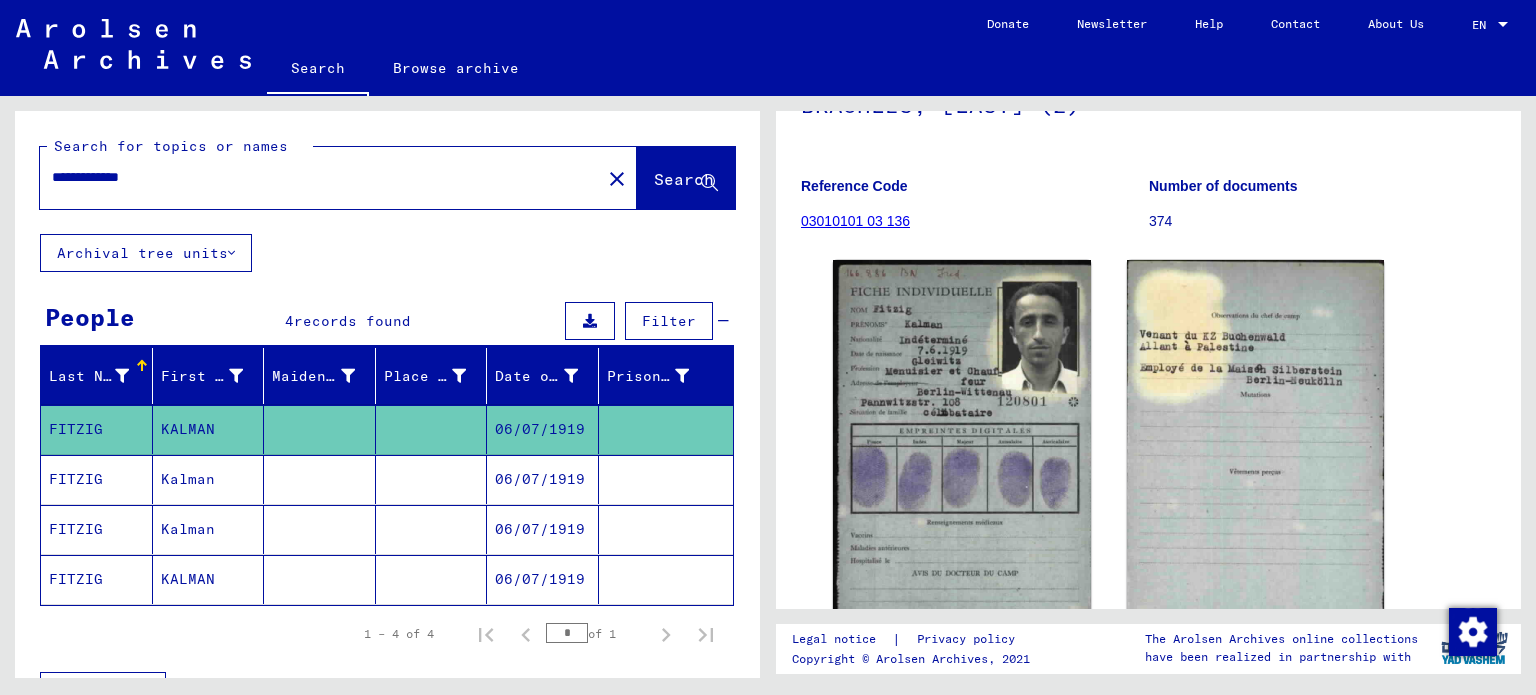 click on "Kalman" at bounding box center (209, 529) 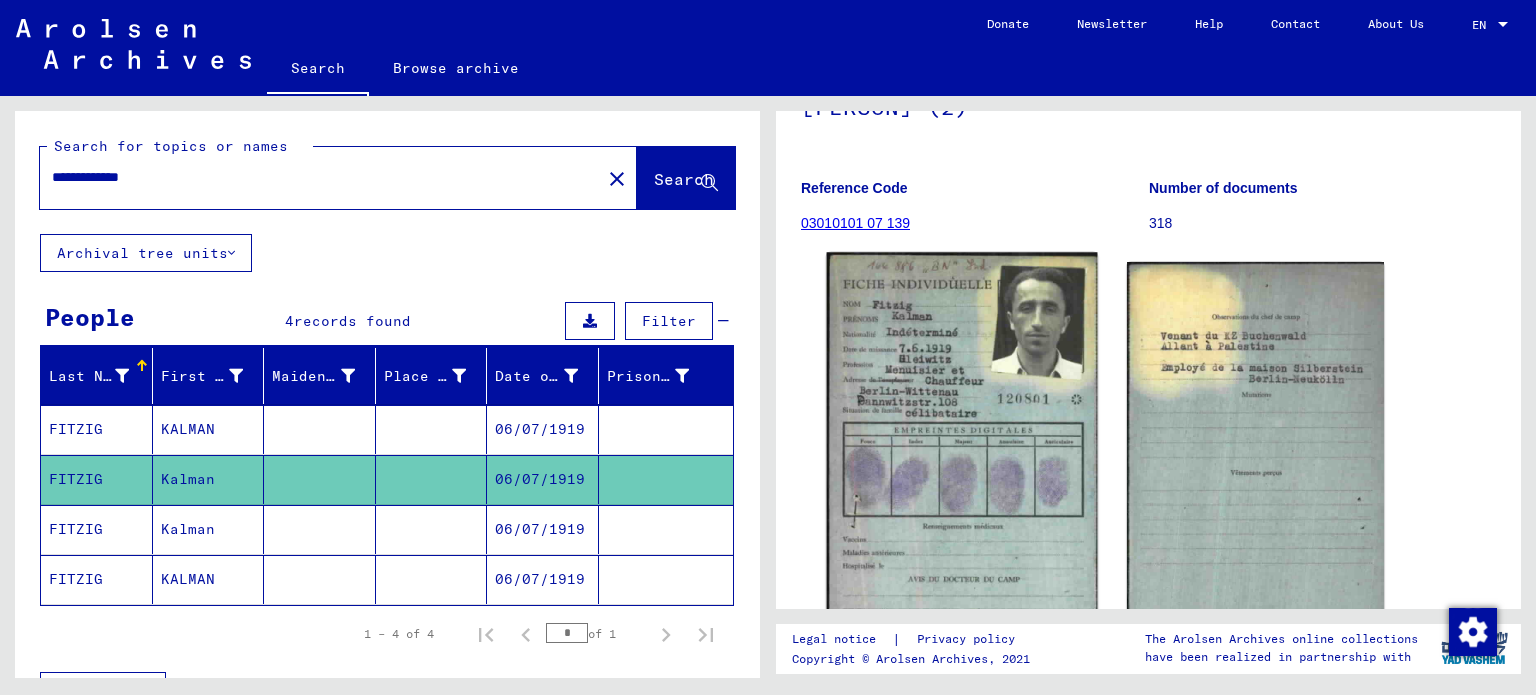 scroll, scrollTop: 300, scrollLeft: 0, axis: vertical 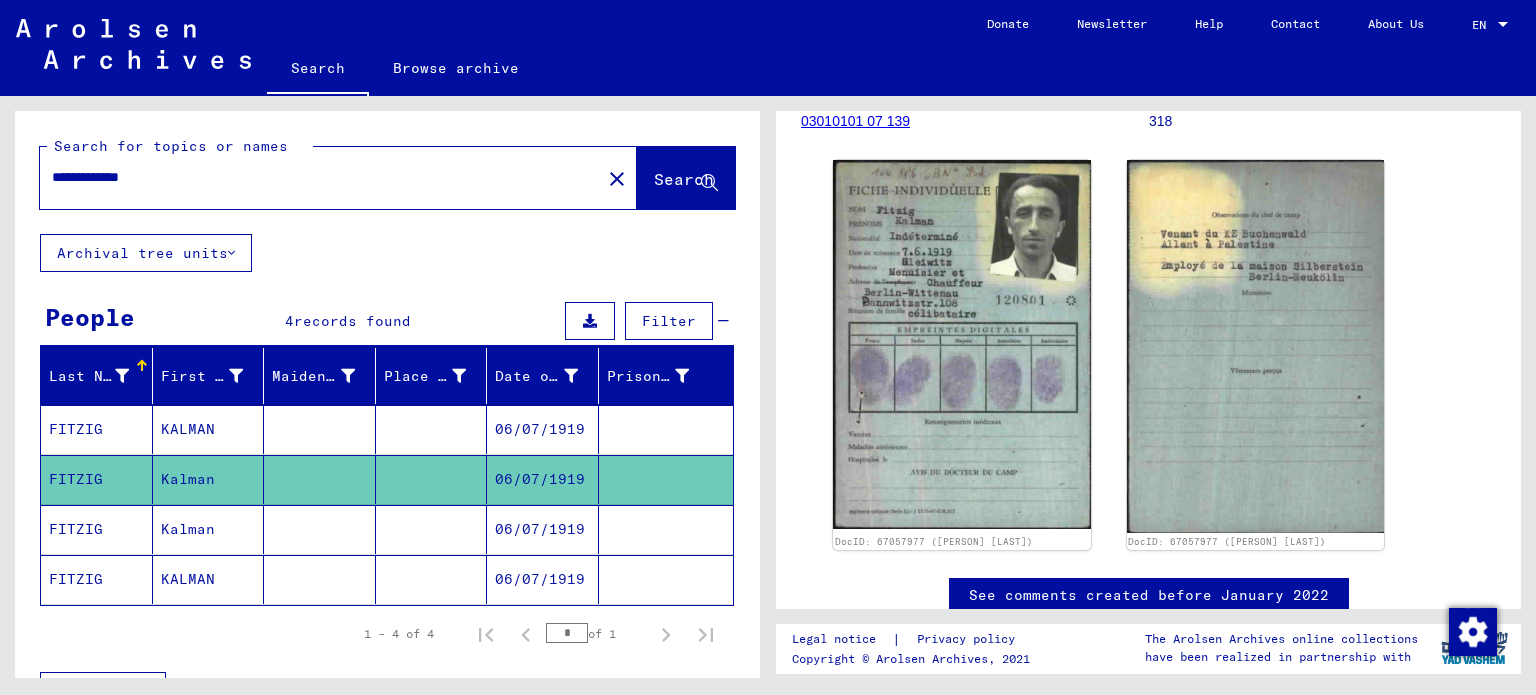 click on "KALMAN" at bounding box center (209, 479) 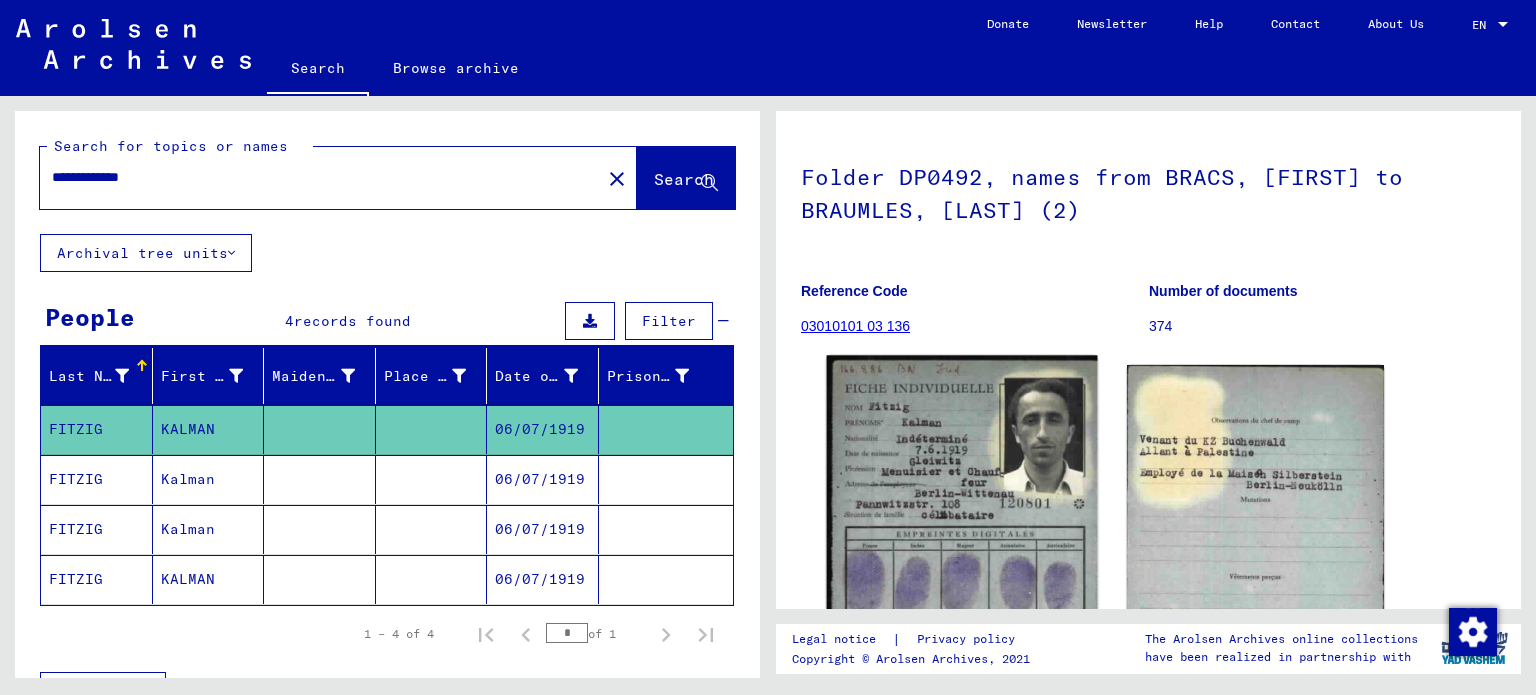 scroll, scrollTop: 300, scrollLeft: 0, axis: vertical 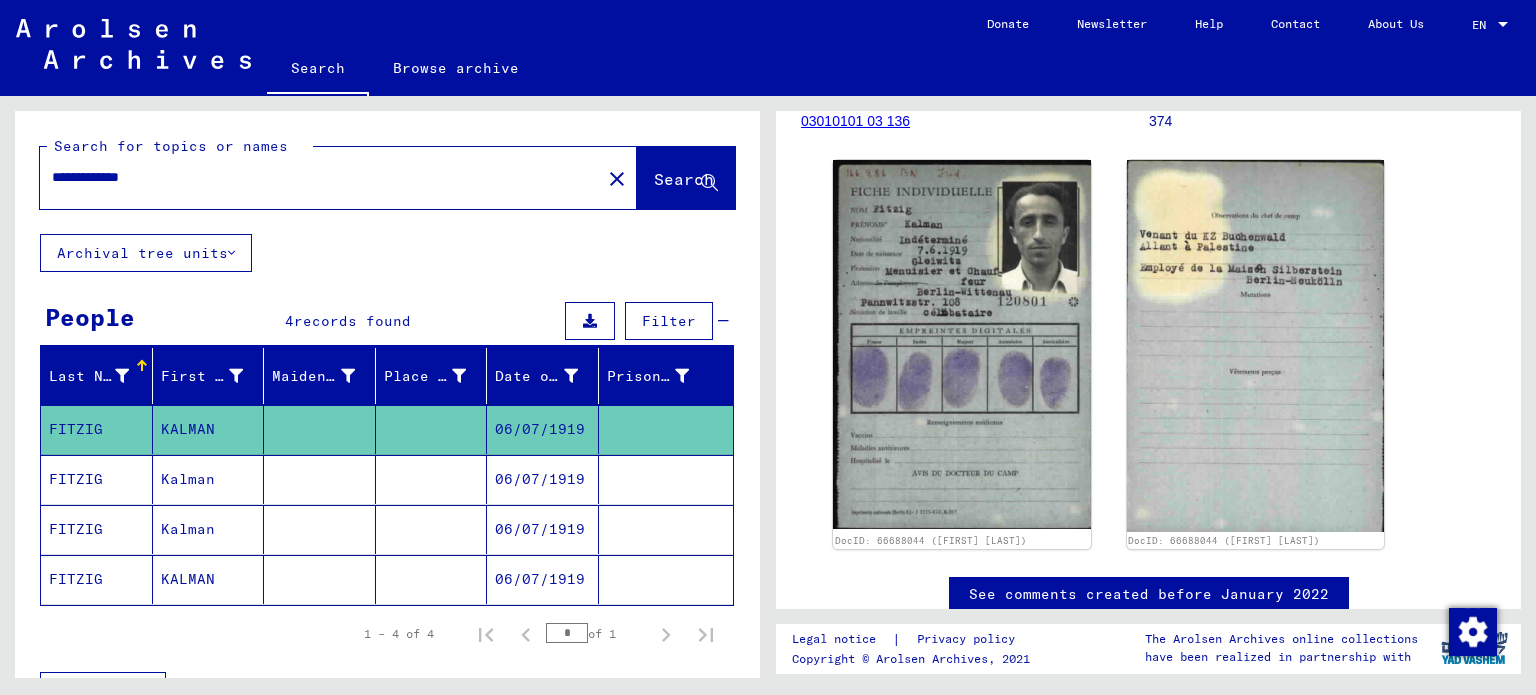 click on "Kalman" at bounding box center (209, 579) 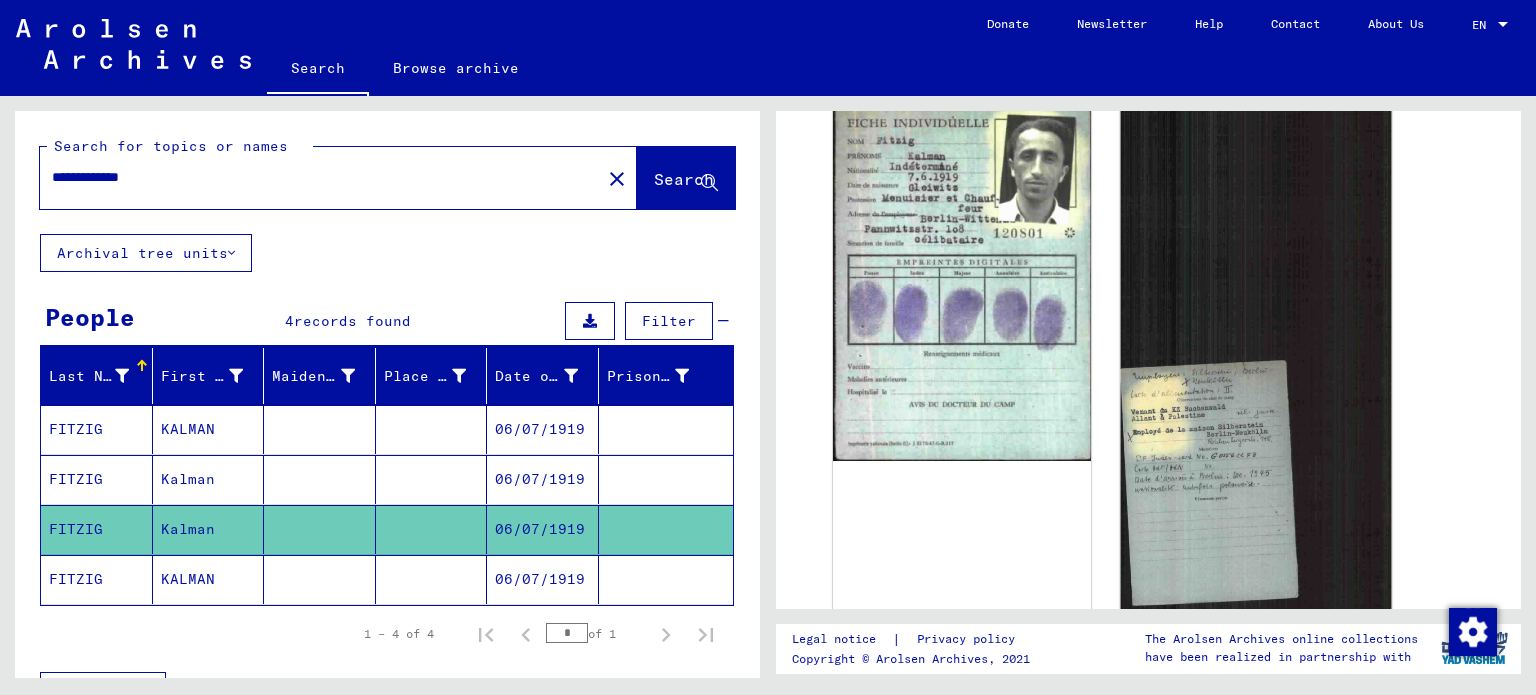 scroll, scrollTop: 400, scrollLeft: 0, axis: vertical 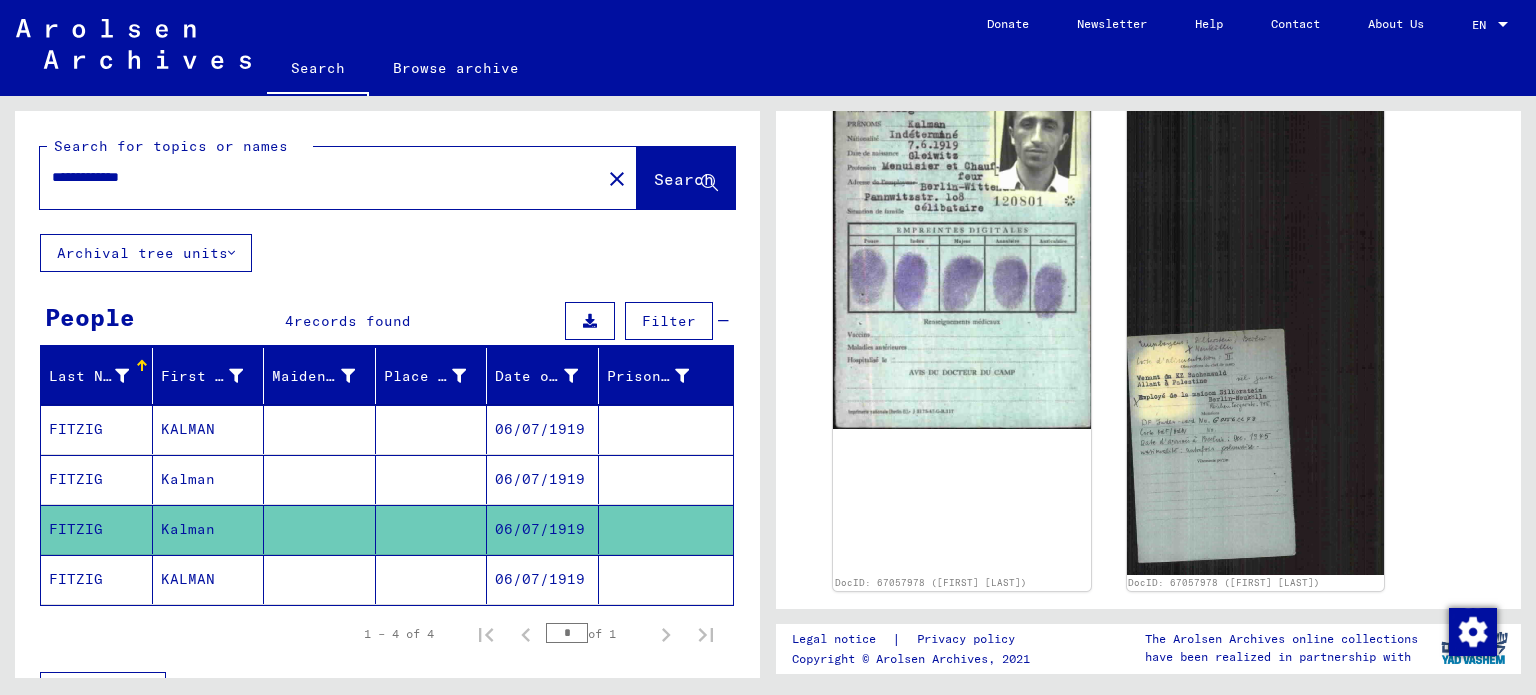 click on "KALMAN" 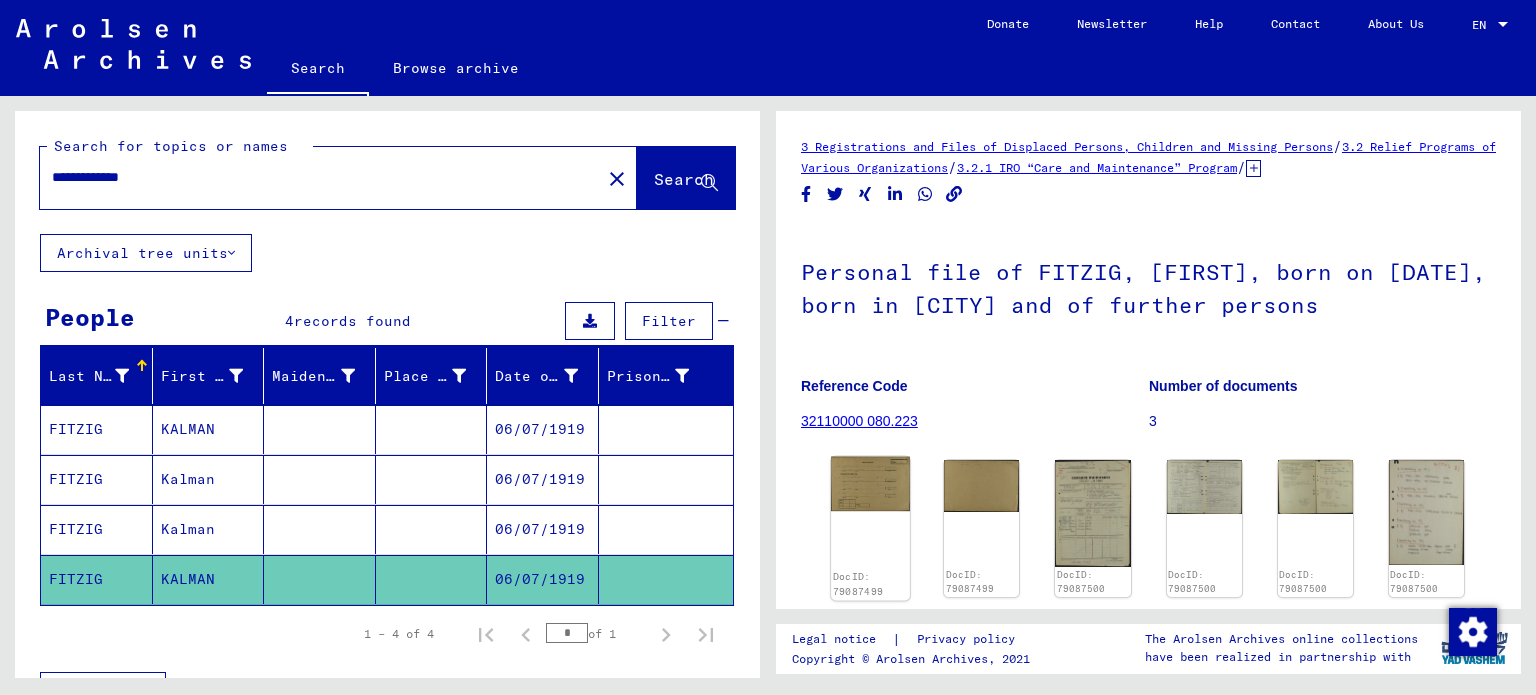 click 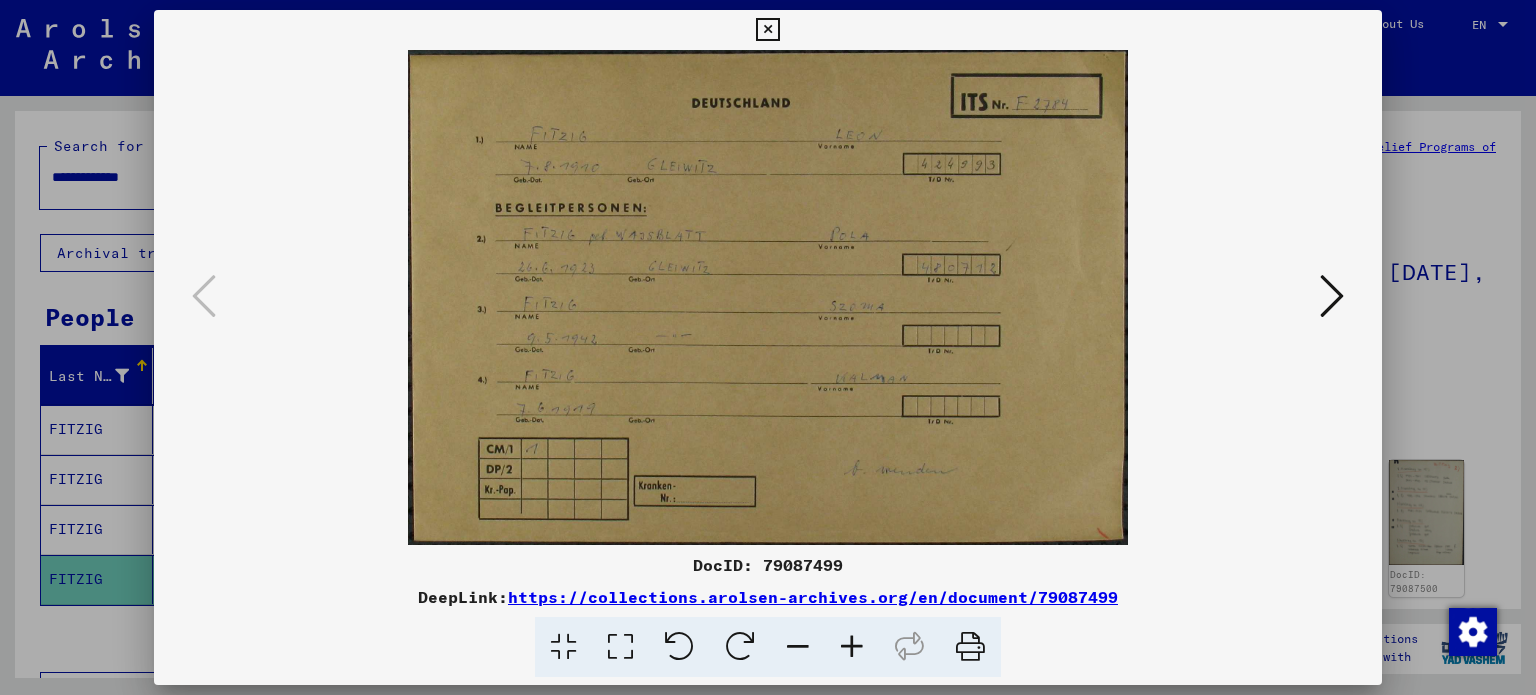click at bounding box center (1332, 296) 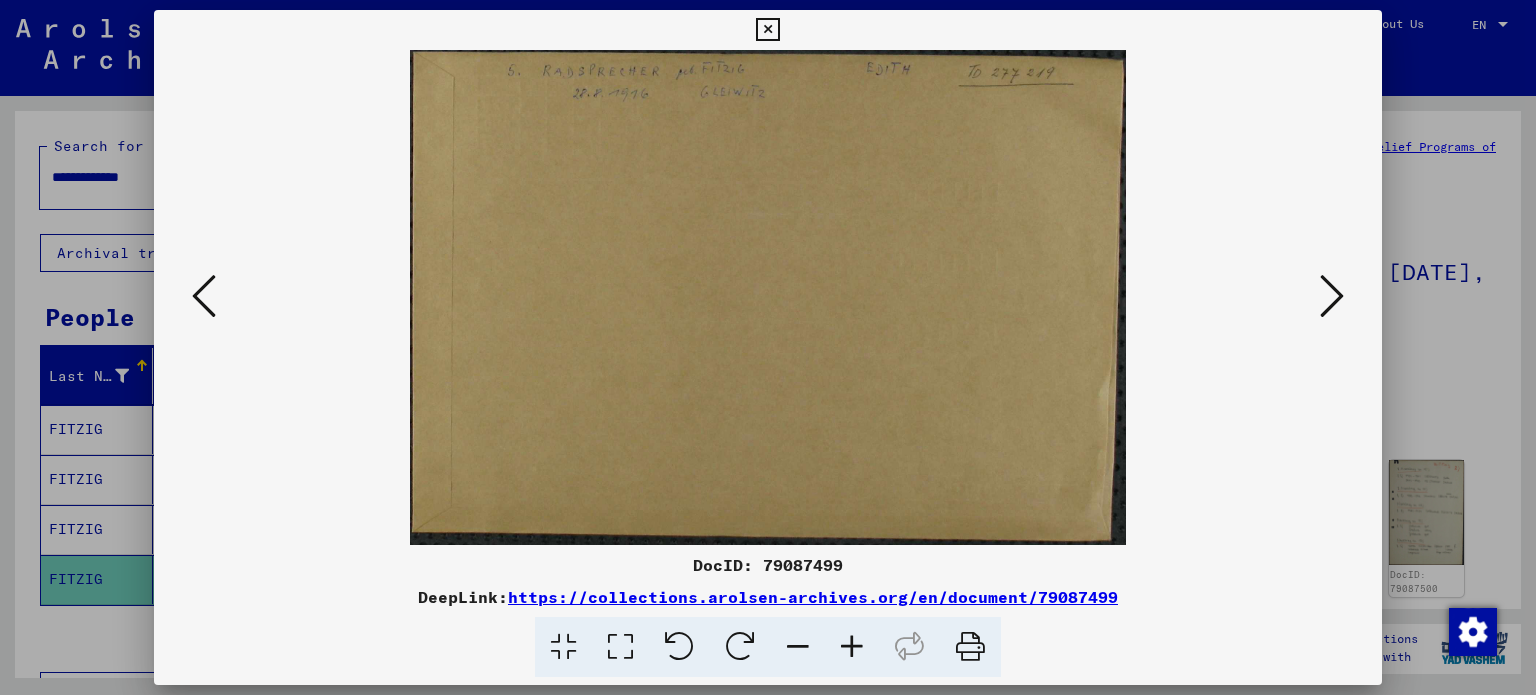 click at bounding box center [1332, 296] 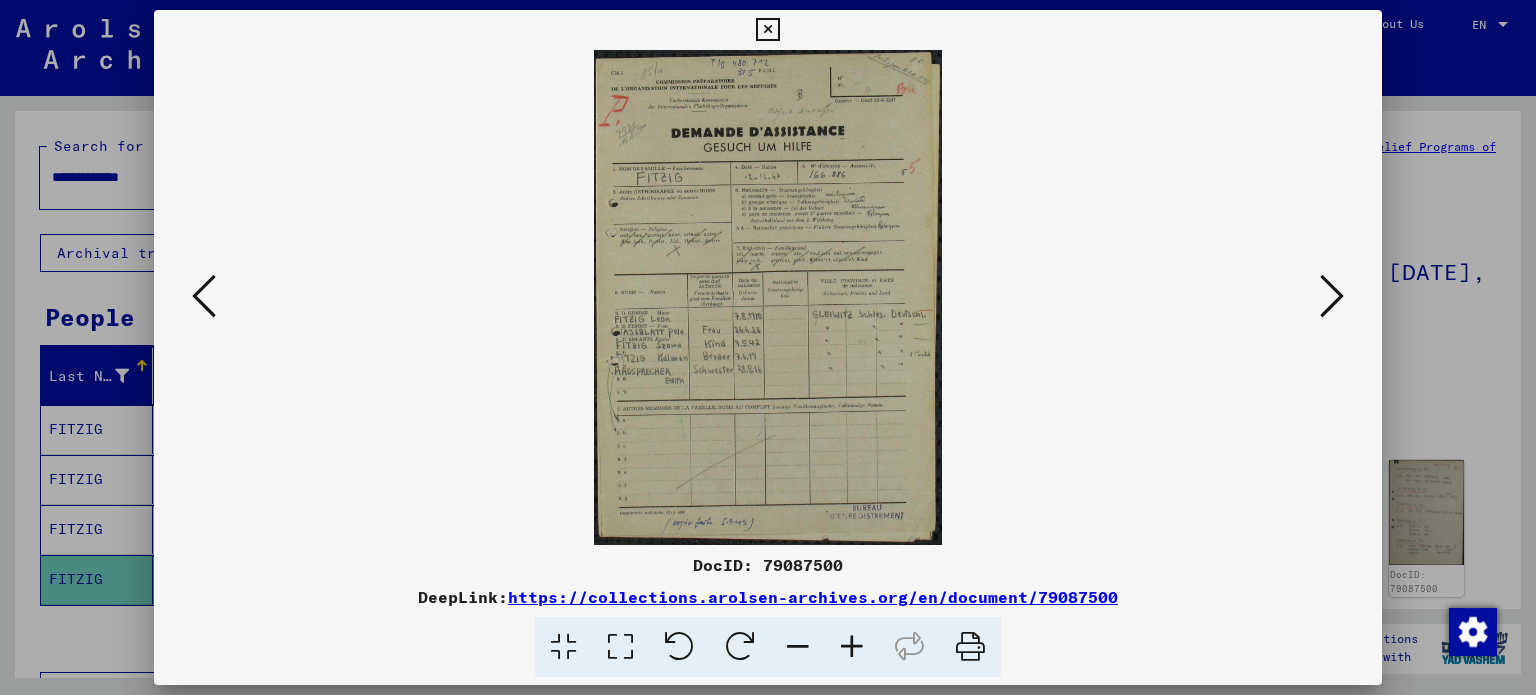 click at bounding box center (1332, 296) 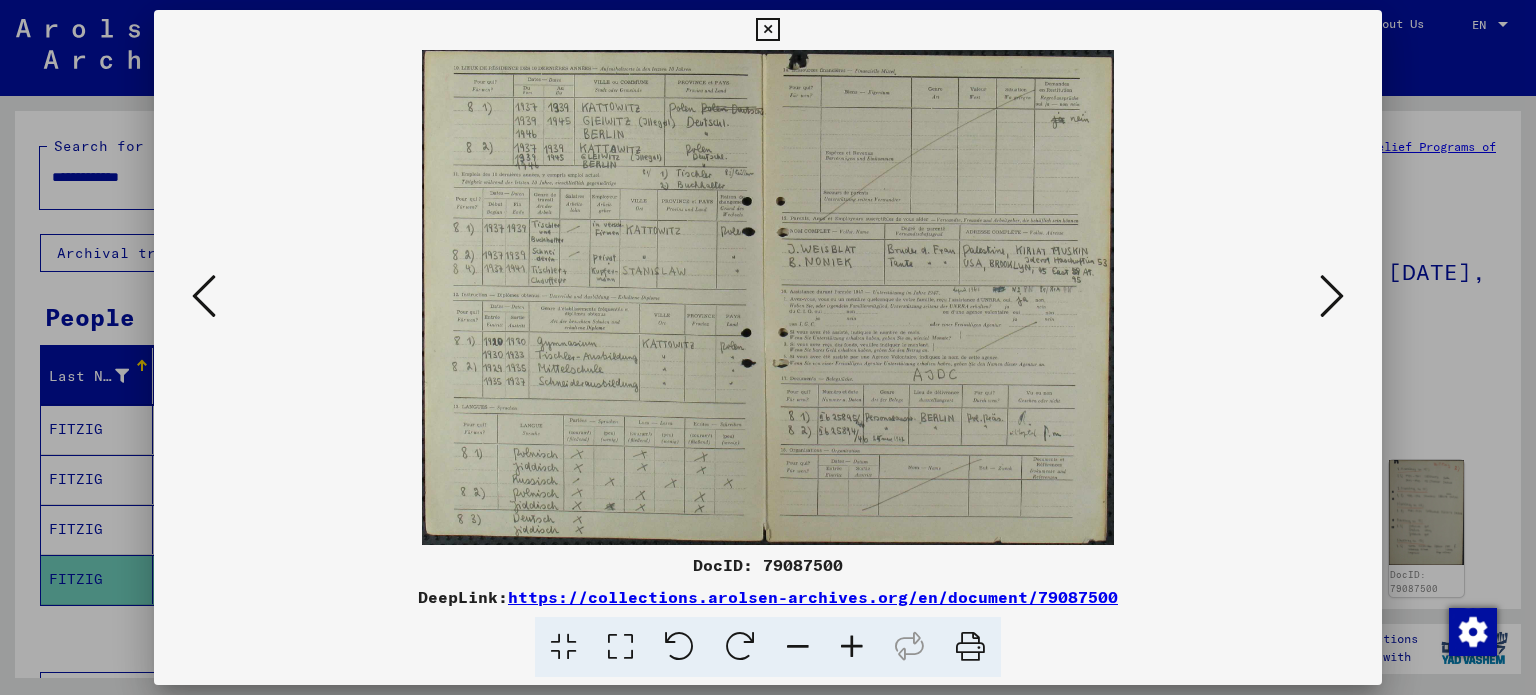click at bounding box center (1332, 296) 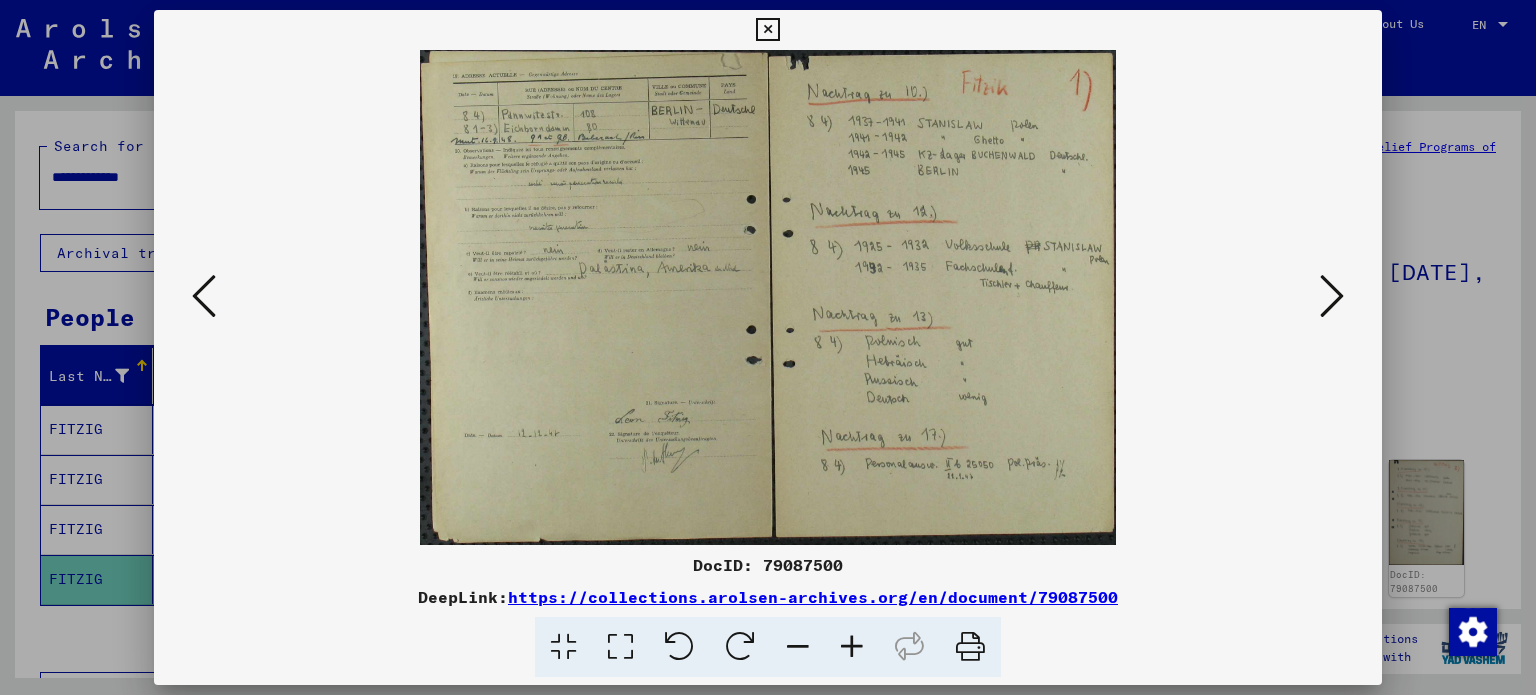 click at bounding box center [1332, 296] 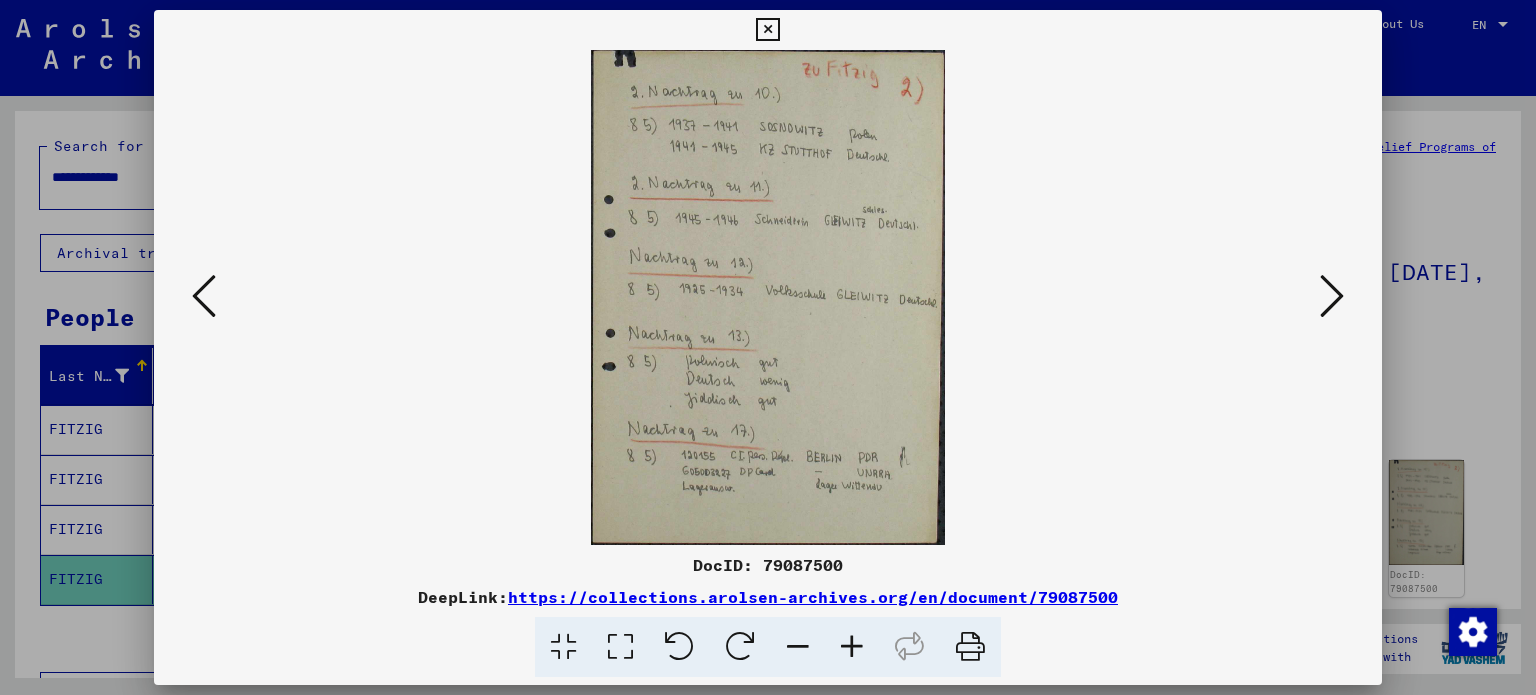 click at bounding box center [1332, 296] 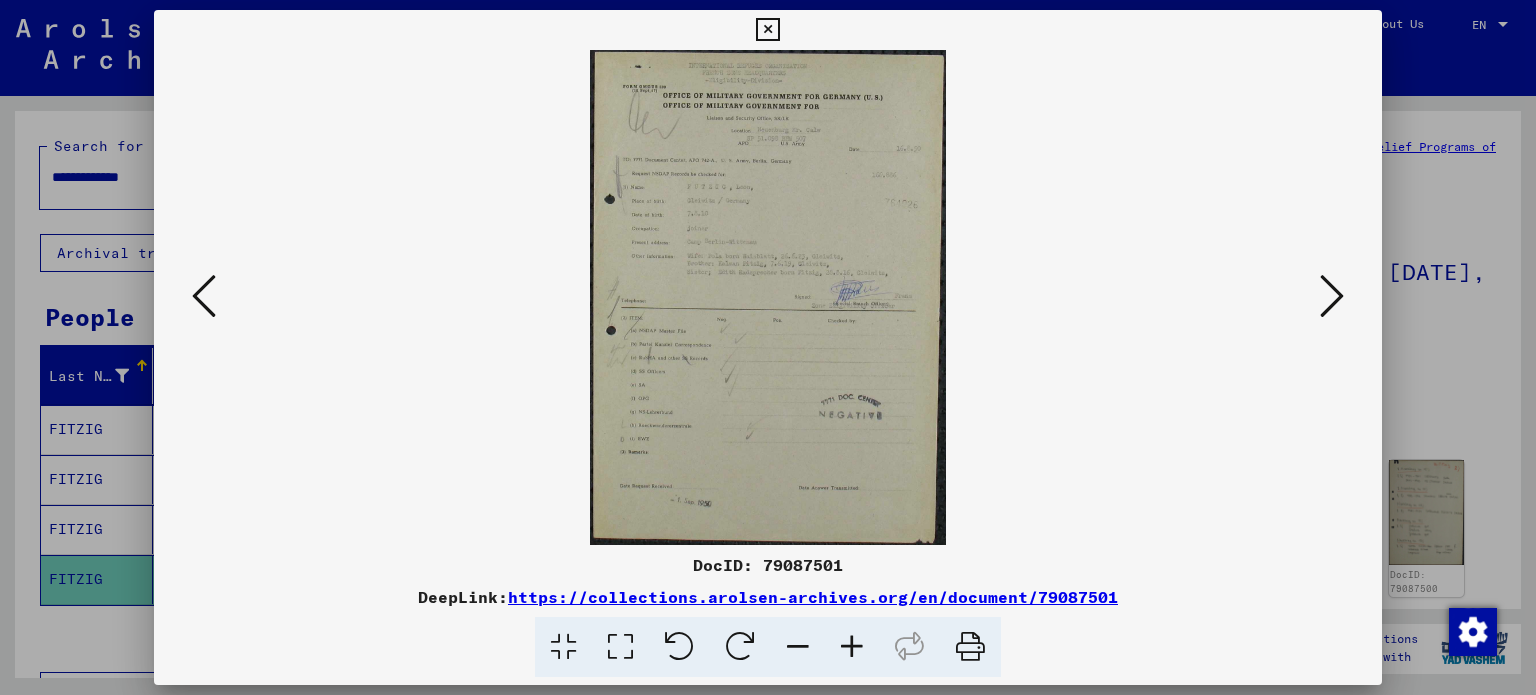 click at bounding box center (1332, 296) 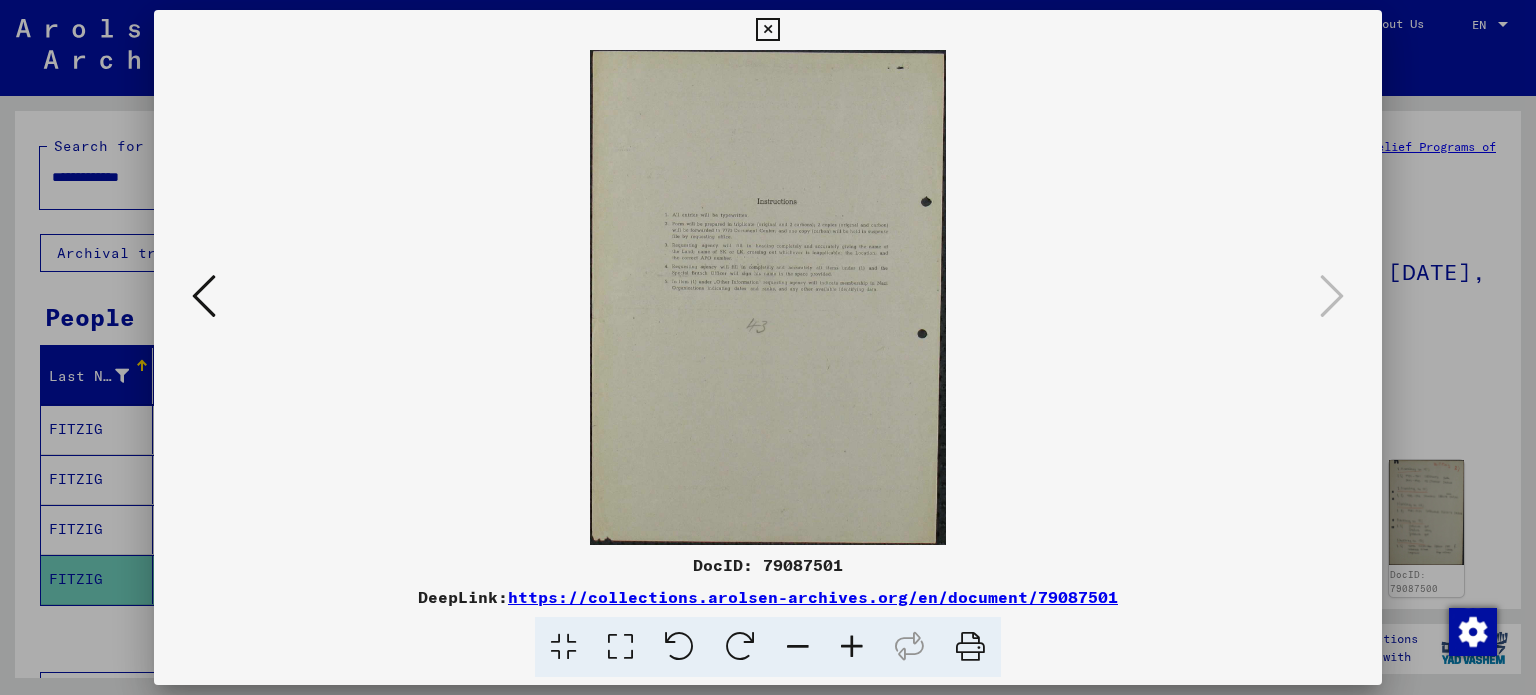 click at bounding box center (768, 347) 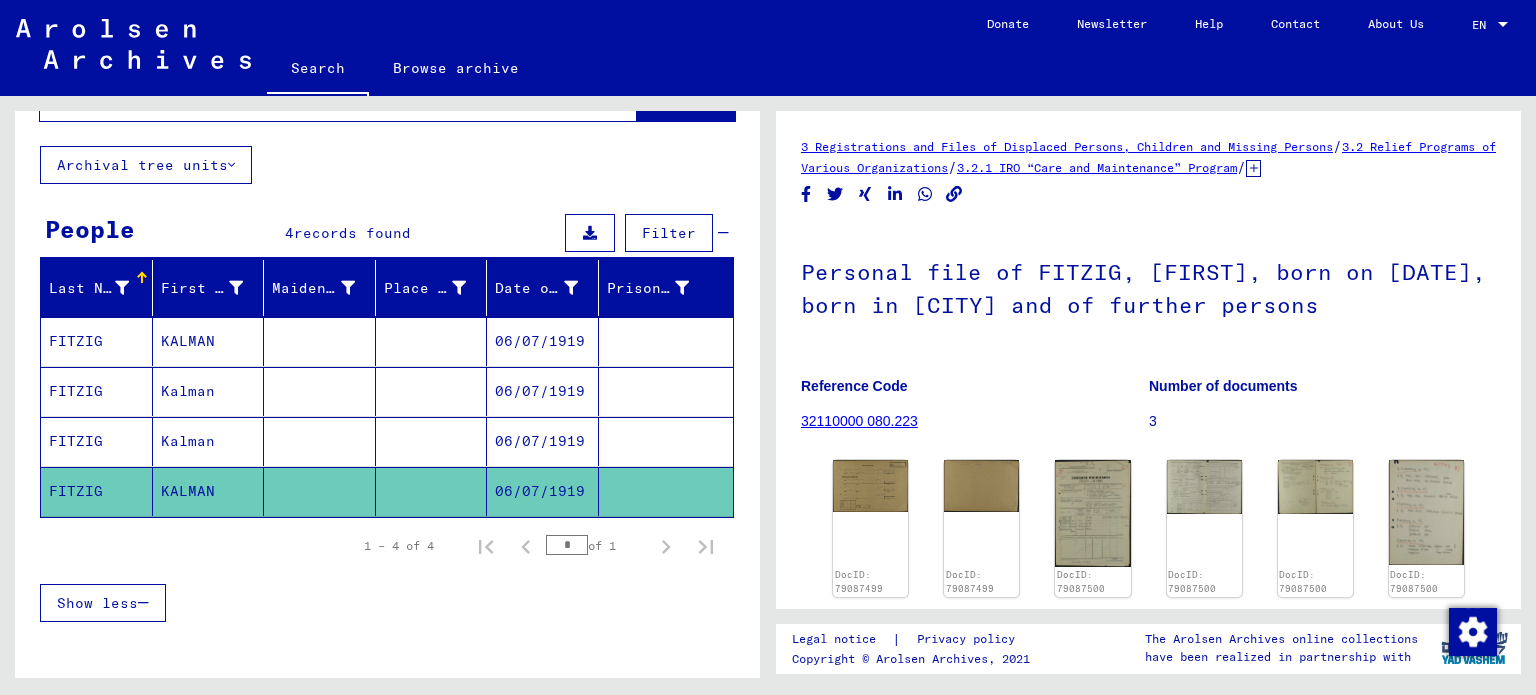 scroll, scrollTop: 174, scrollLeft: 0, axis: vertical 